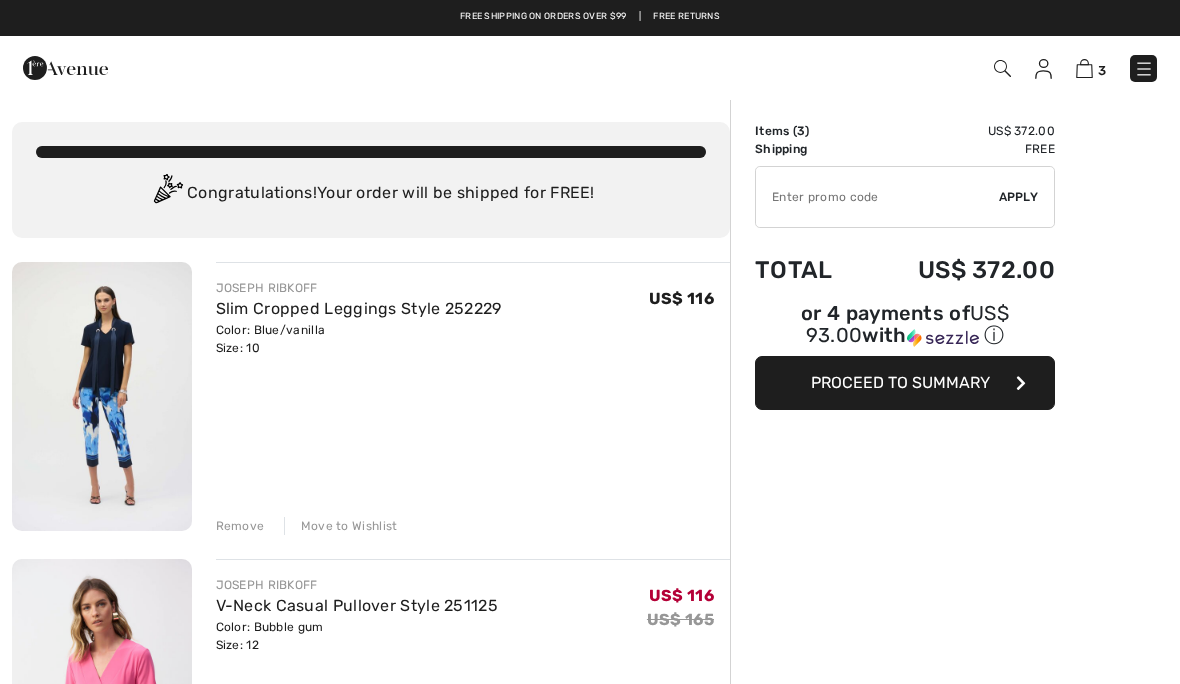 scroll, scrollTop: 0, scrollLeft: 0, axis: both 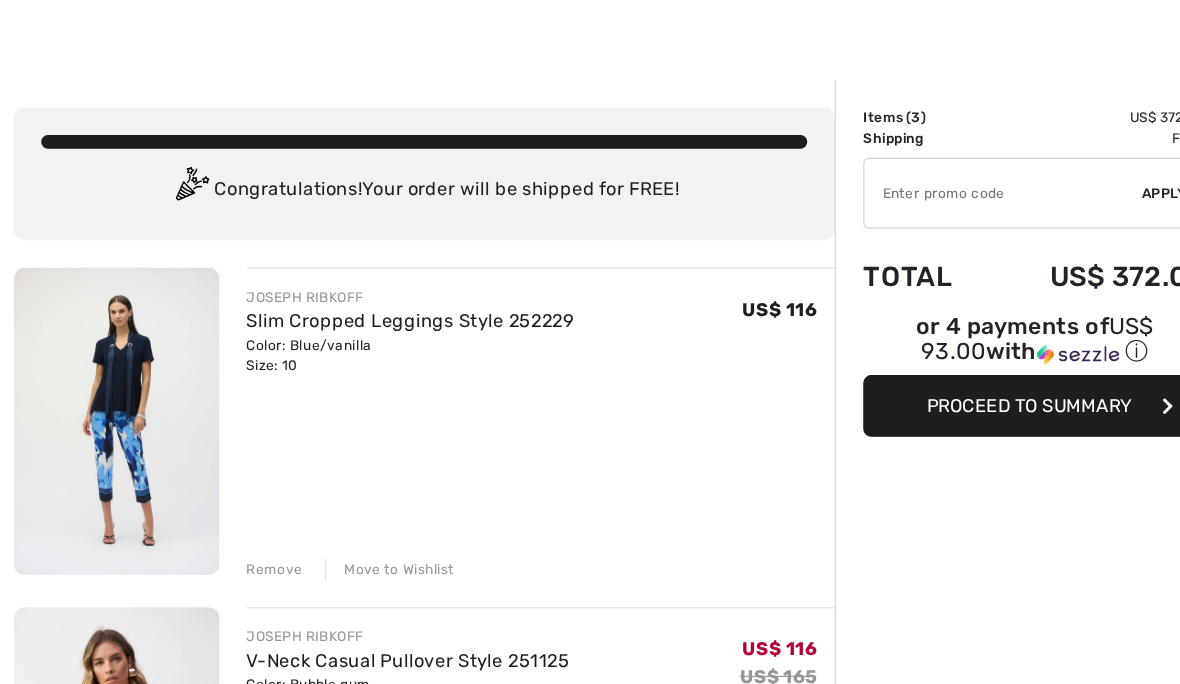 click at bounding box center [102, 396] 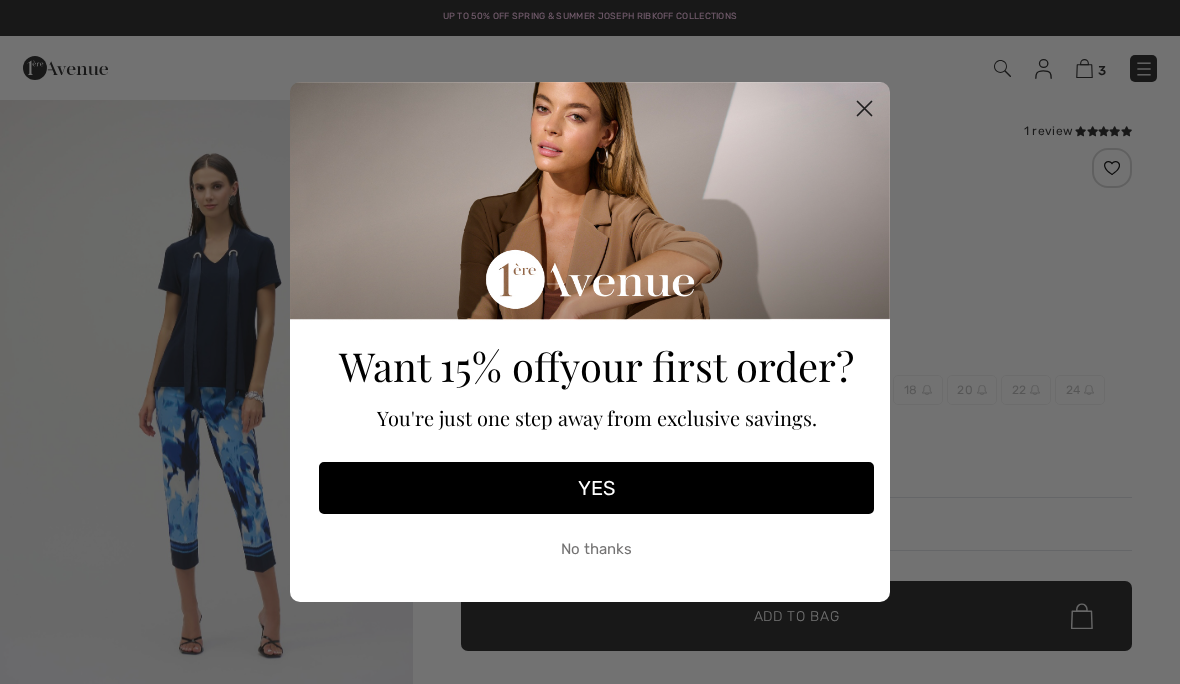 checkbox on "true" 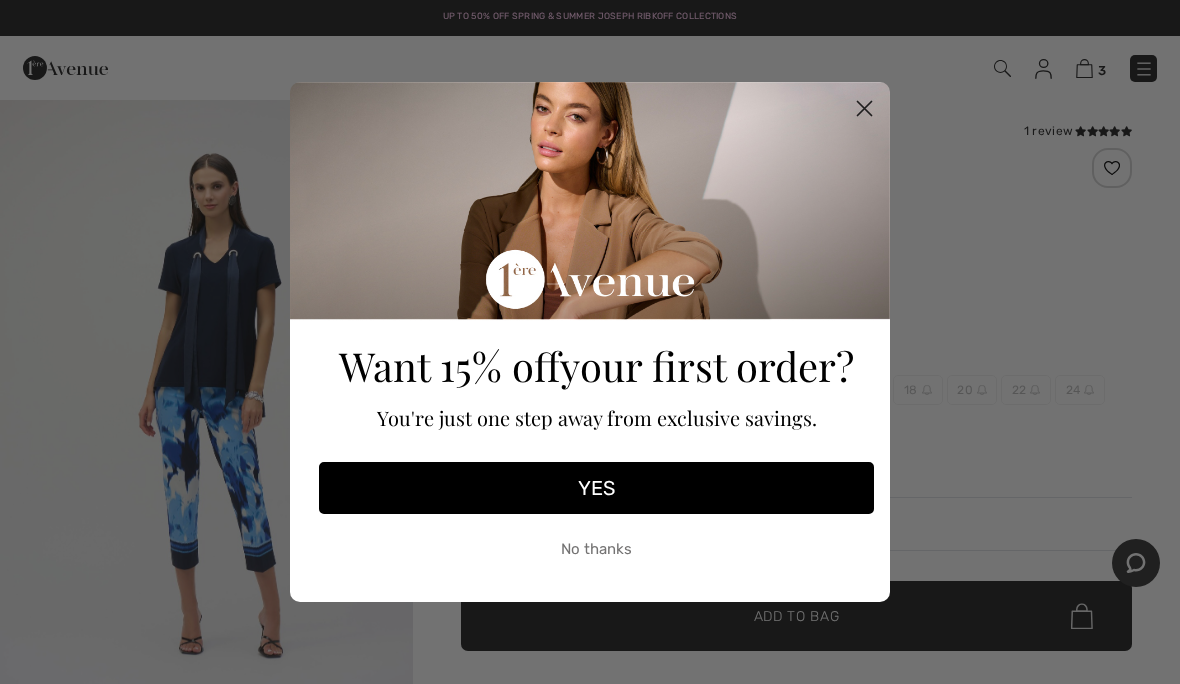 scroll, scrollTop: 0, scrollLeft: 0, axis: both 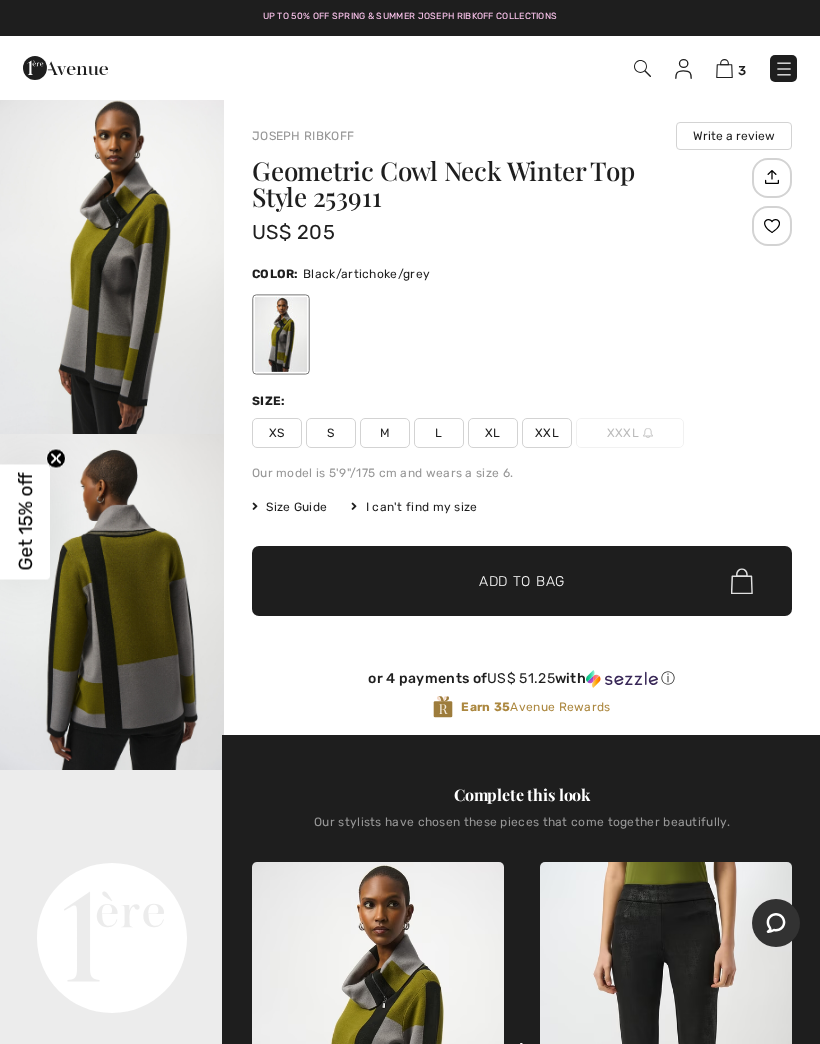 click at bounding box center (724, 68) 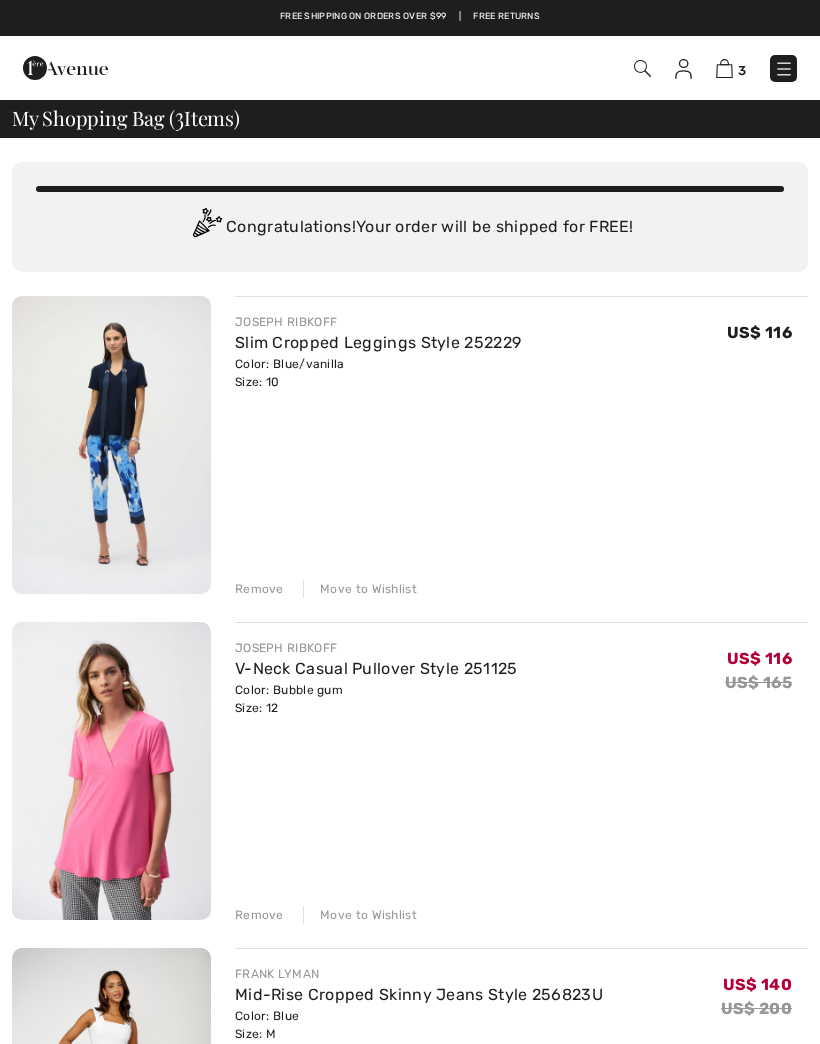 scroll, scrollTop: 0, scrollLeft: 0, axis: both 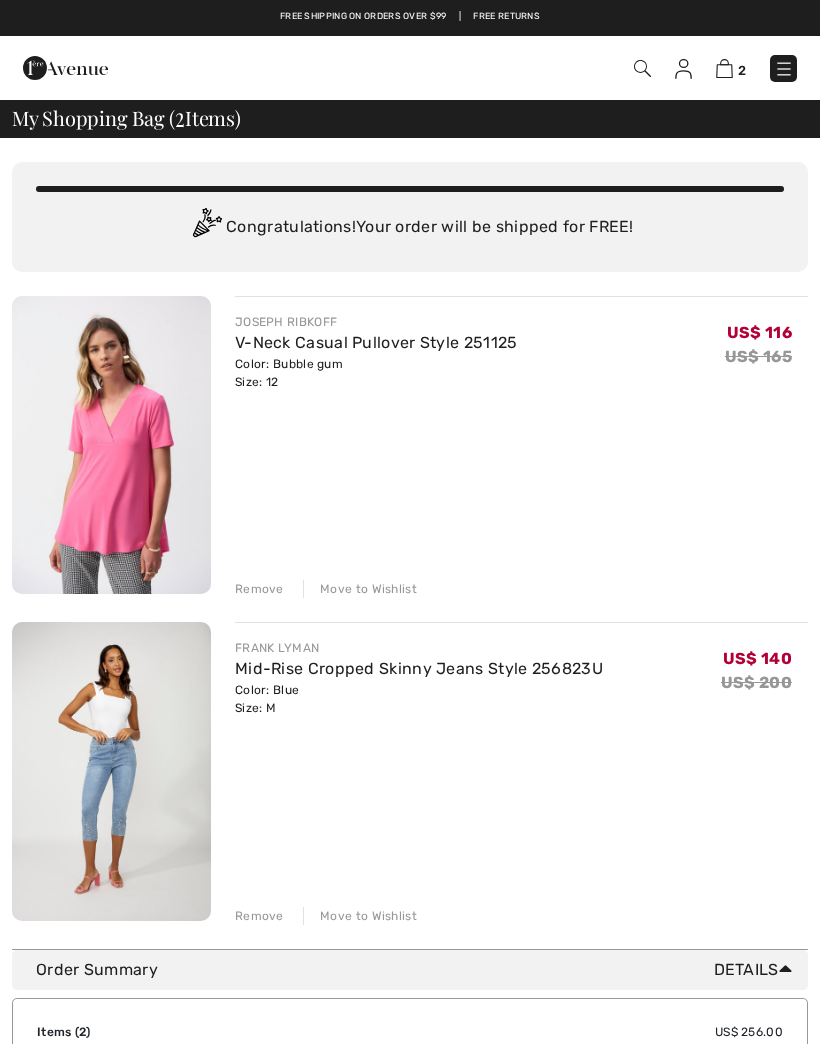 click on "Remove" at bounding box center (259, 589) 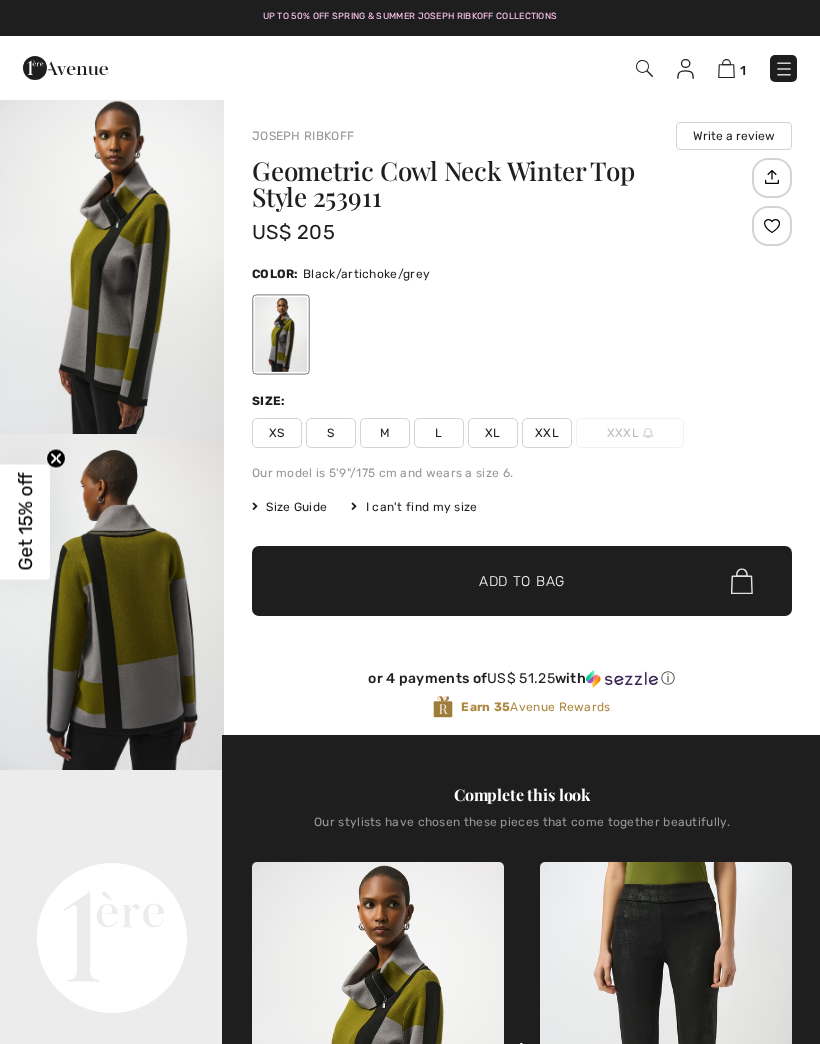 scroll, scrollTop: 0, scrollLeft: 0, axis: both 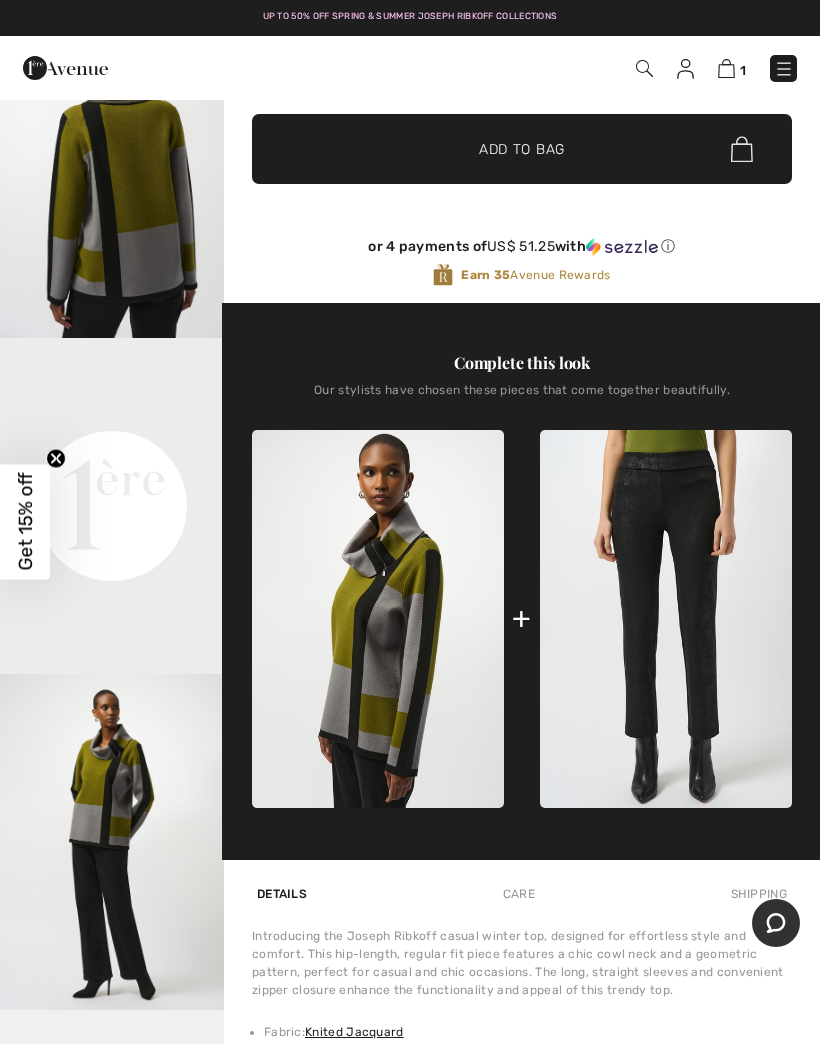 click on "Your browser does not support the video tag." at bounding box center (112, 394) 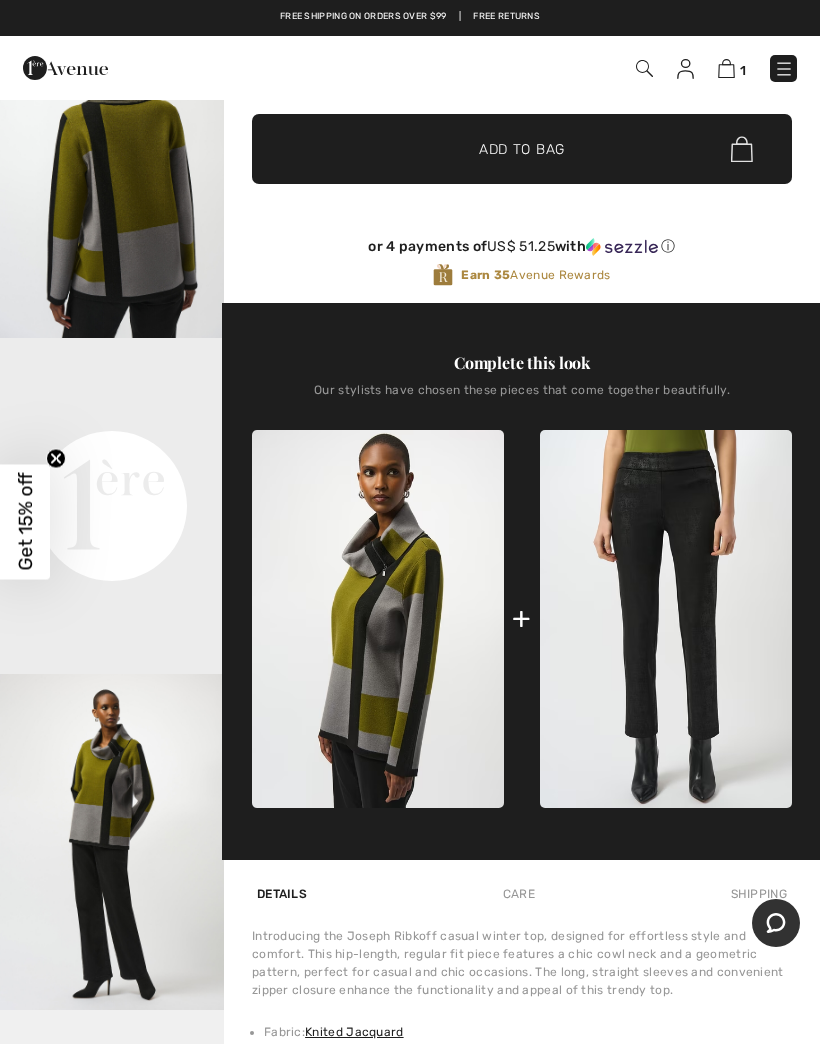 click on "Your browser does not support the video tag." at bounding box center [112, 394] 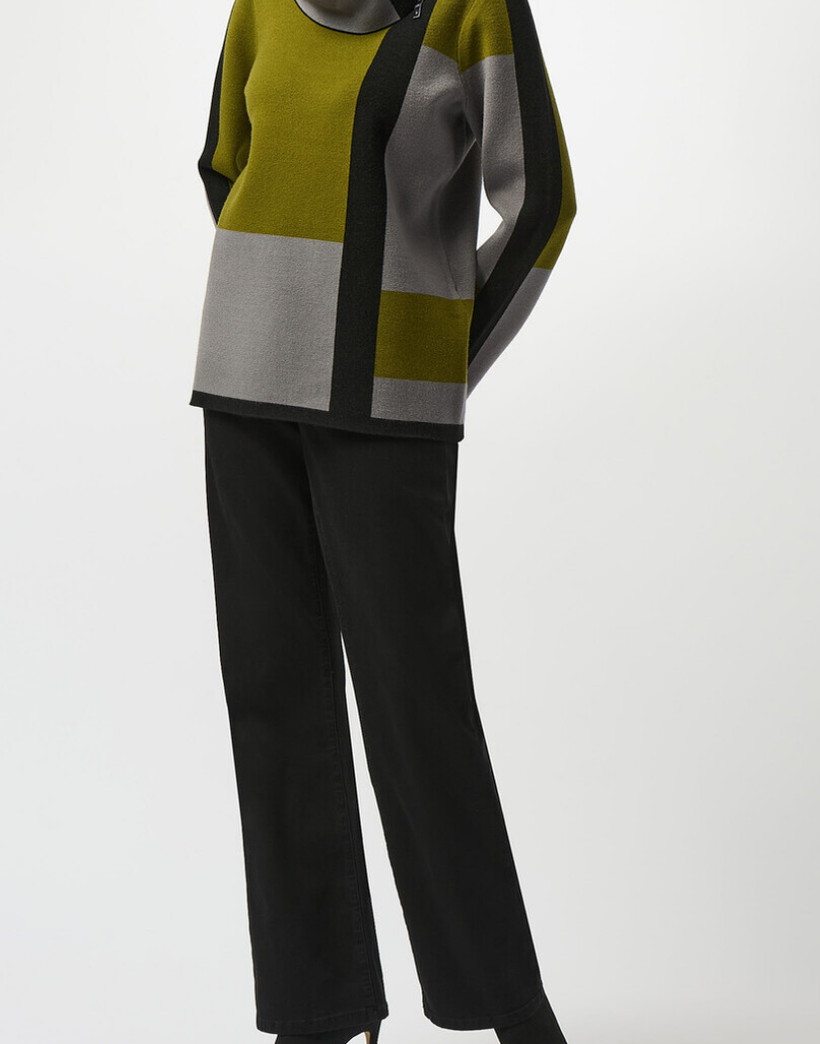 scroll, scrollTop: 47, scrollLeft: 0, axis: vertical 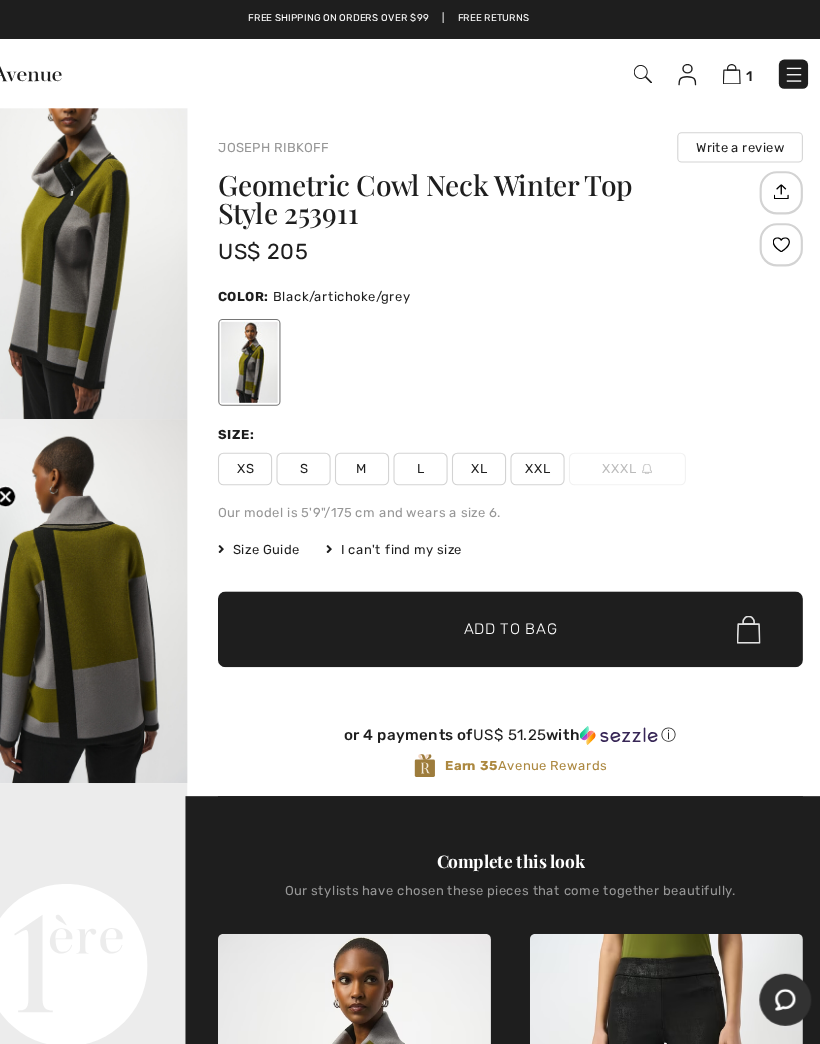 click on "L" at bounding box center [439, 433] 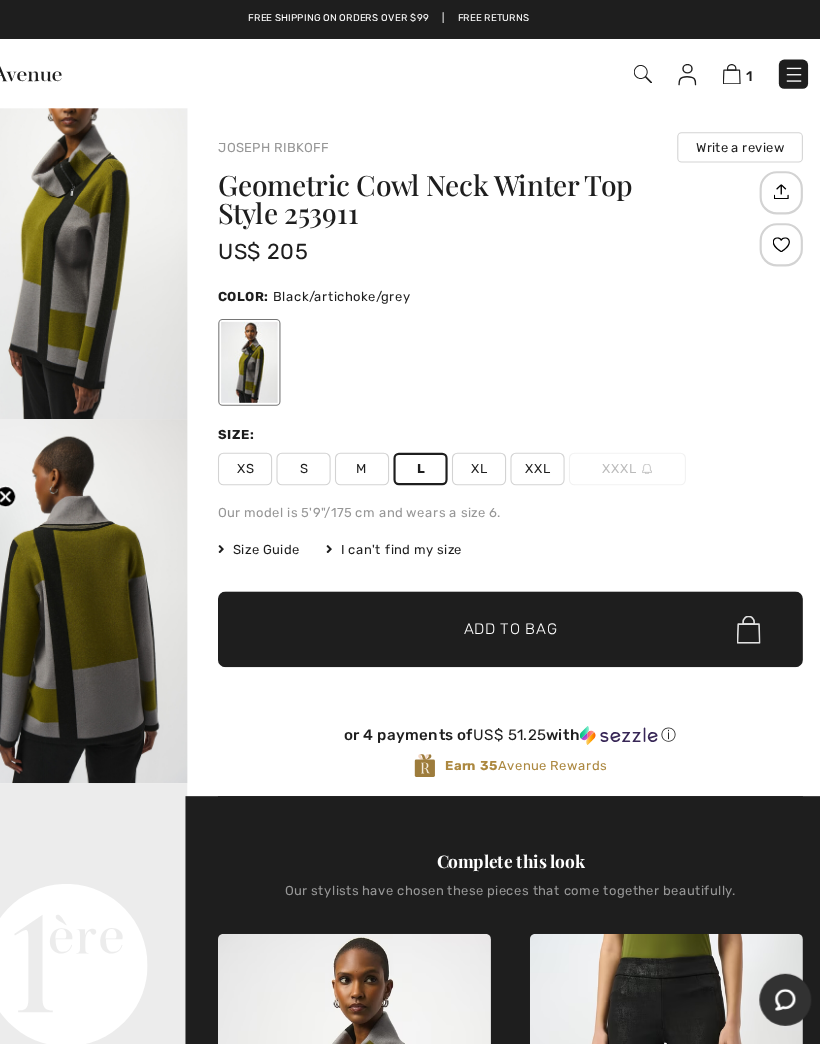 click on "Add to Bag" at bounding box center [522, 581] 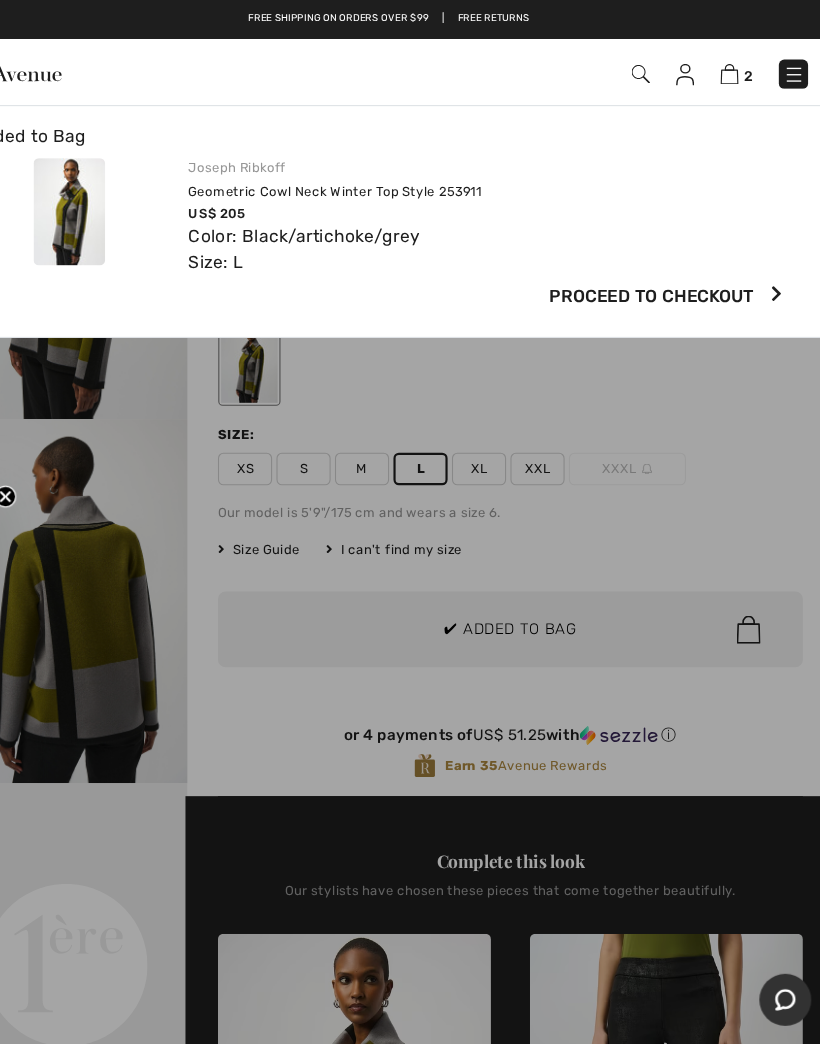 scroll, scrollTop: 0, scrollLeft: 0, axis: both 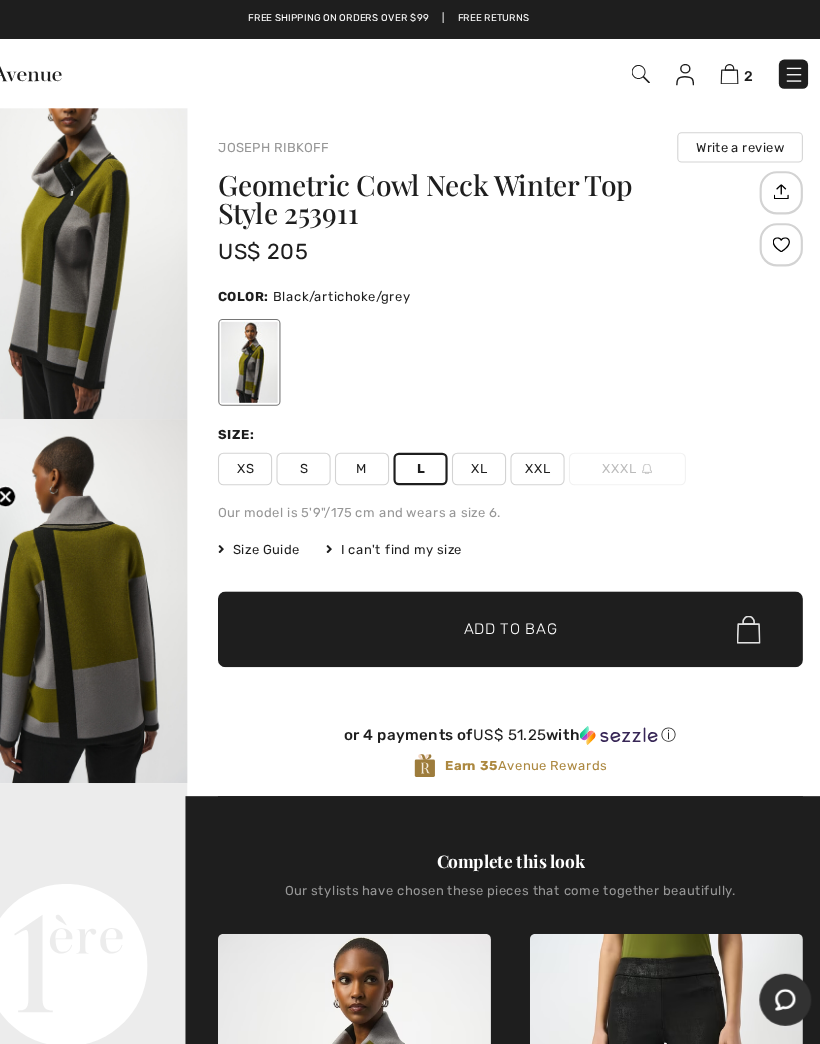 click at bounding box center (683, 69) 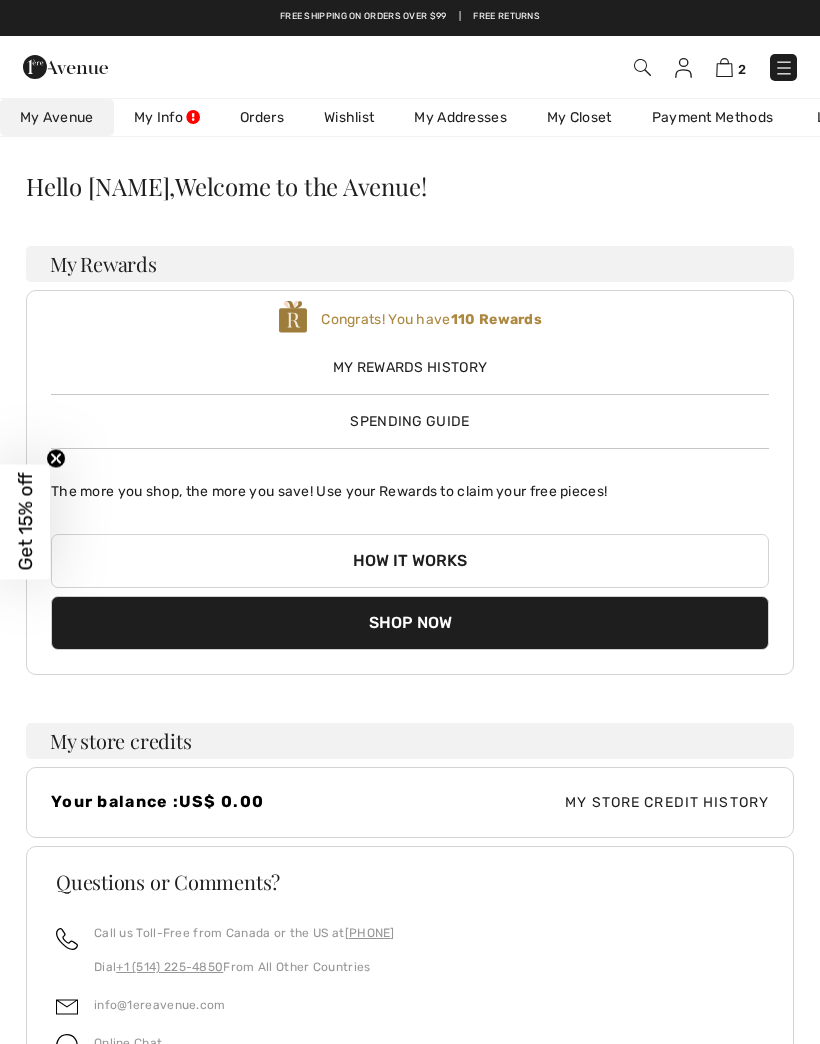 scroll, scrollTop: 0, scrollLeft: 0, axis: both 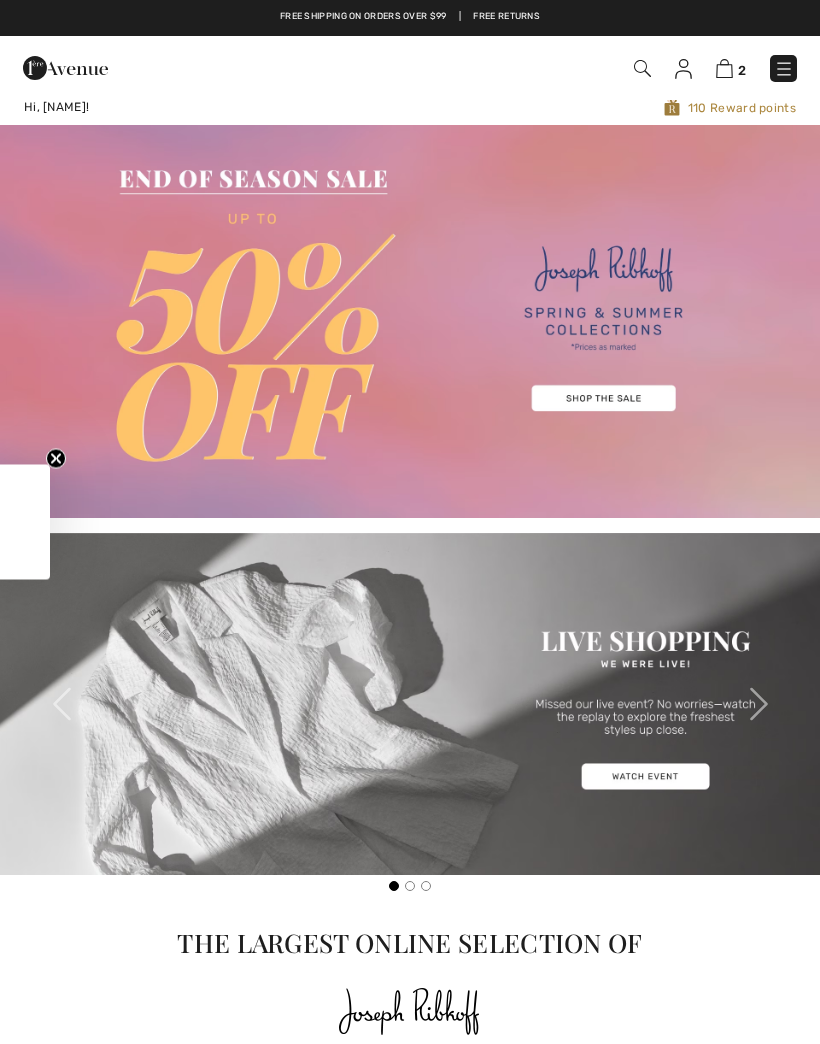 checkbox on "true" 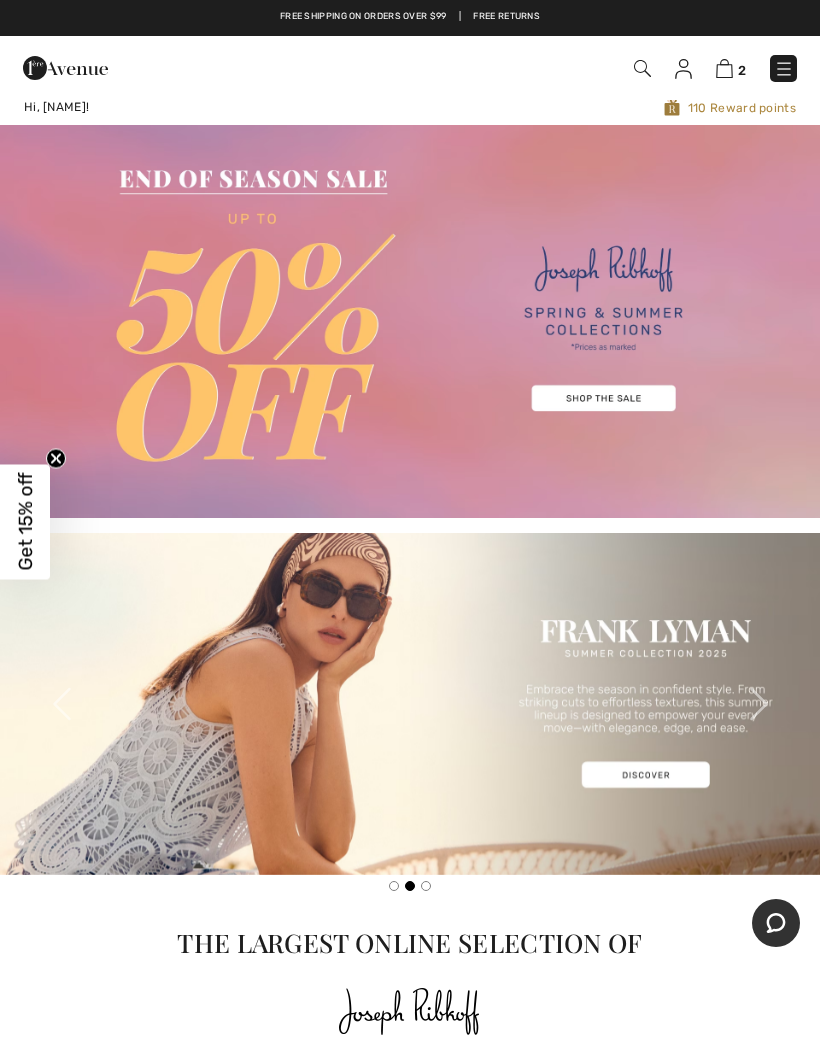 click at bounding box center [724, 68] 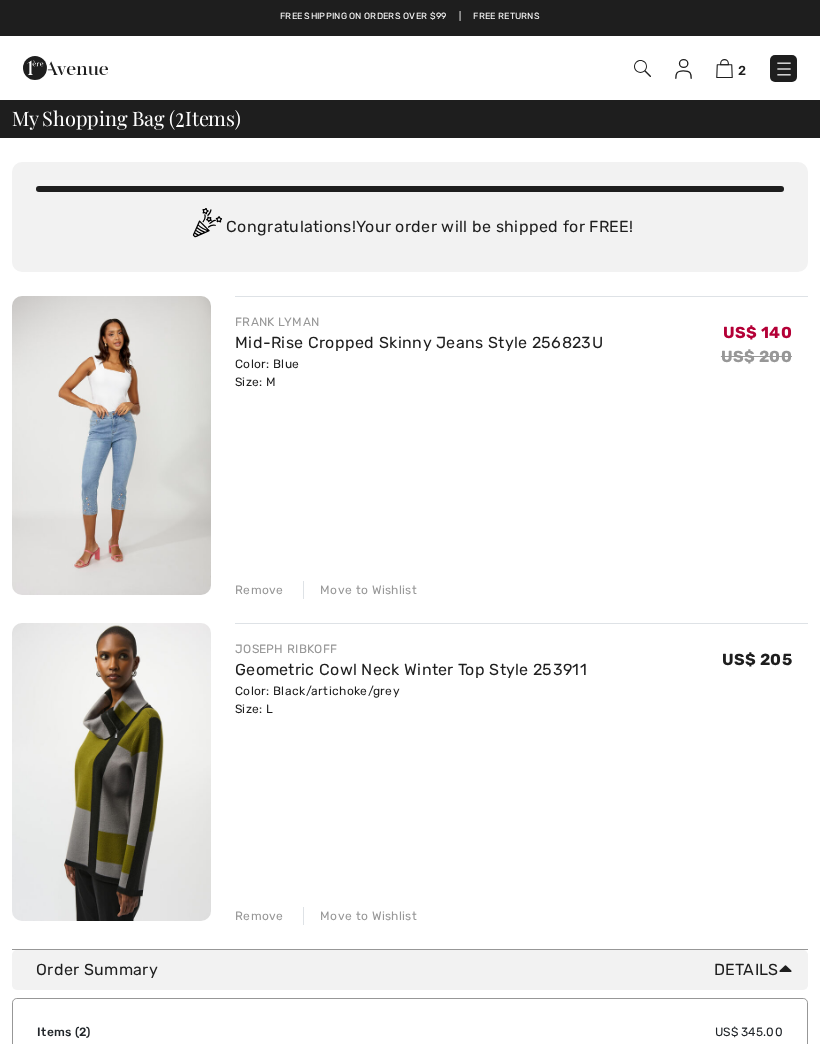 scroll, scrollTop: 0, scrollLeft: 0, axis: both 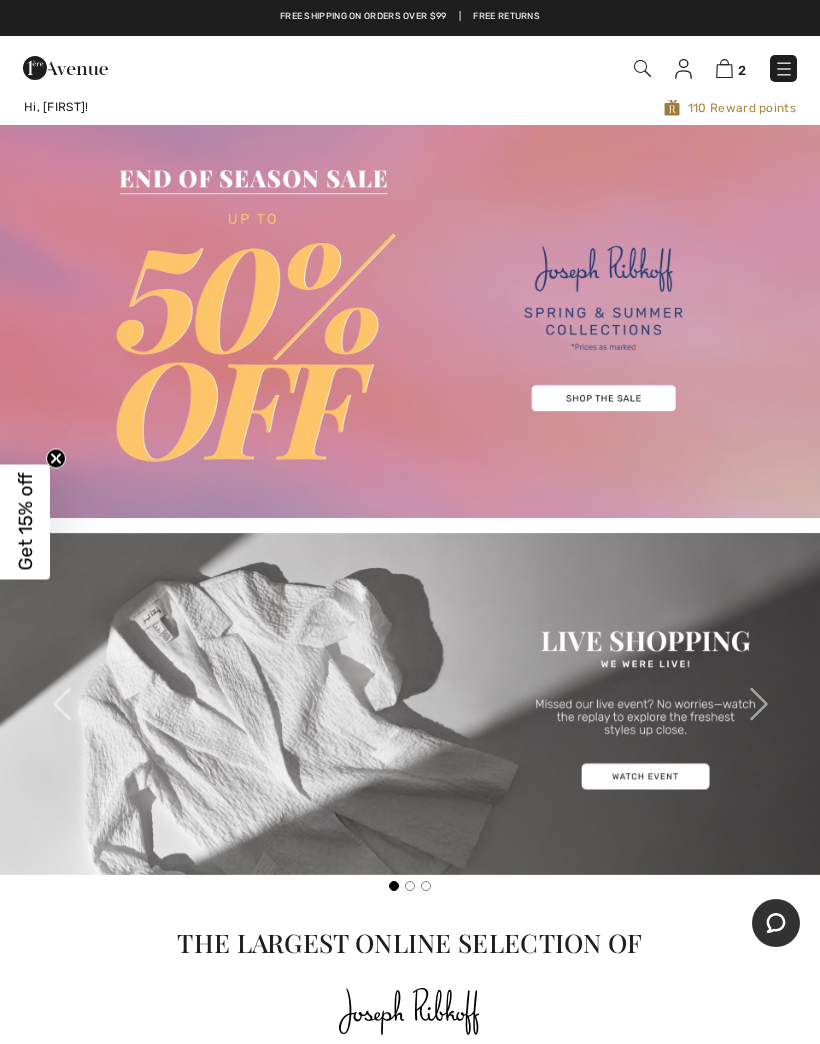 click at bounding box center [410, 321] 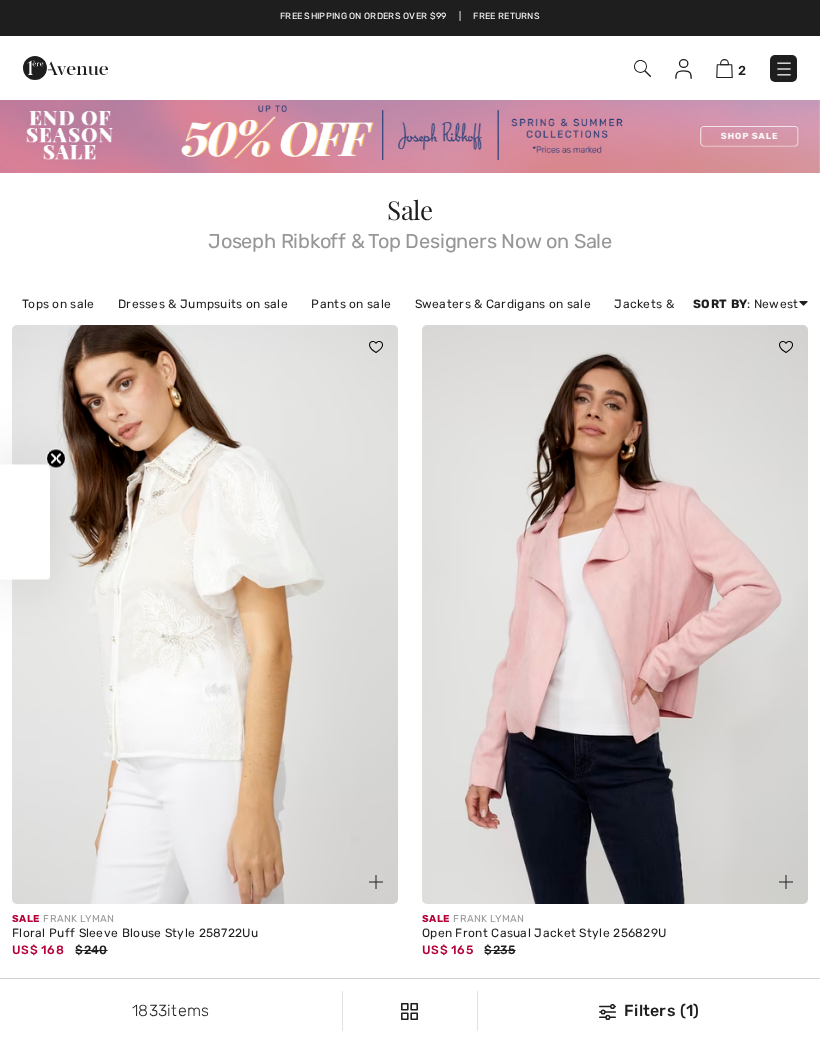 scroll, scrollTop: 0, scrollLeft: 0, axis: both 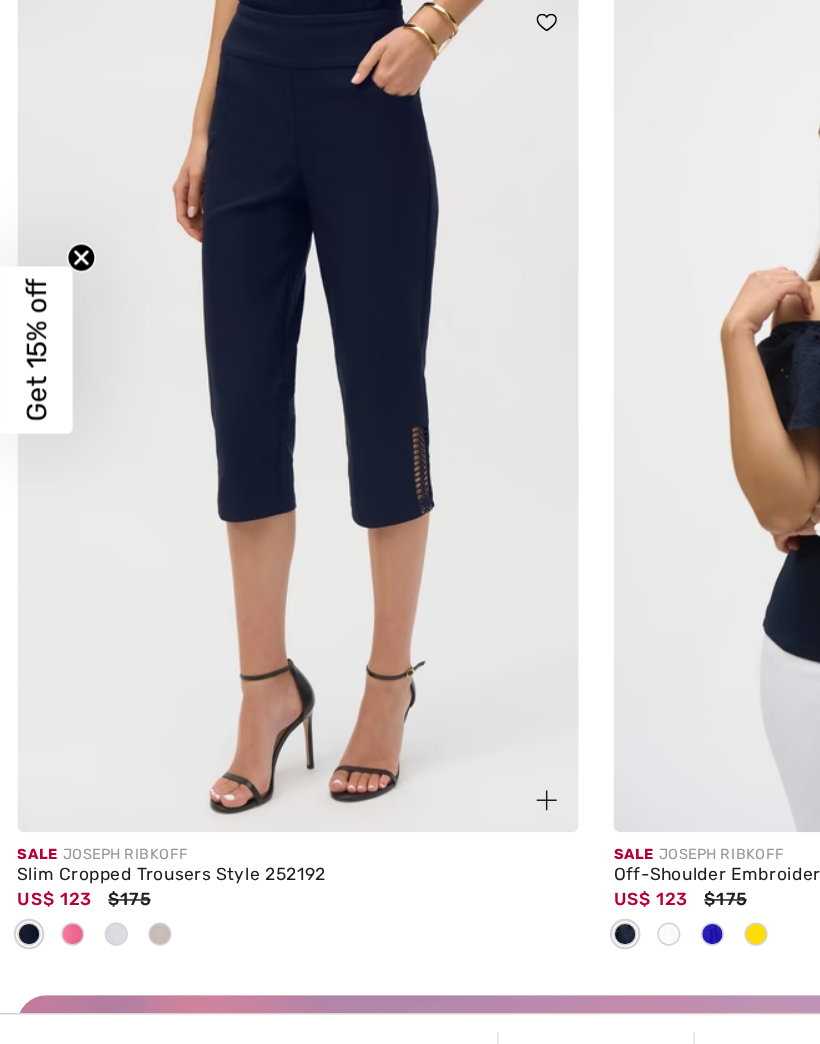 click at bounding box center [205, 564] 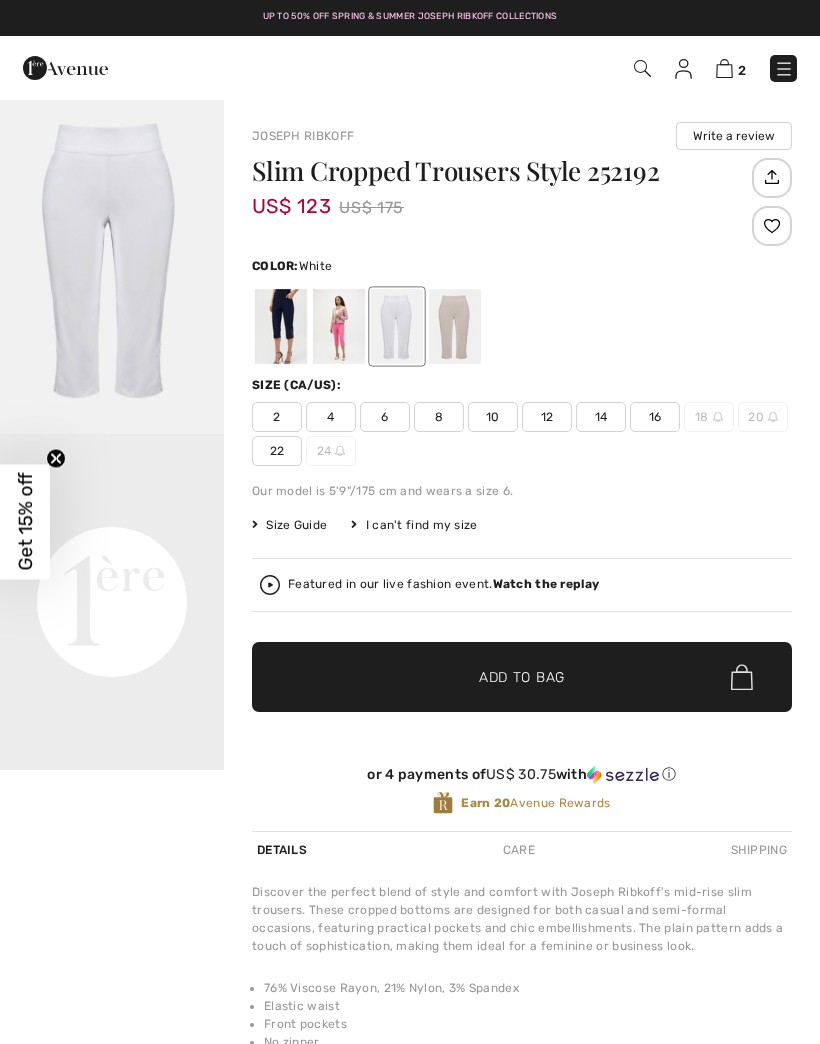 scroll, scrollTop: 0, scrollLeft: 0, axis: both 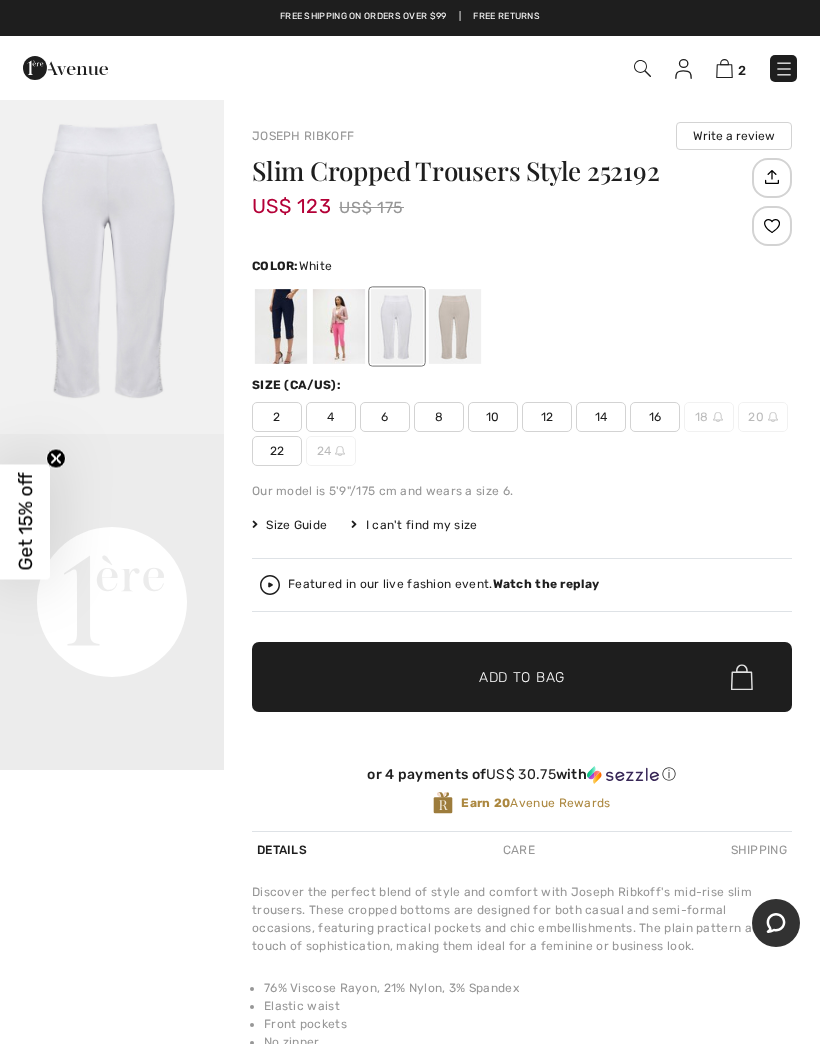 click on "12" at bounding box center [547, 417] 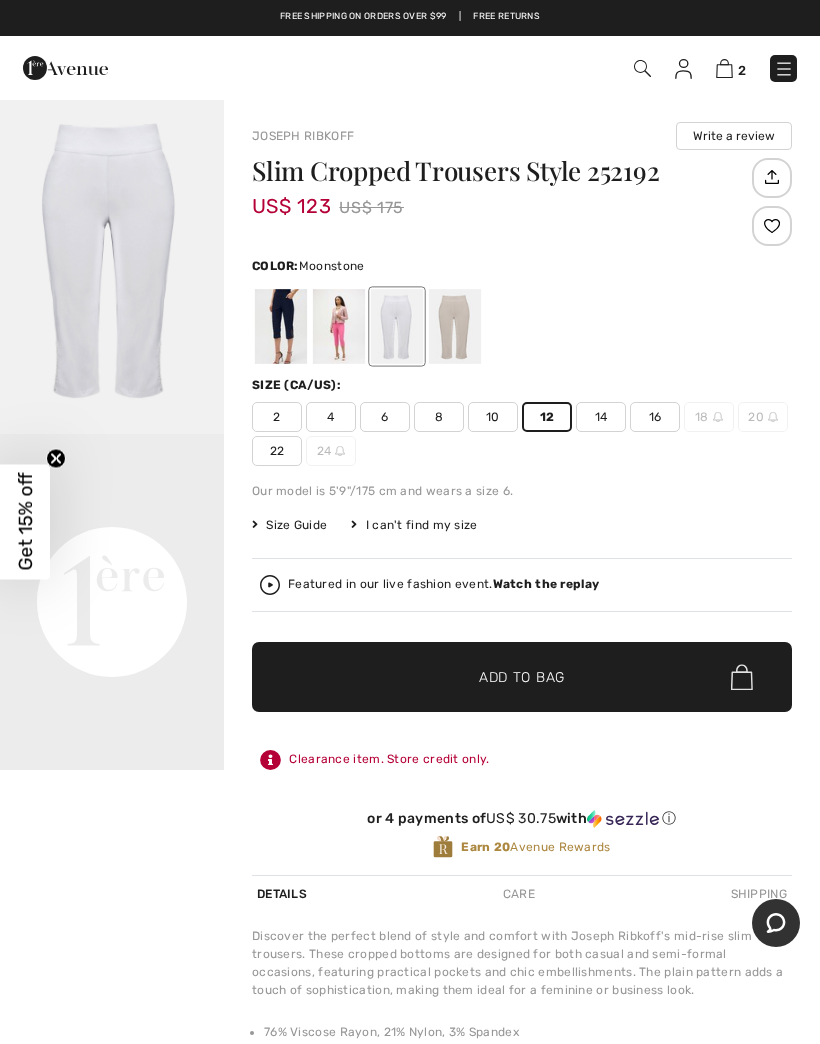 click at bounding box center (455, 326) 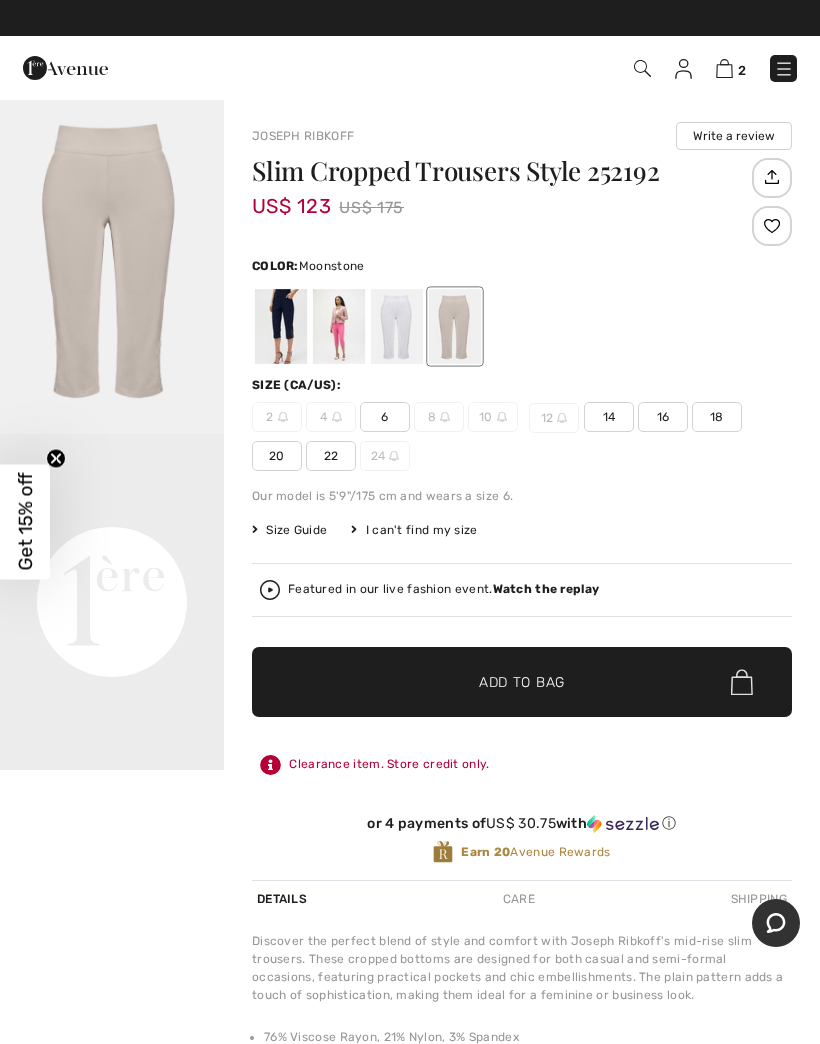 click at bounding box center (339, 326) 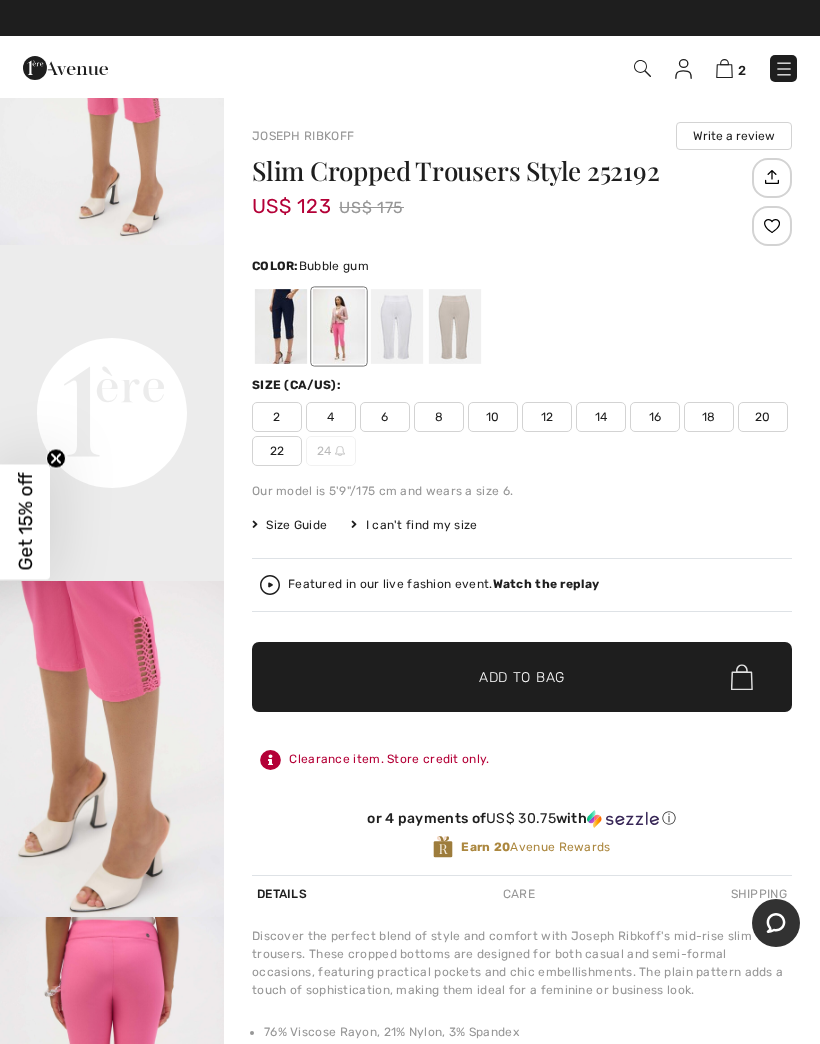 scroll, scrollTop: 594, scrollLeft: 0, axis: vertical 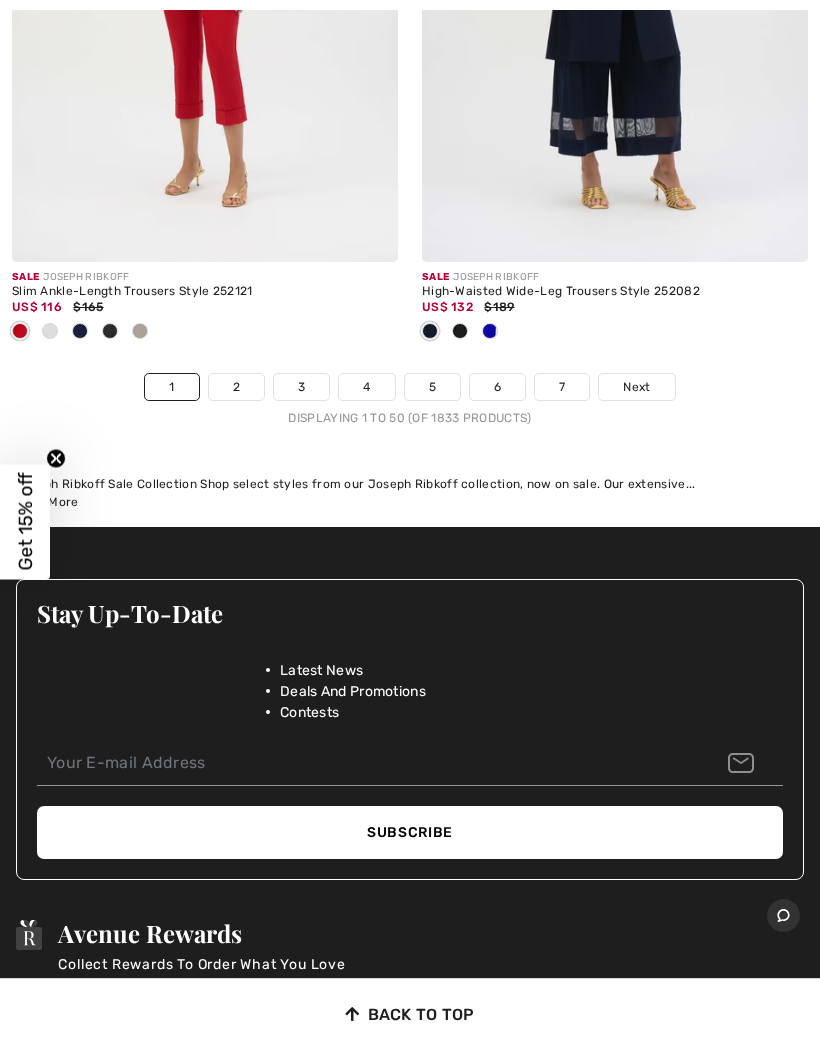 click on "2" at bounding box center (236, 387) 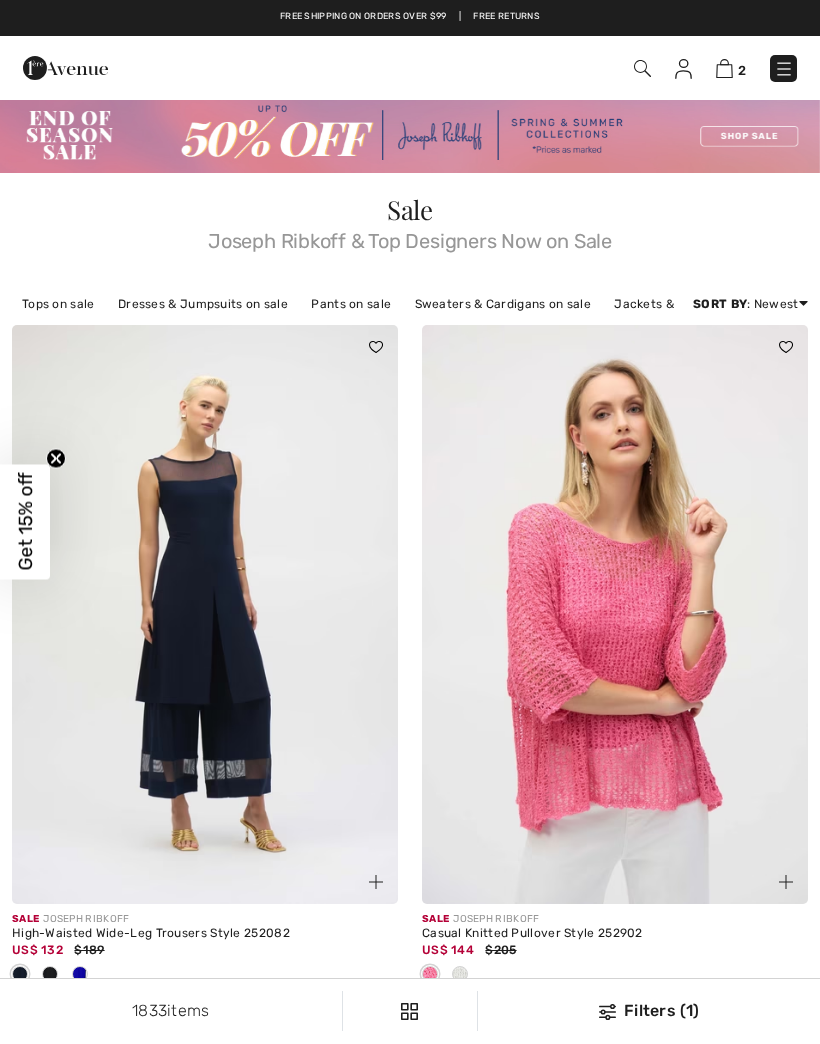scroll, scrollTop: 0, scrollLeft: 0, axis: both 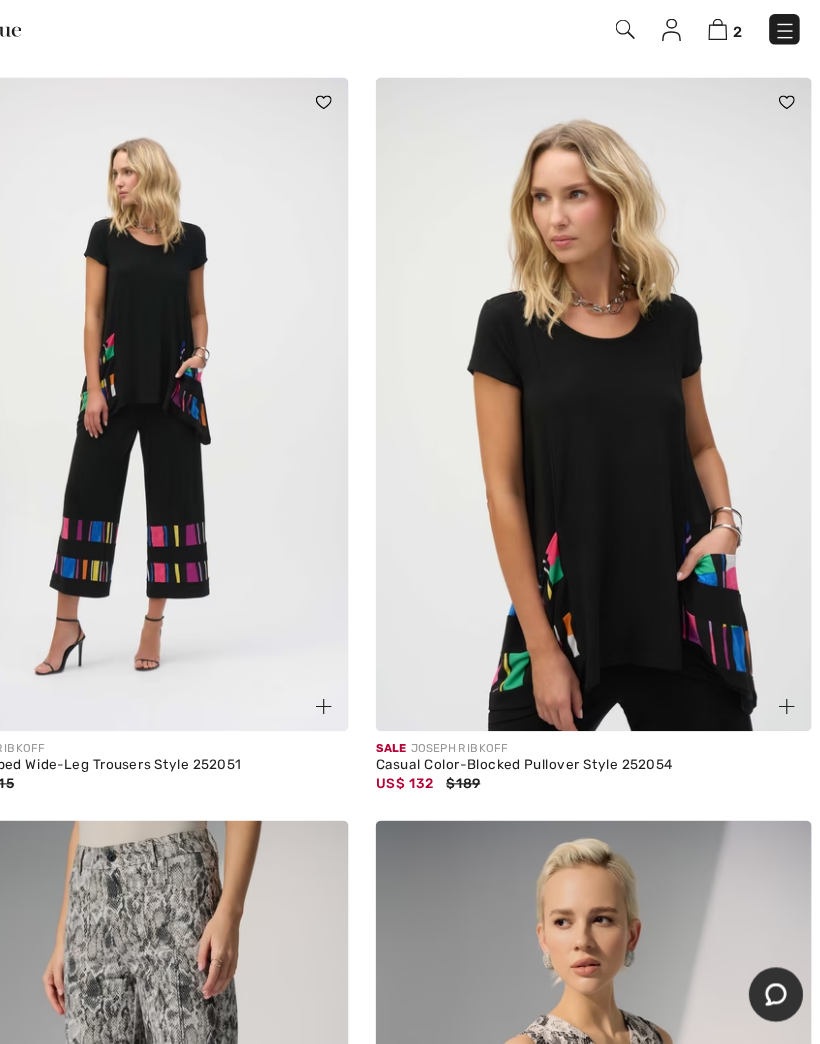 click at bounding box center [615, 400] 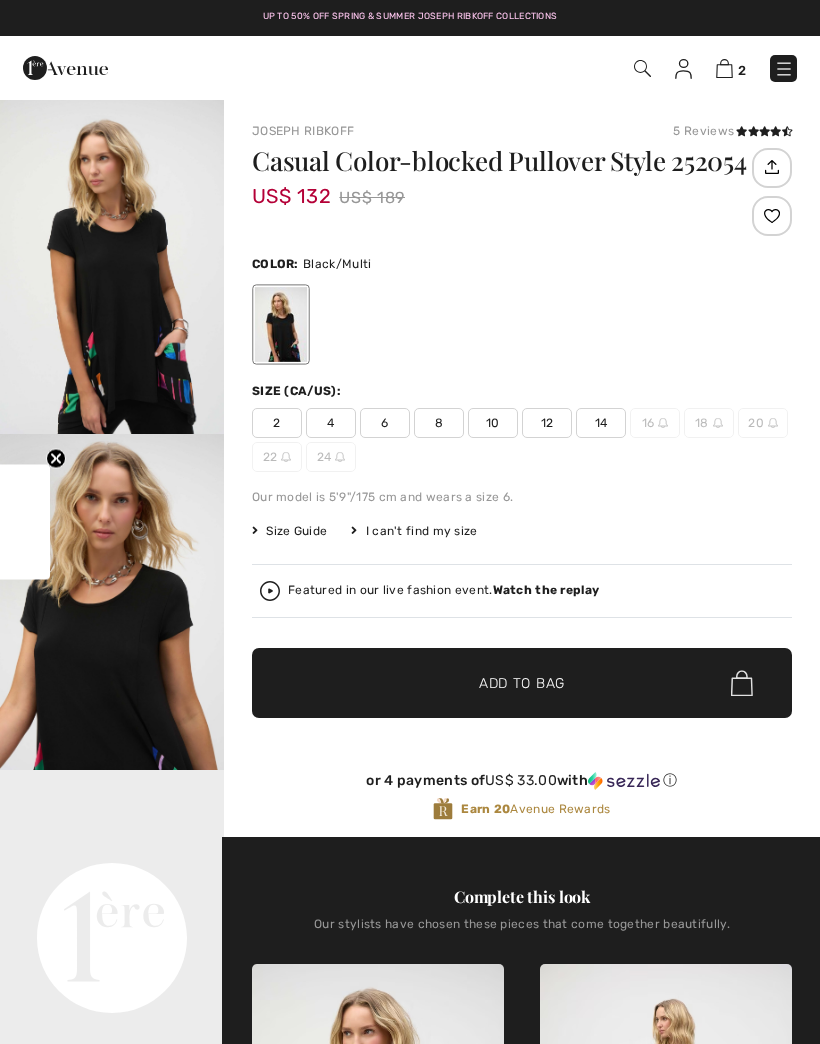 checkbox on "true" 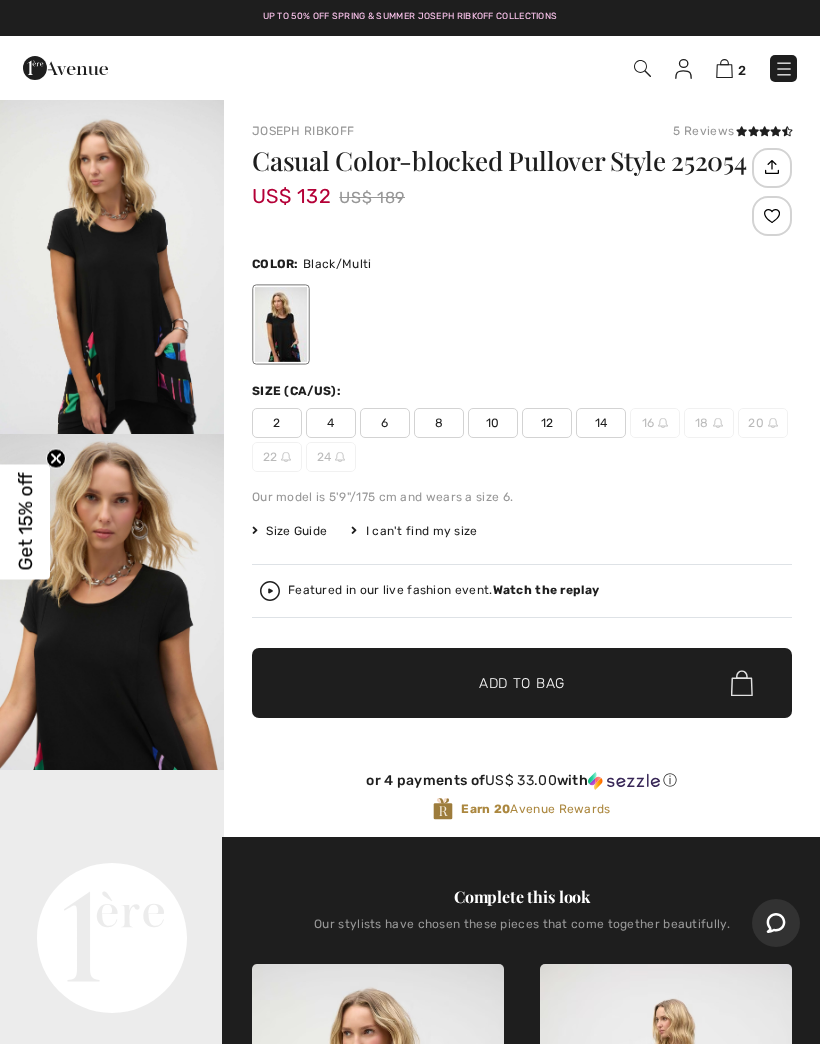 scroll, scrollTop: 0, scrollLeft: 0, axis: both 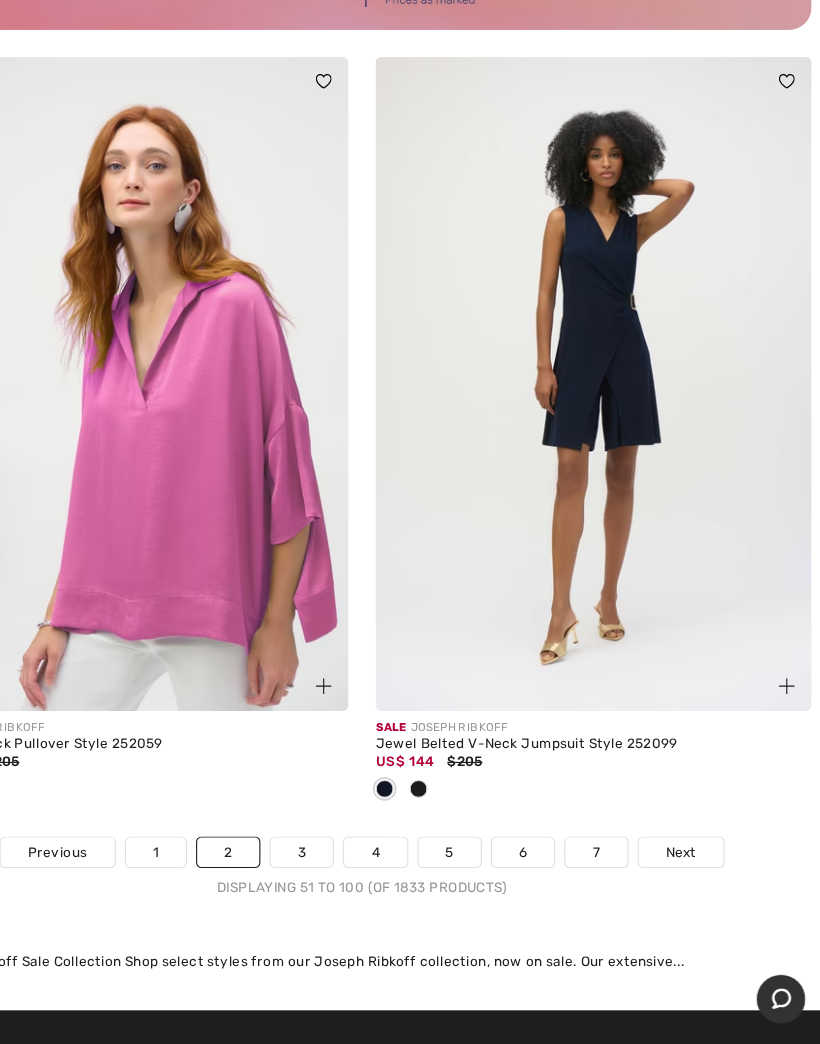 click on "3" at bounding box center [356, 797] 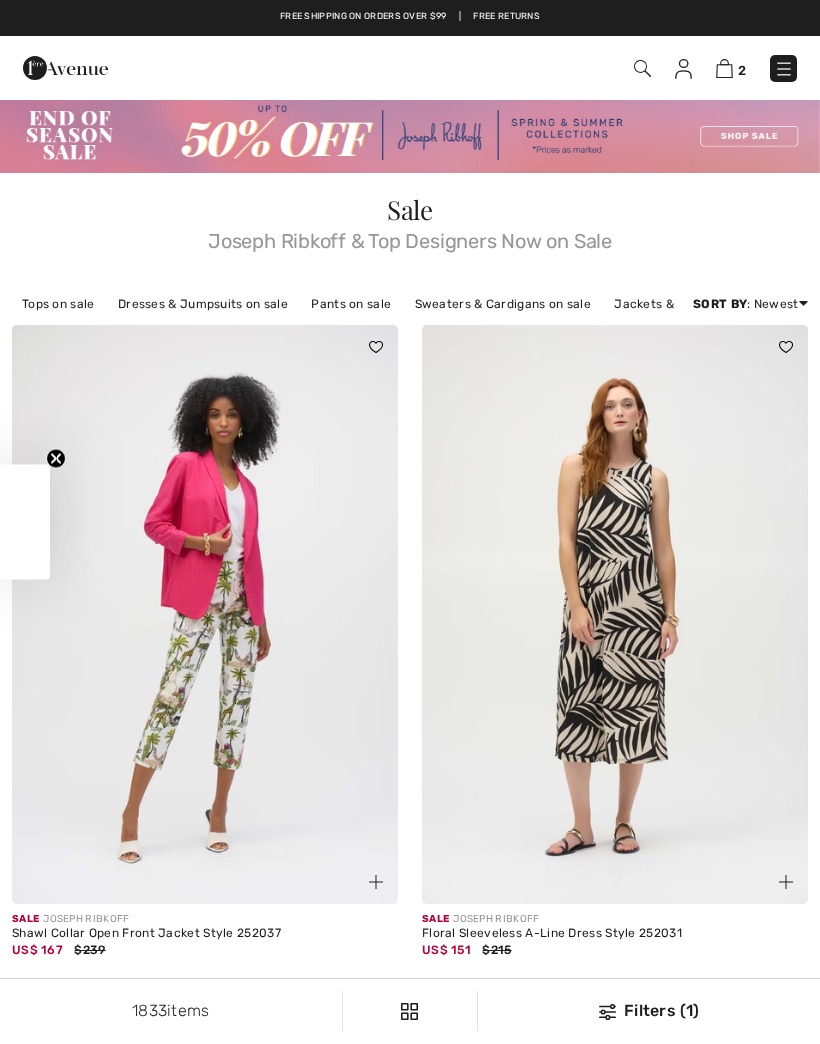 scroll, scrollTop: 0, scrollLeft: 0, axis: both 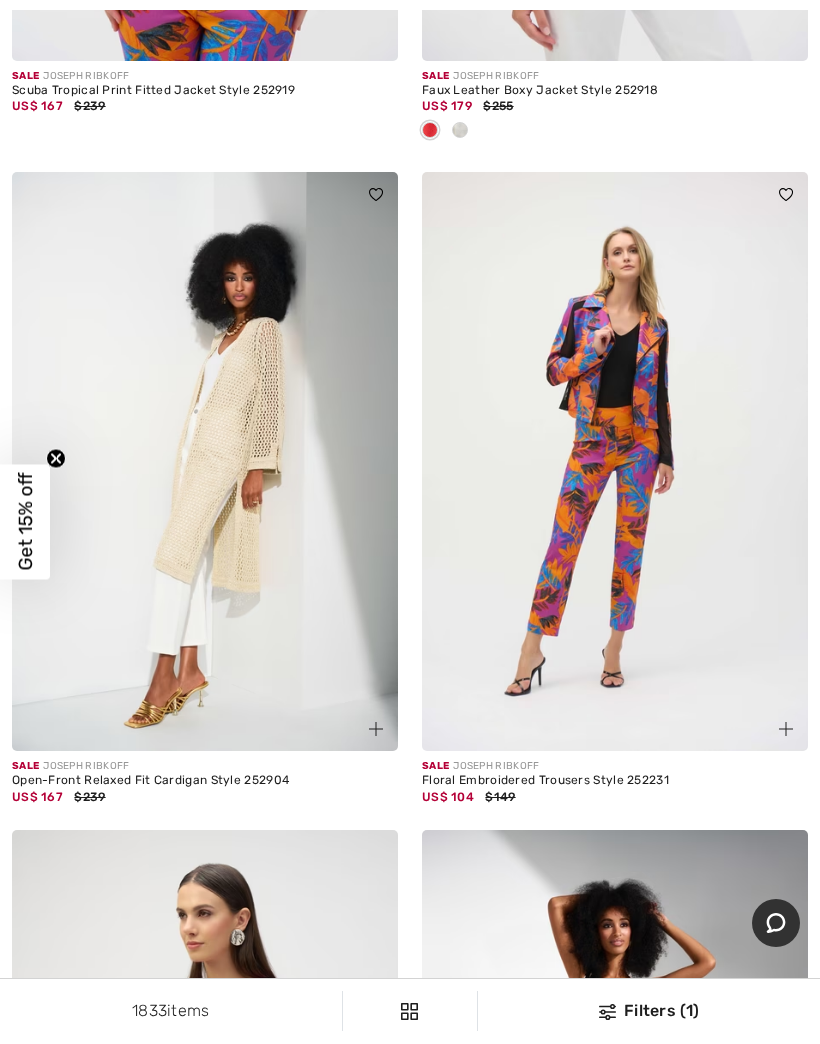 click at bounding box center (205, 461) 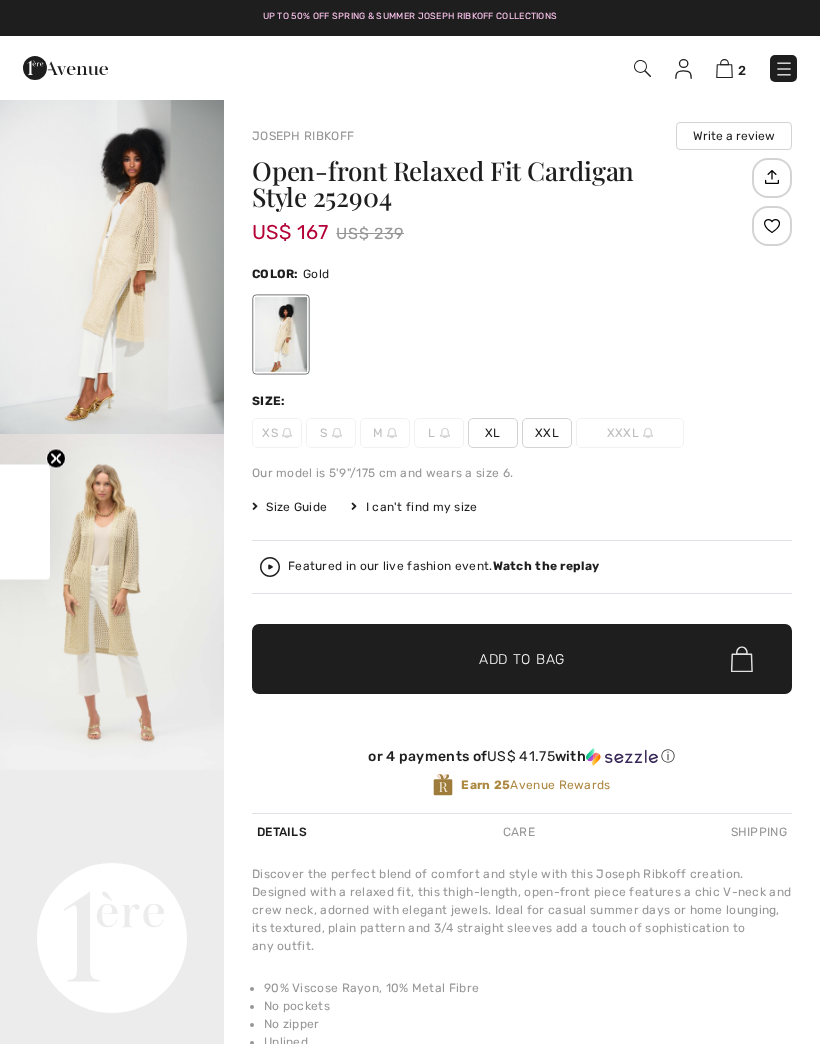scroll, scrollTop: 0, scrollLeft: 0, axis: both 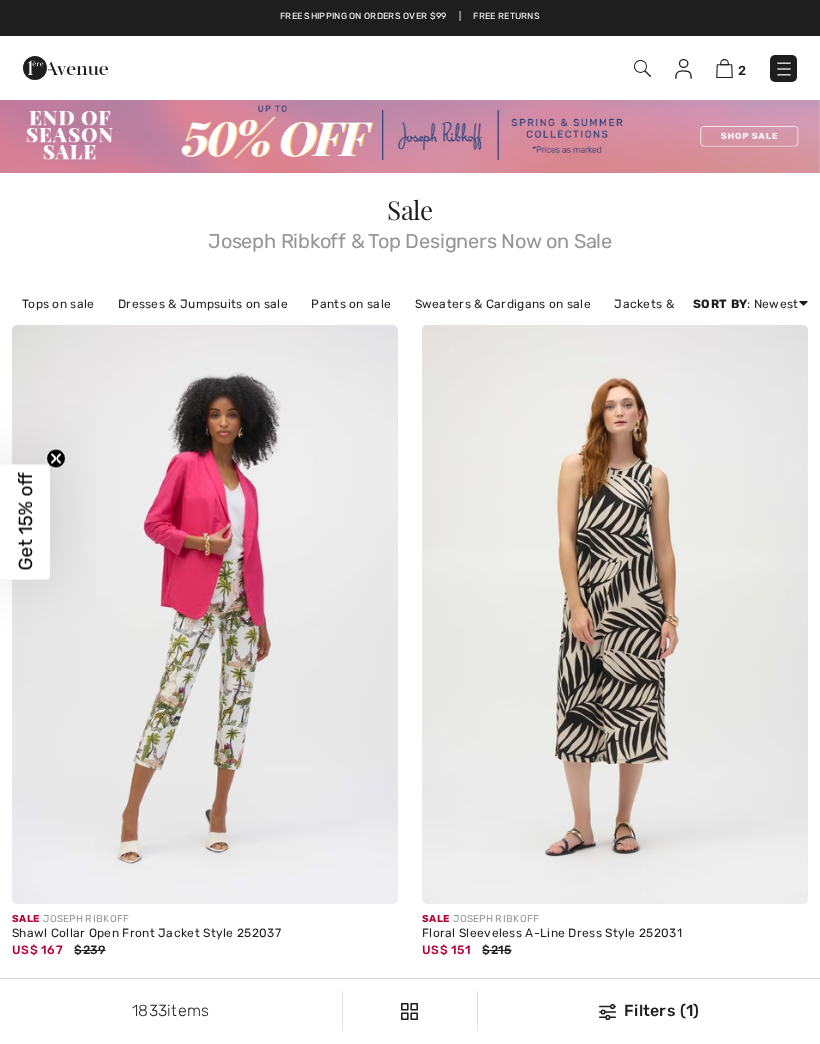 checkbox on "true" 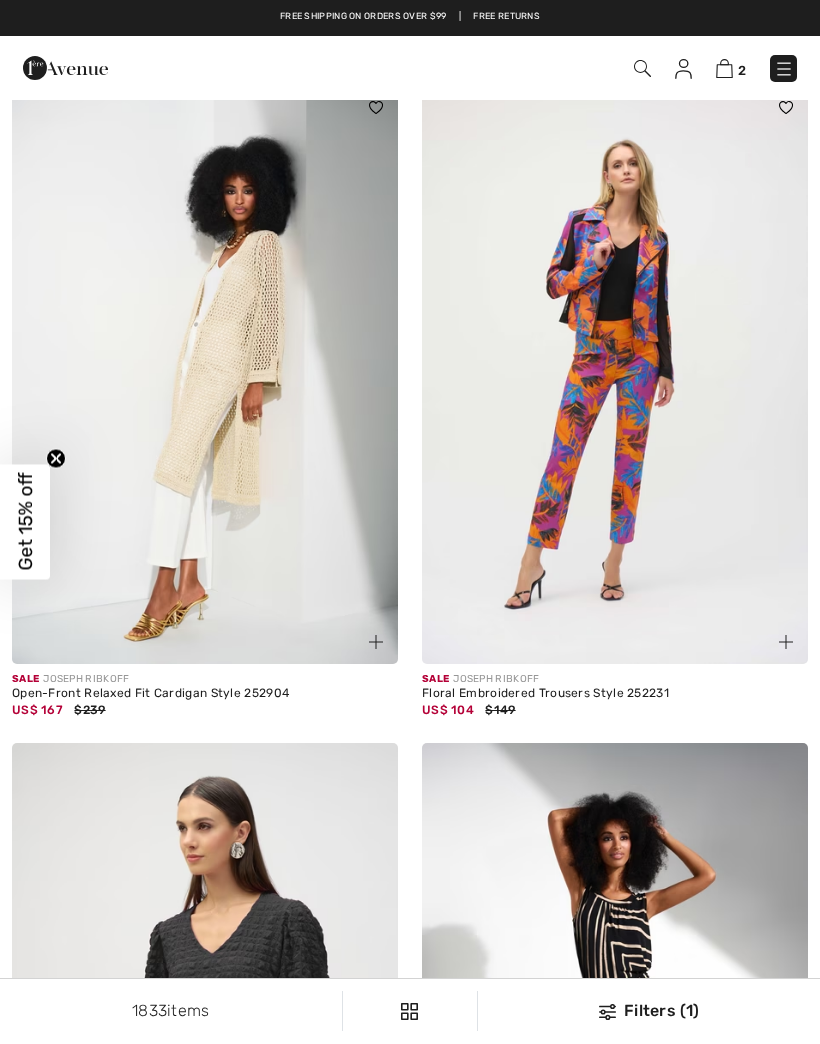 scroll, scrollTop: 0, scrollLeft: 0, axis: both 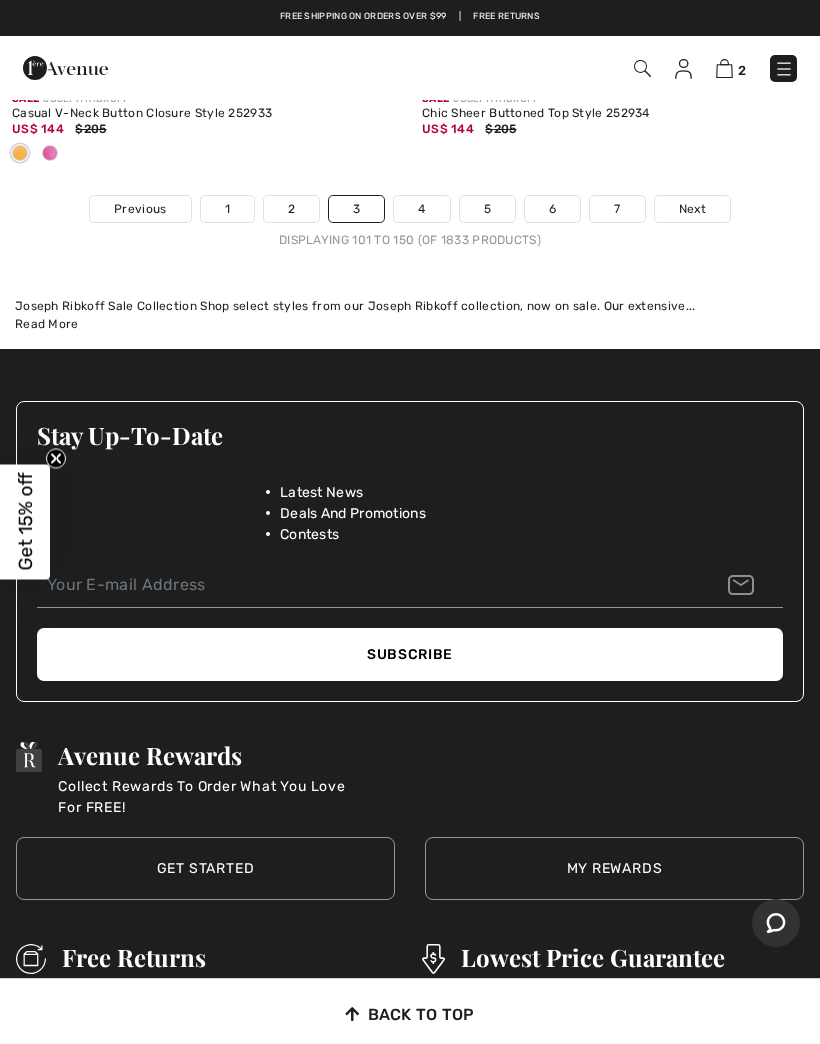 click on "4" at bounding box center (421, 209) 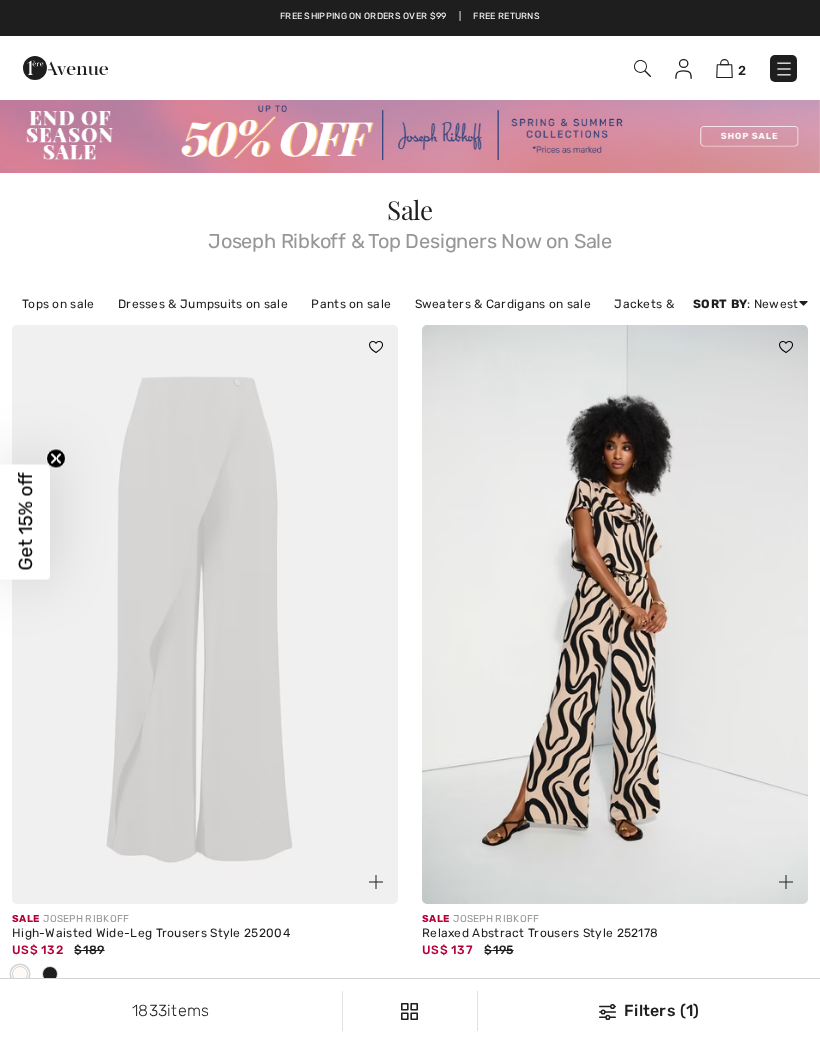 scroll, scrollTop: 0, scrollLeft: 0, axis: both 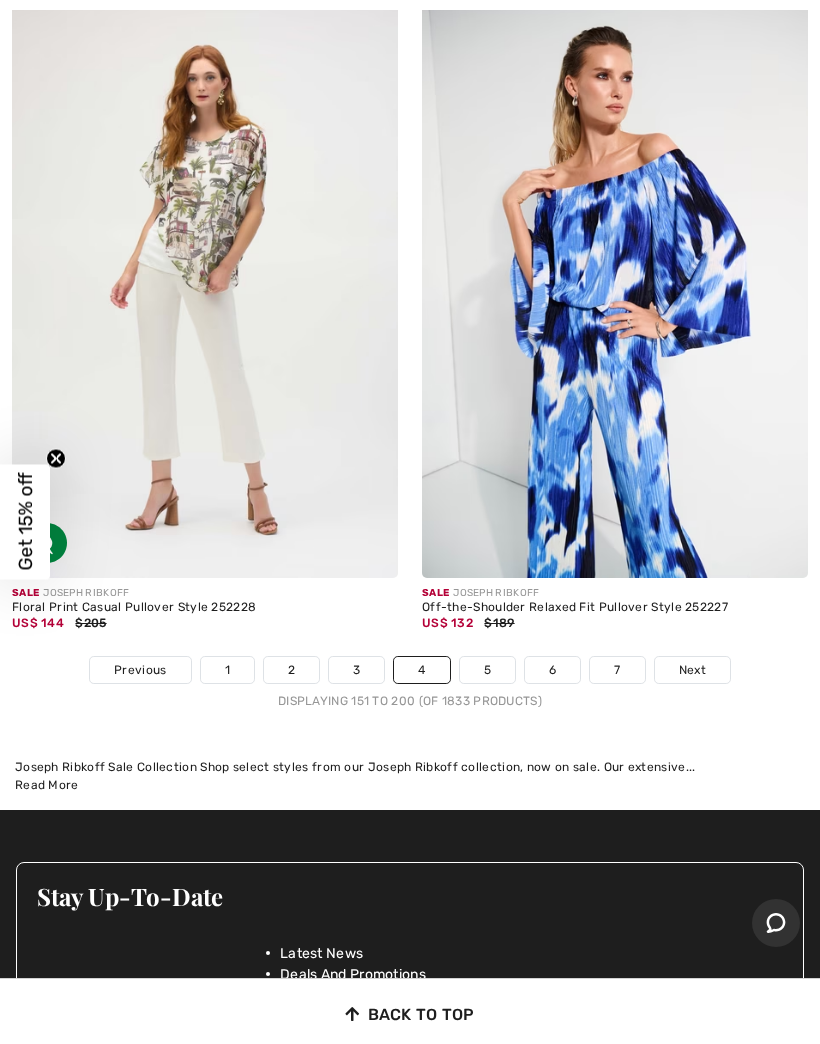 click on "5" at bounding box center (487, 670) 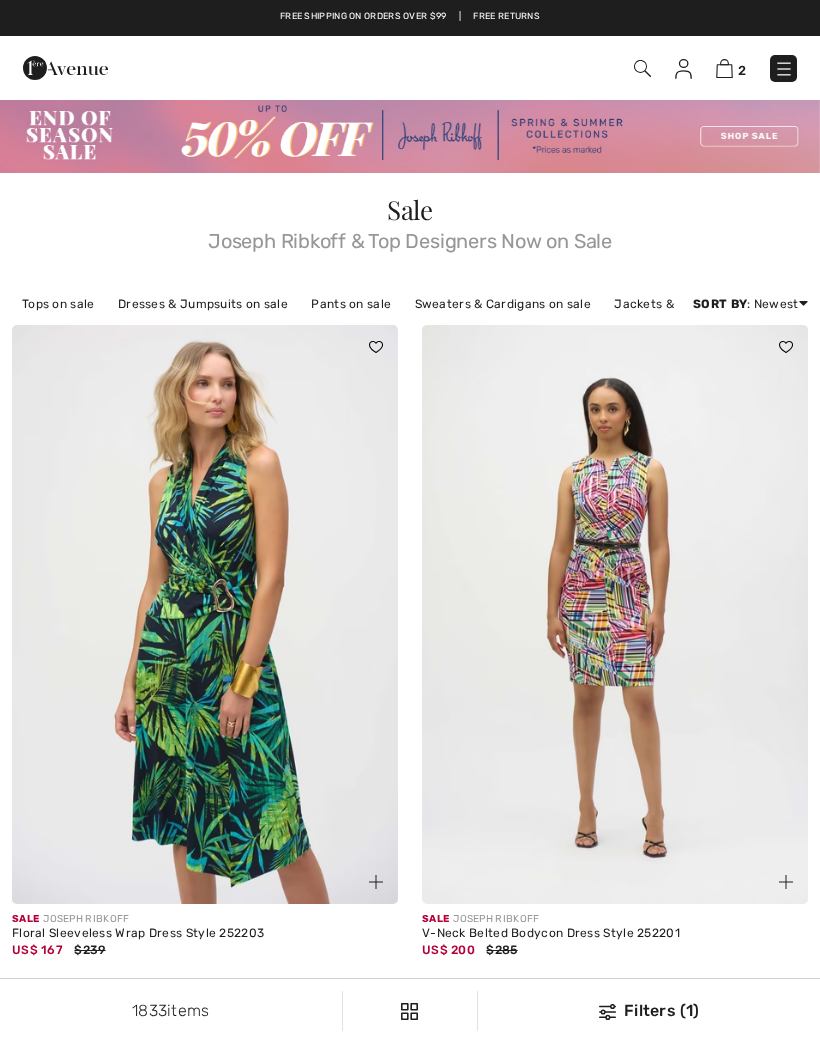 scroll, scrollTop: 0, scrollLeft: 0, axis: both 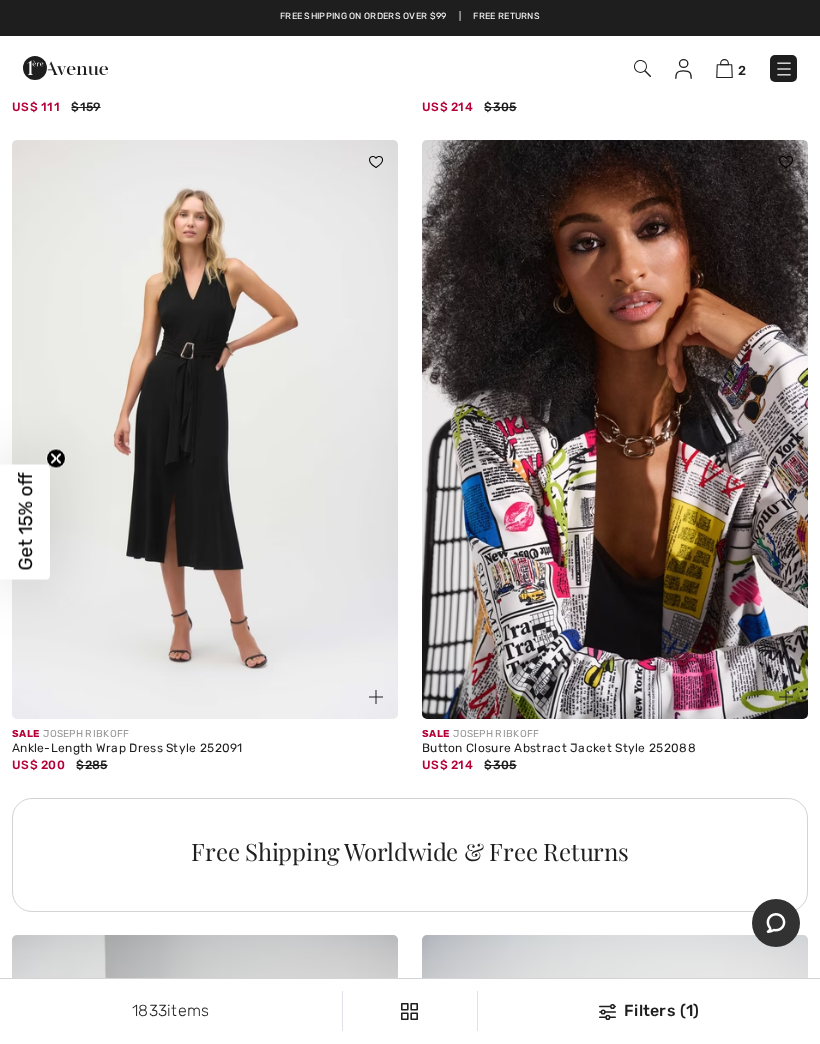 click at bounding box center [615, 429] 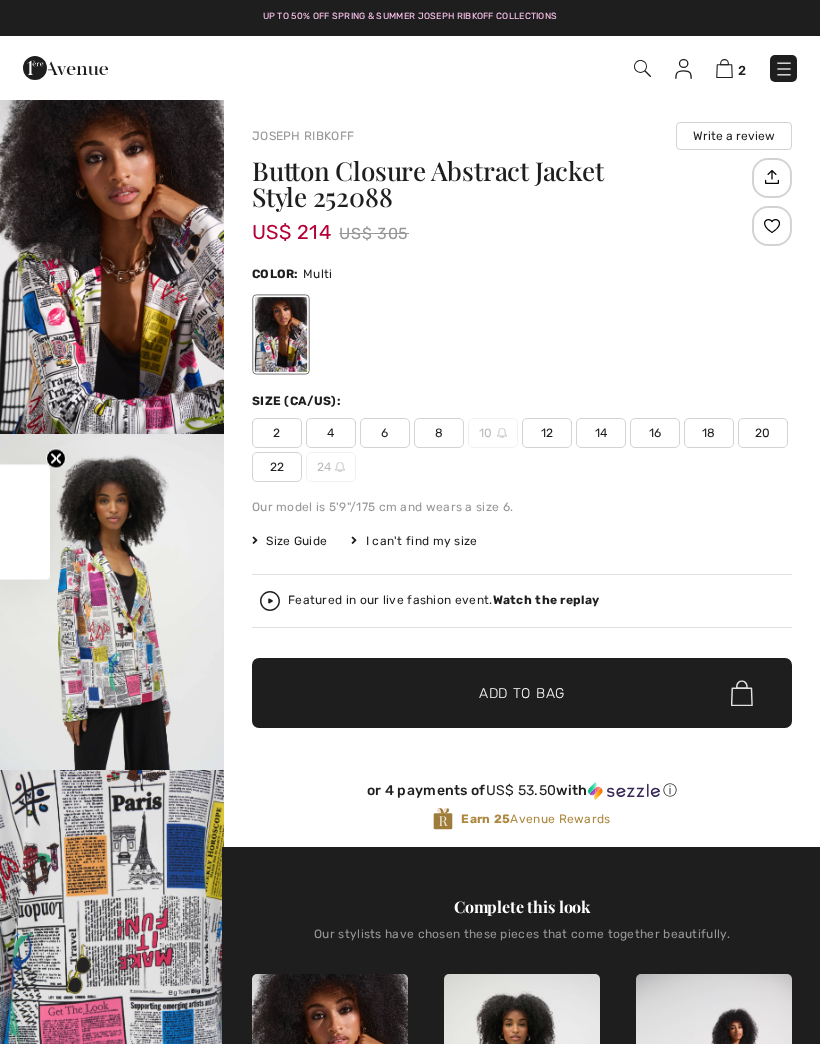 checkbox on "true" 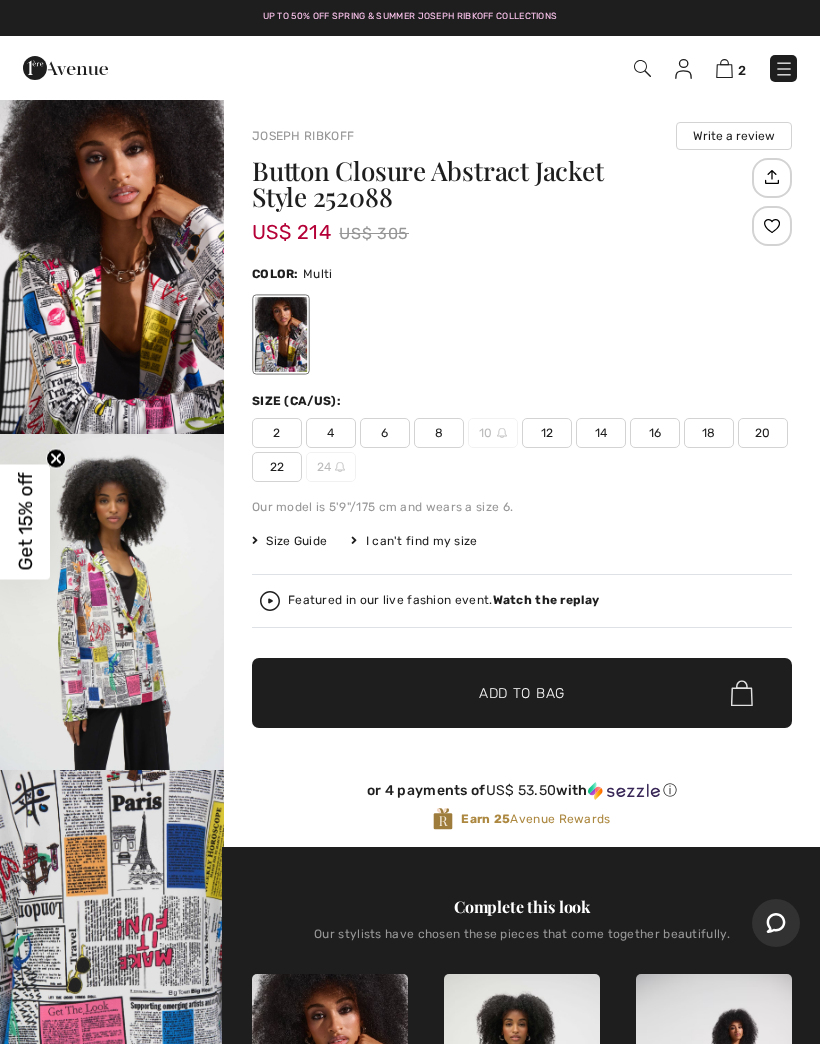 click at bounding box center (112, 266) 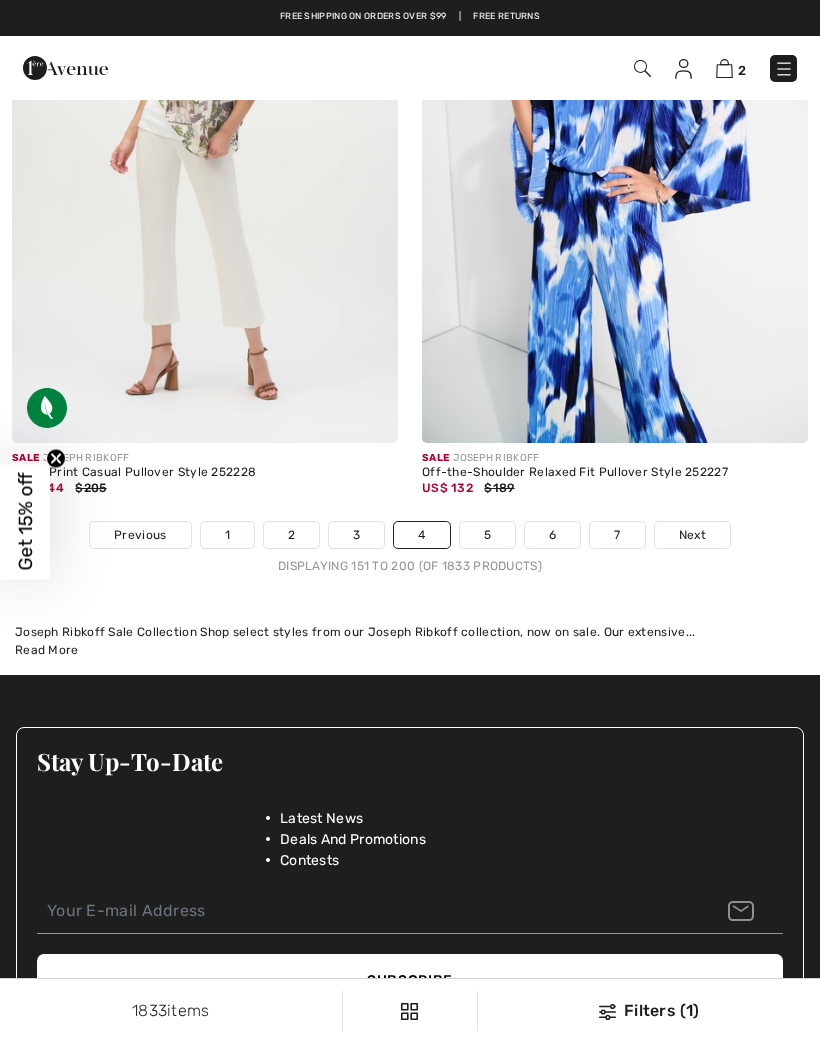 scroll, scrollTop: 0, scrollLeft: 0, axis: both 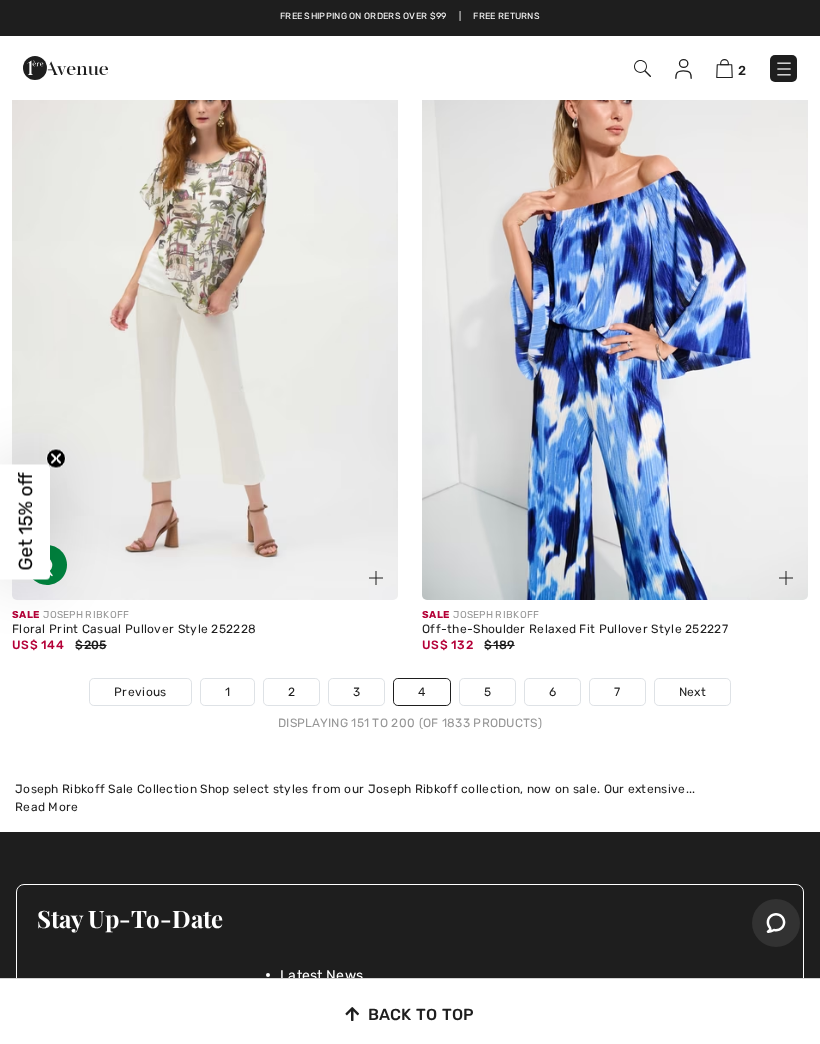 click on "5" at bounding box center [487, 692] 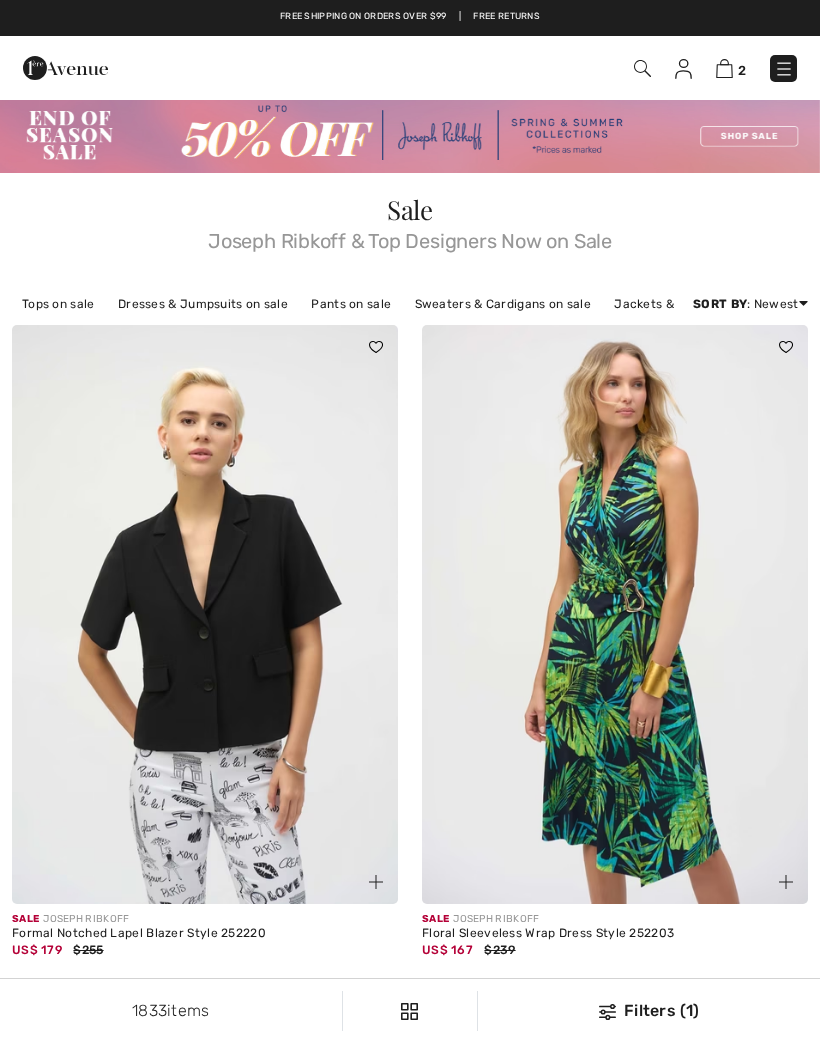 scroll, scrollTop: 0, scrollLeft: 0, axis: both 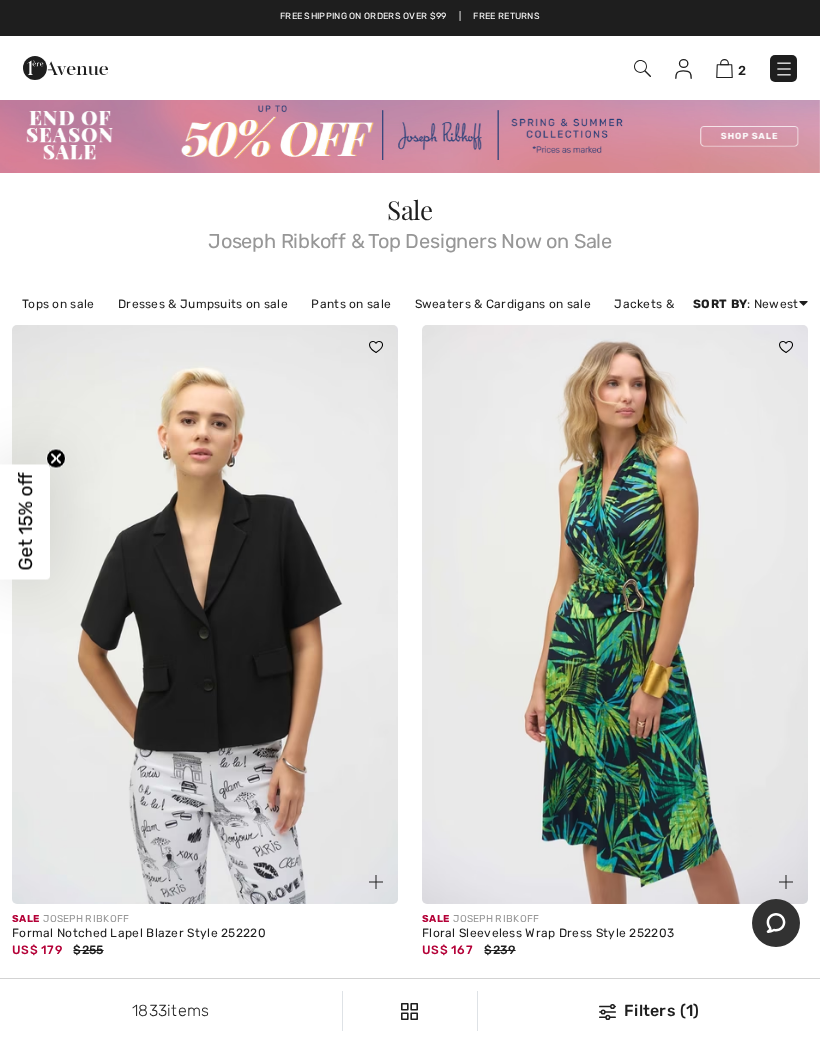 click at bounding box center [615, 614] 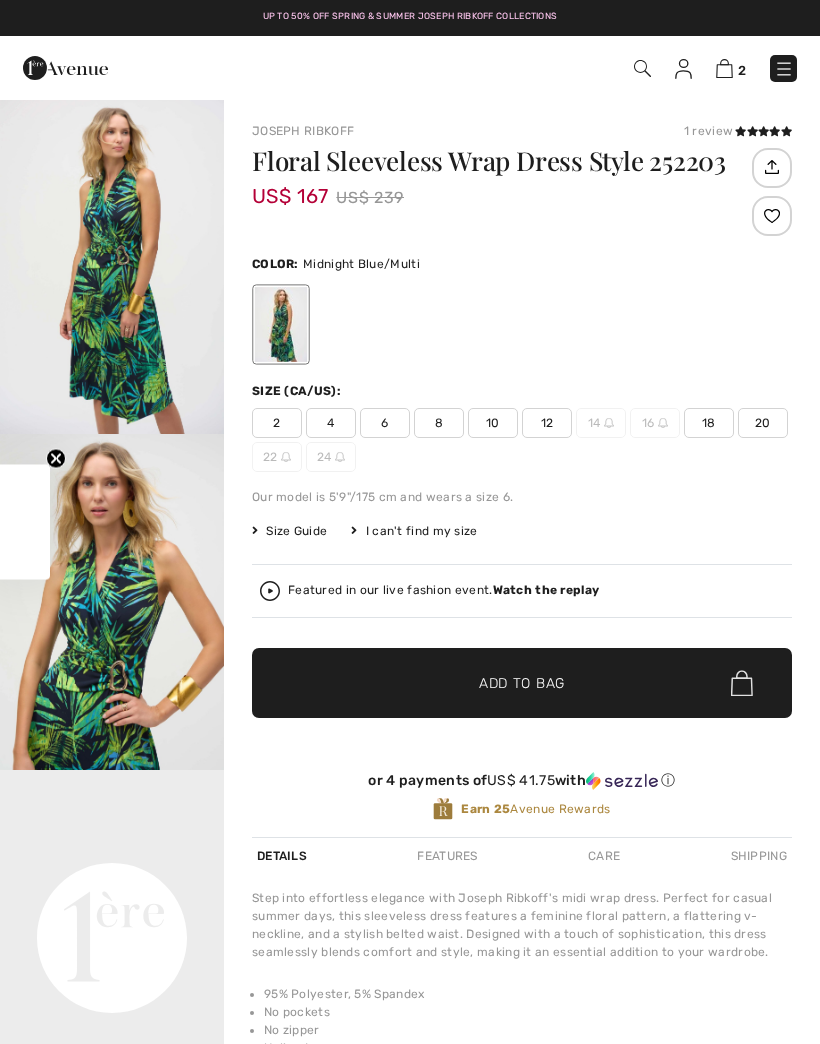 scroll, scrollTop: 0, scrollLeft: 0, axis: both 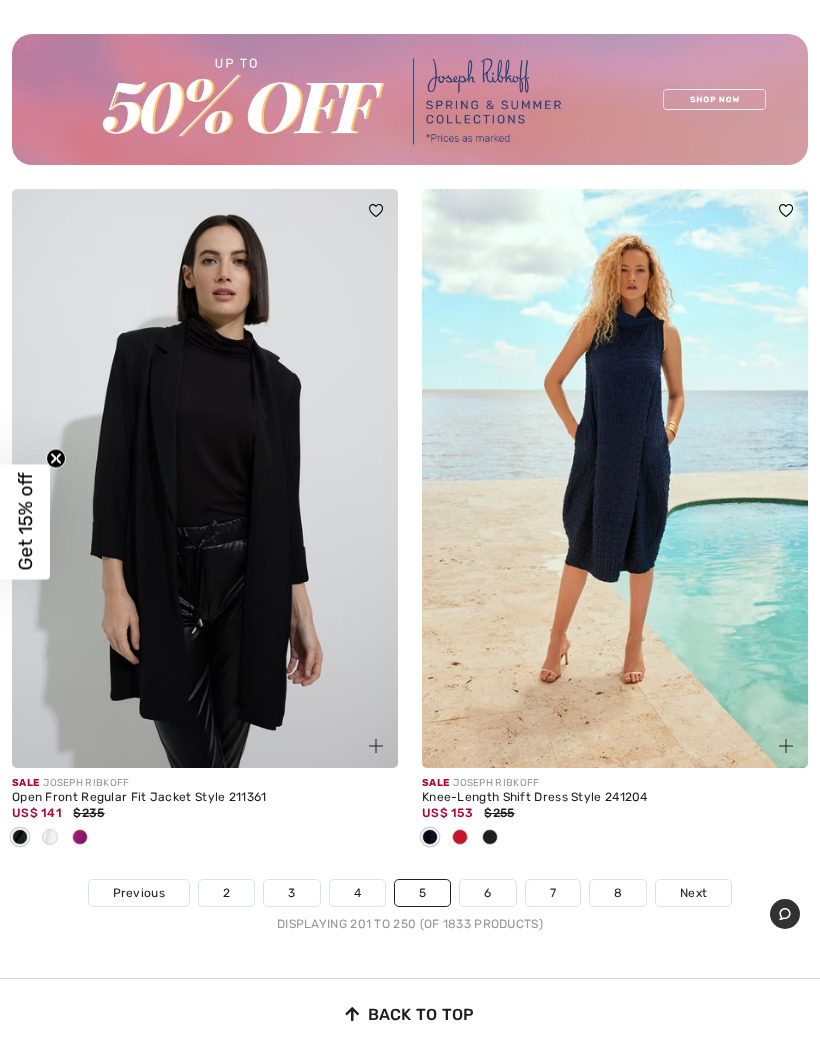 click on "6" at bounding box center [487, 893] 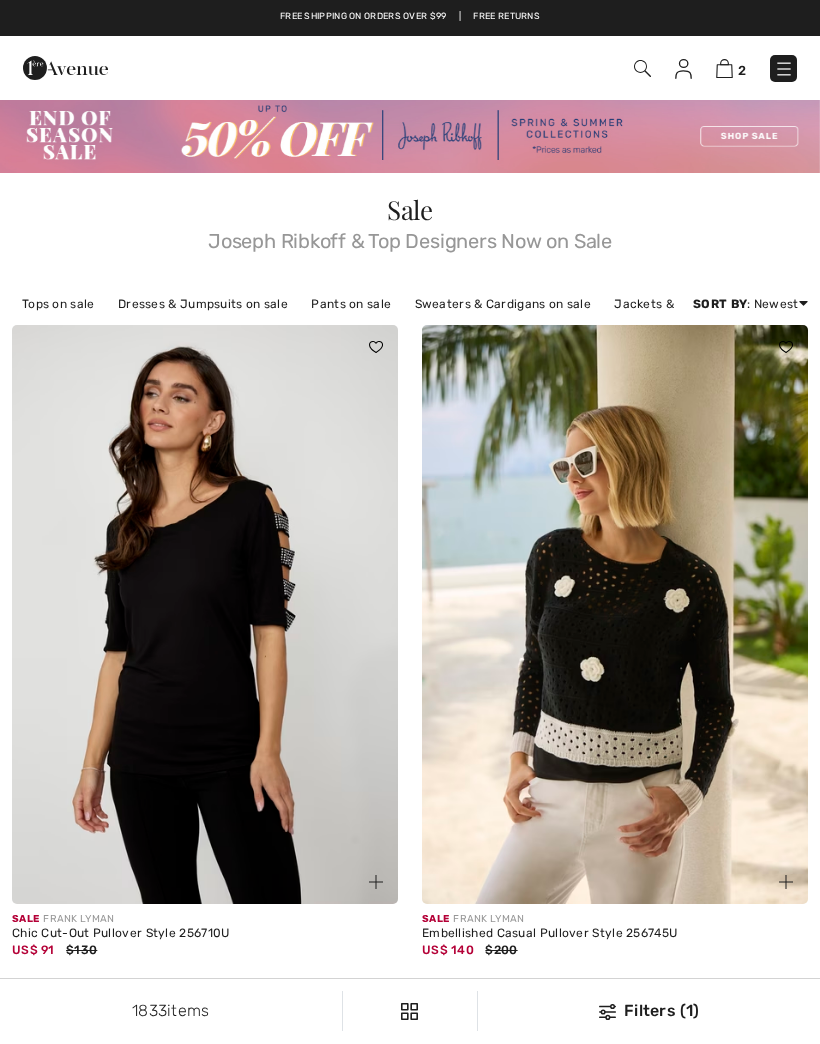 scroll, scrollTop: 0, scrollLeft: 0, axis: both 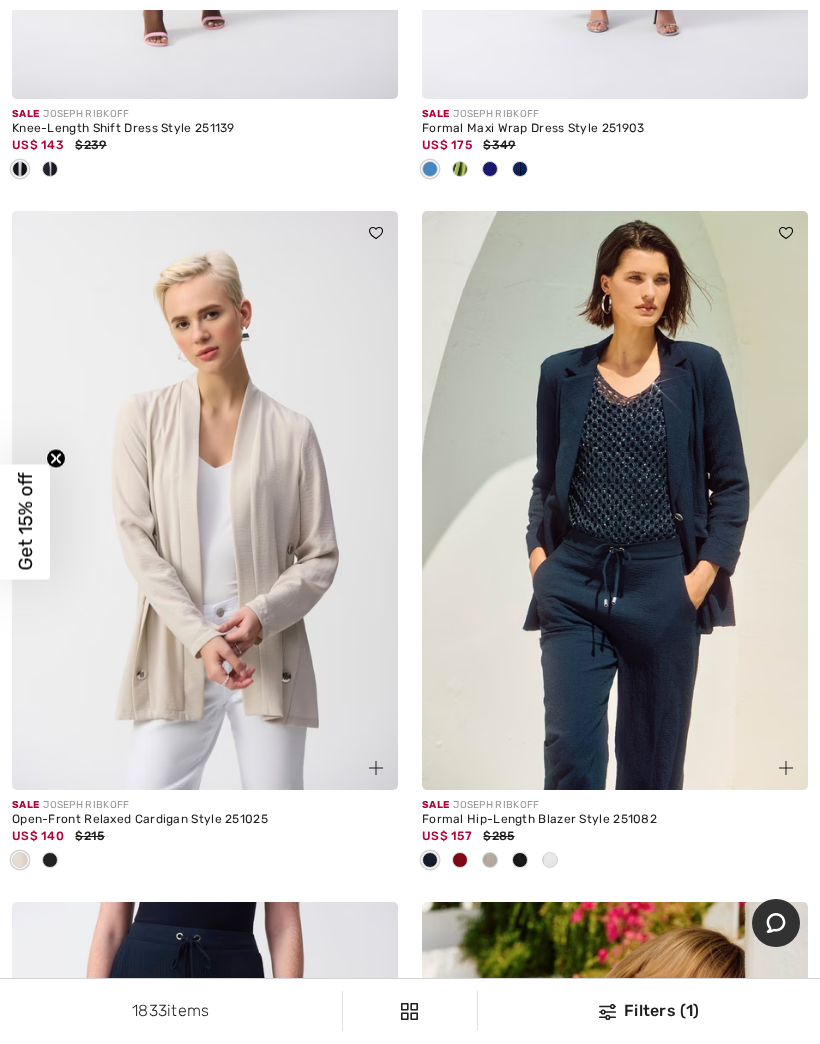 click at bounding box center (205, 500) 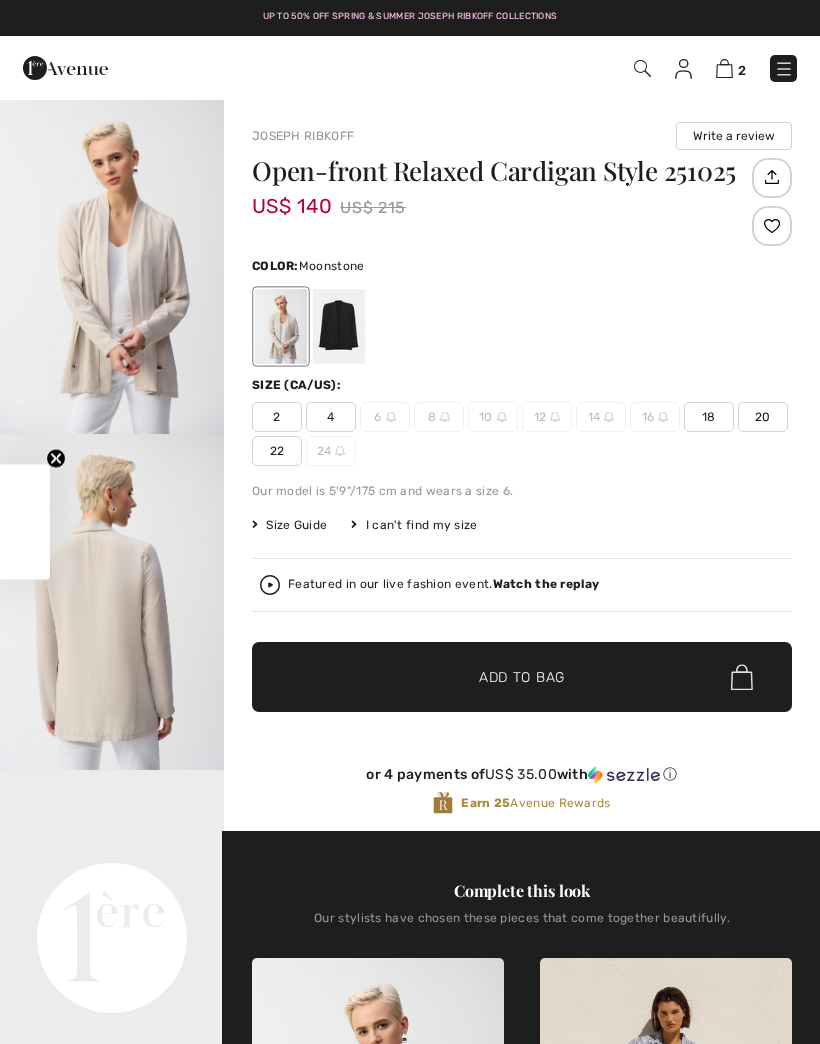 scroll, scrollTop: 0, scrollLeft: 0, axis: both 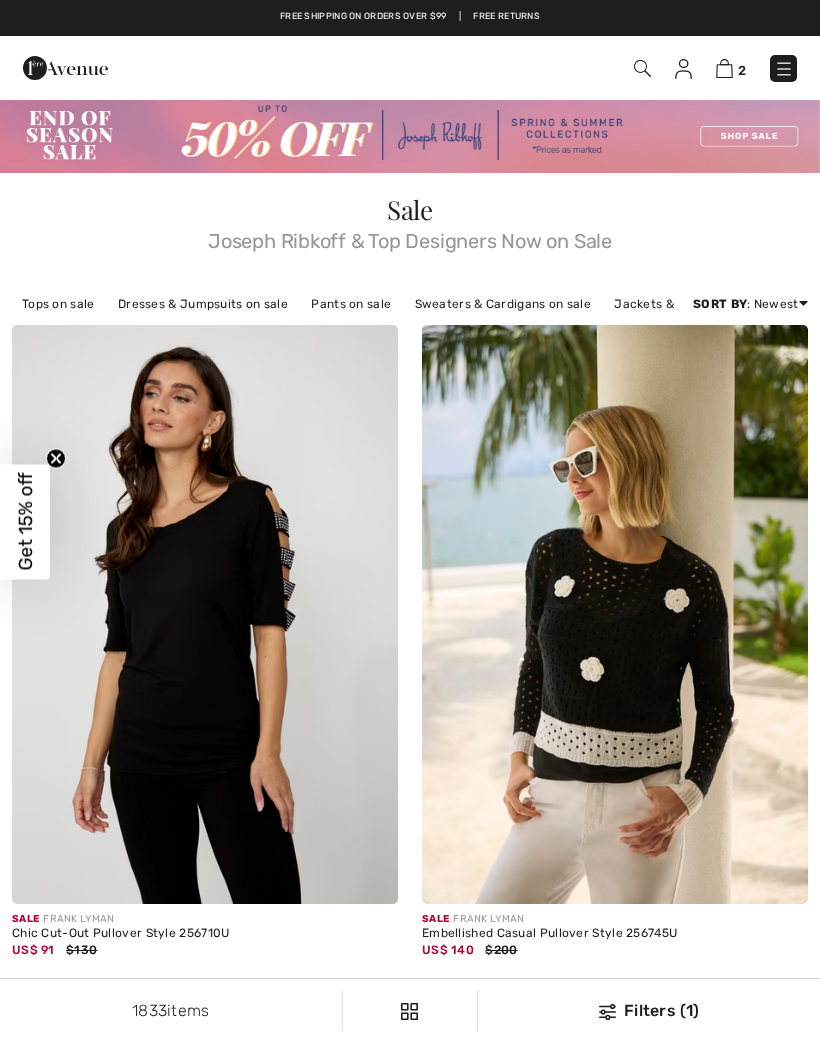 checkbox on "true" 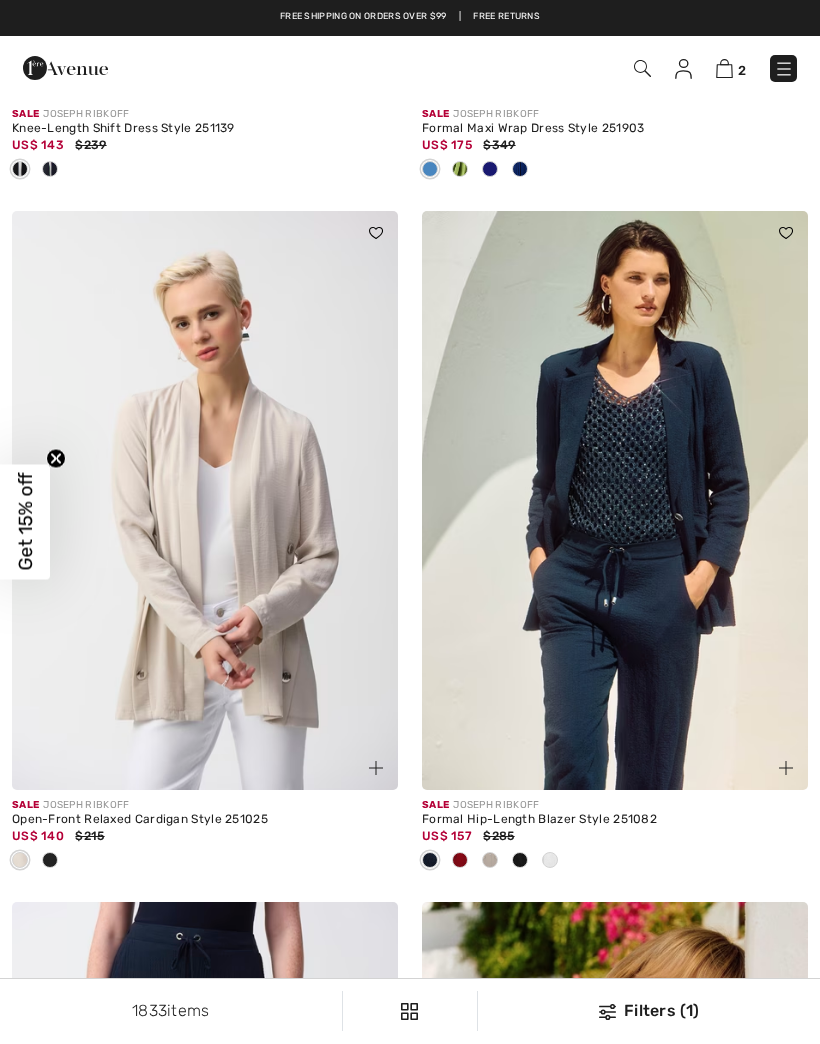 scroll, scrollTop: 0, scrollLeft: 0, axis: both 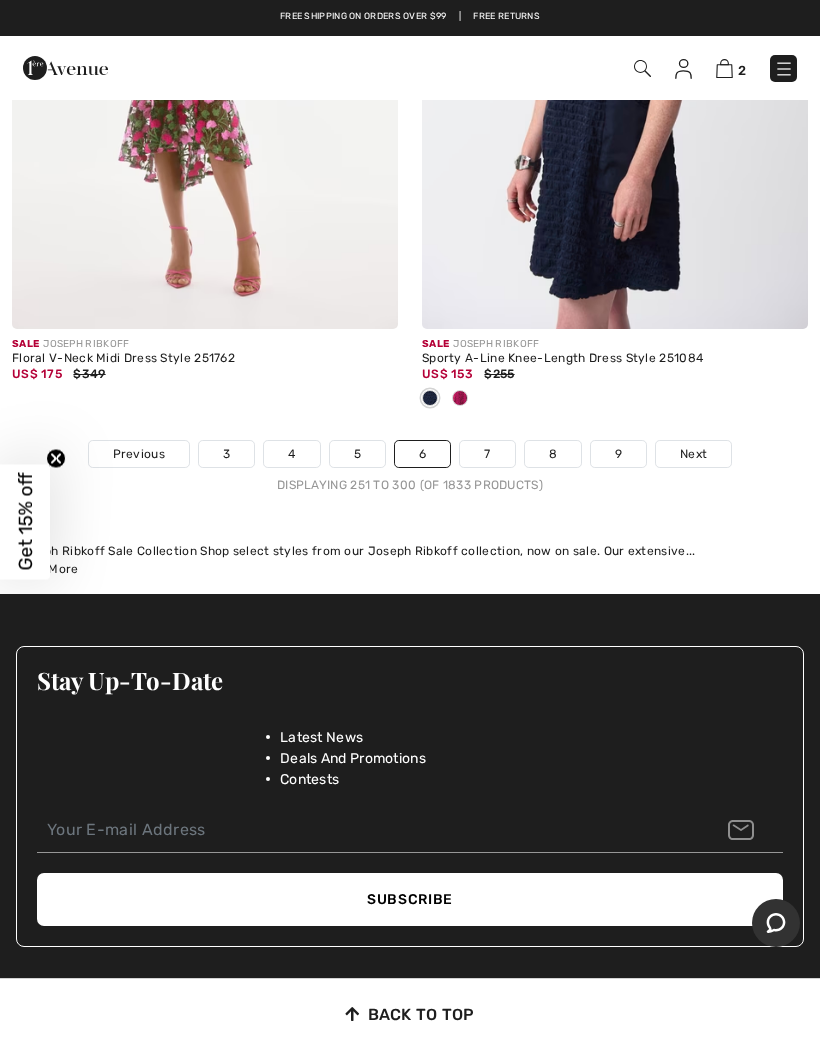 click on "7" at bounding box center [487, 454] 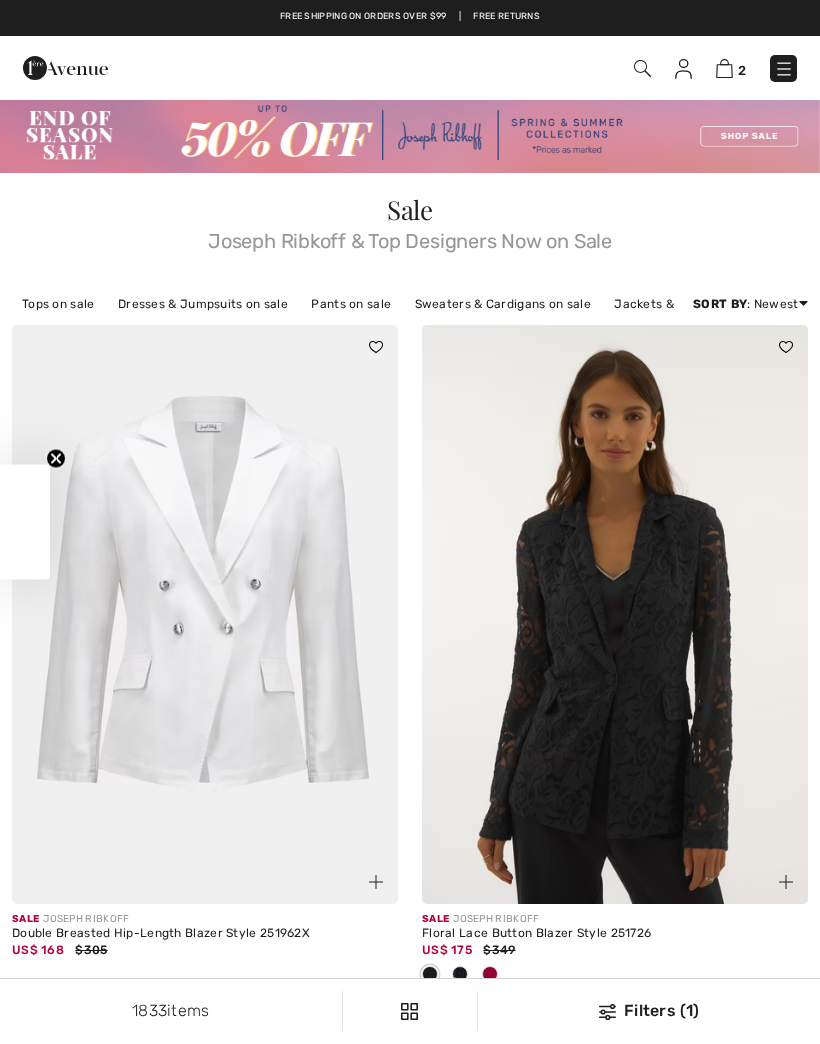 scroll, scrollTop: 0, scrollLeft: 0, axis: both 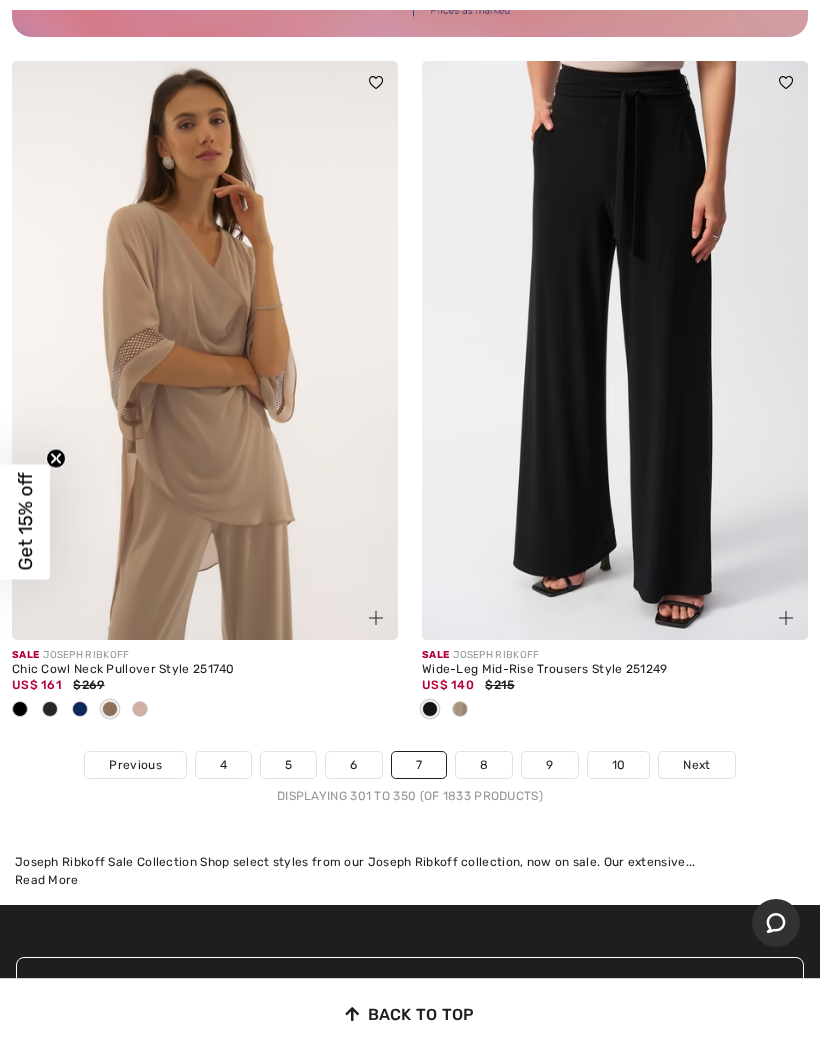 click on "8" at bounding box center (484, 765) 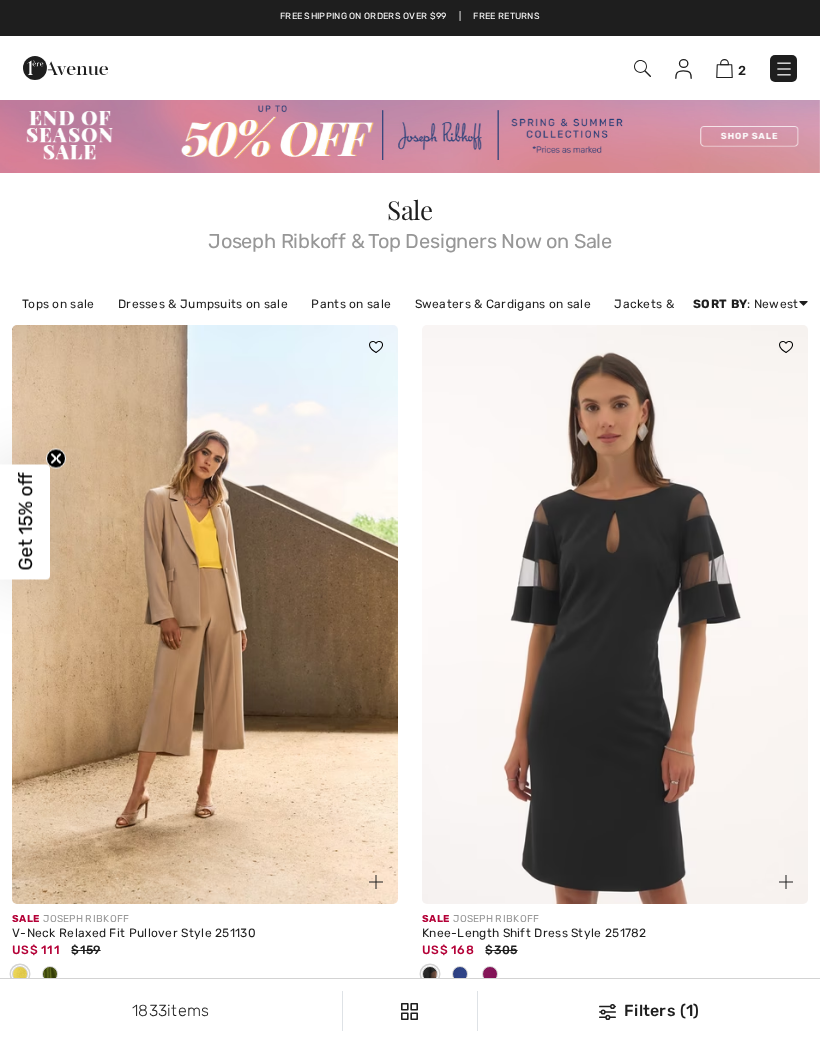 checkbox on "true" 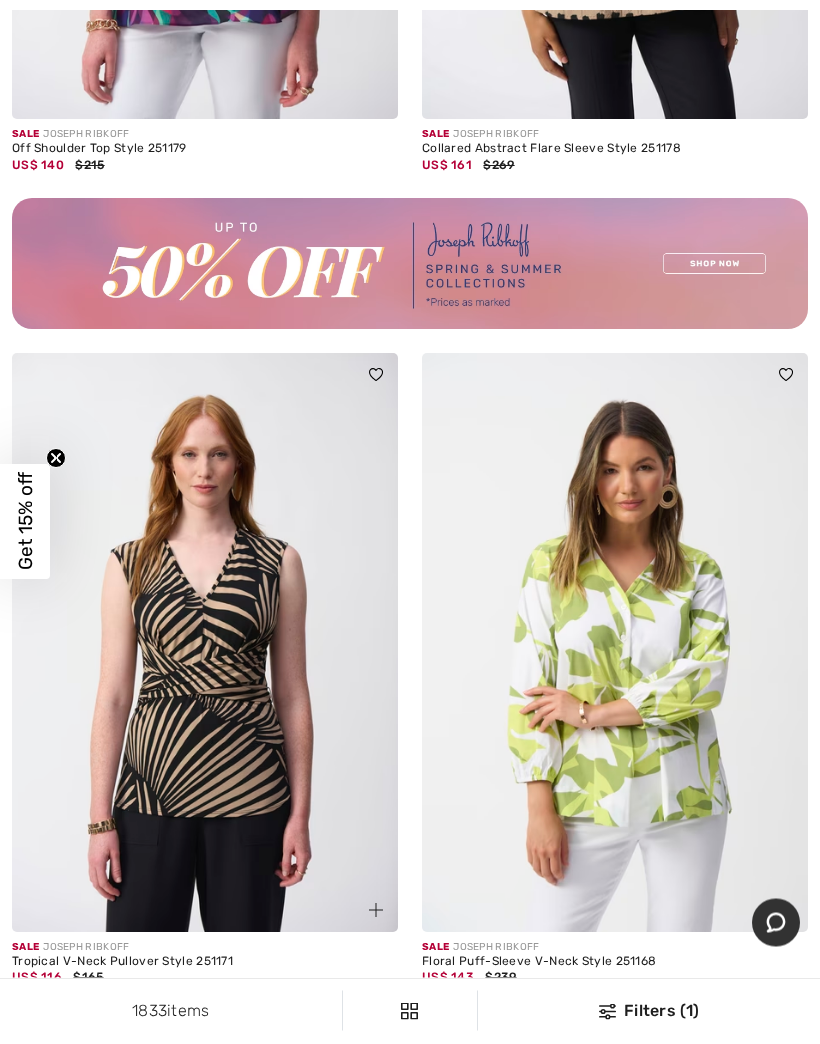 scroll, scrollTop: 16675, scrollLeft: 0, axis: vertical 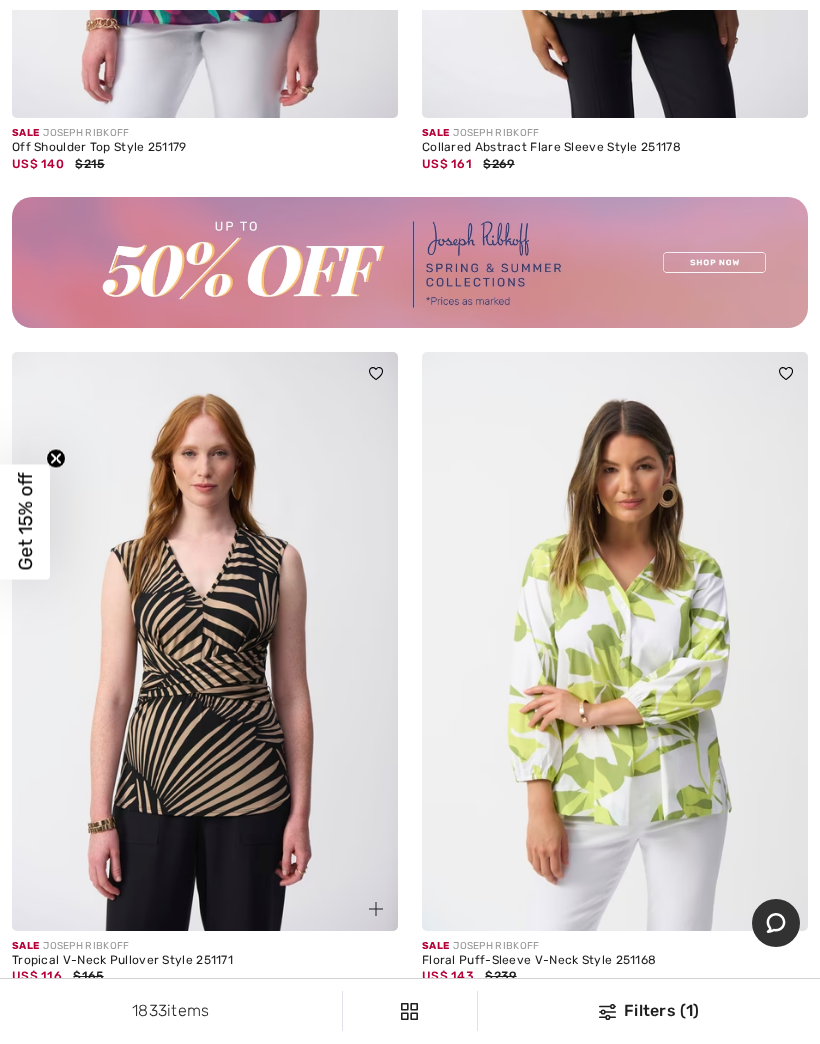 click at bounding box center (615, 641) 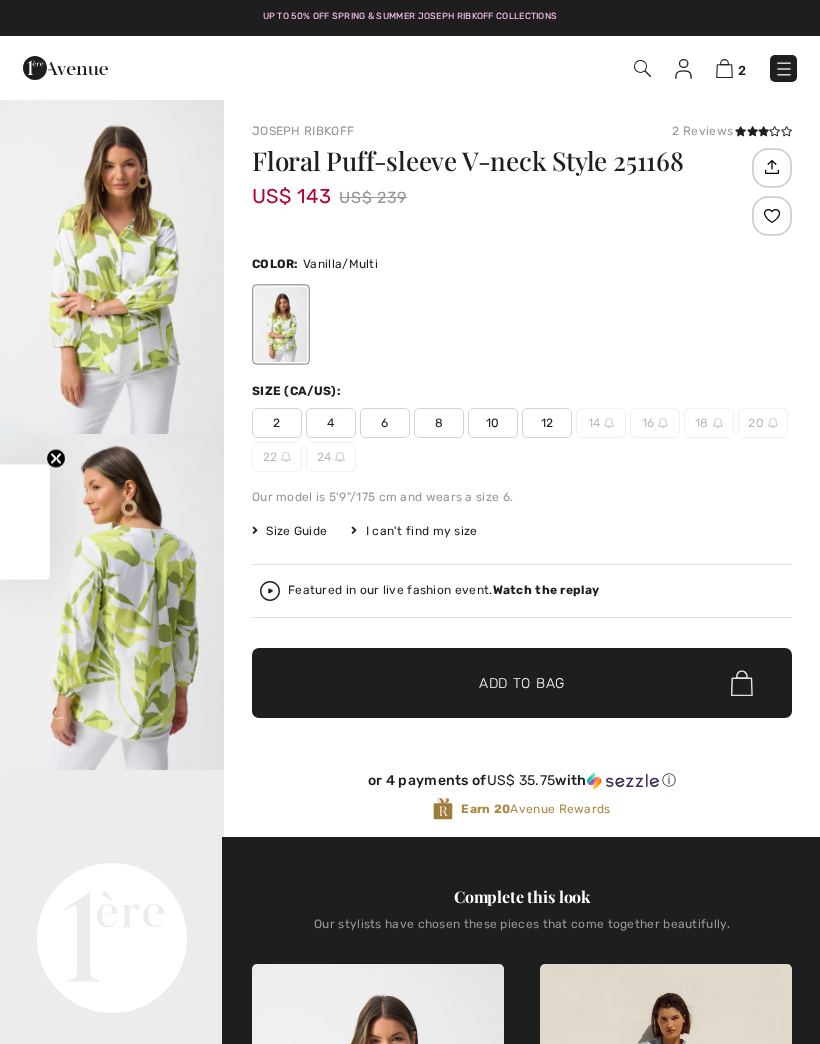 scroll, scrollTop: 0, scrollLeft: 0, axis: both 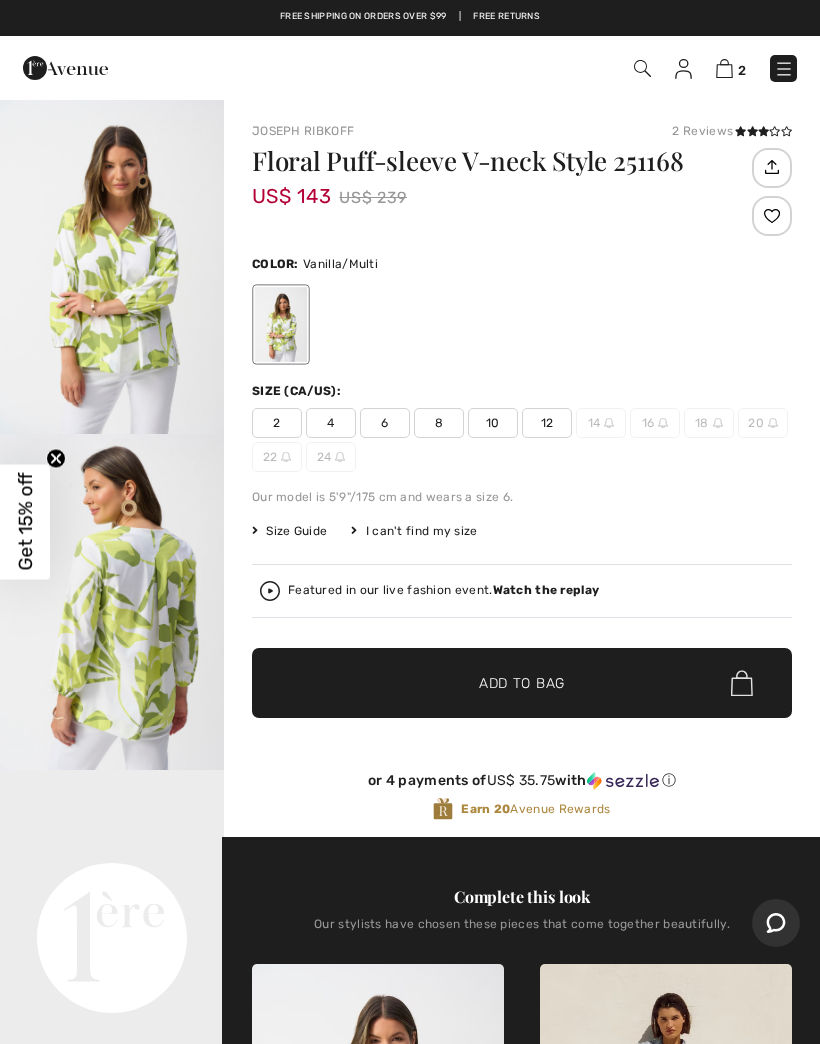 click at bounding box center (112, 602) 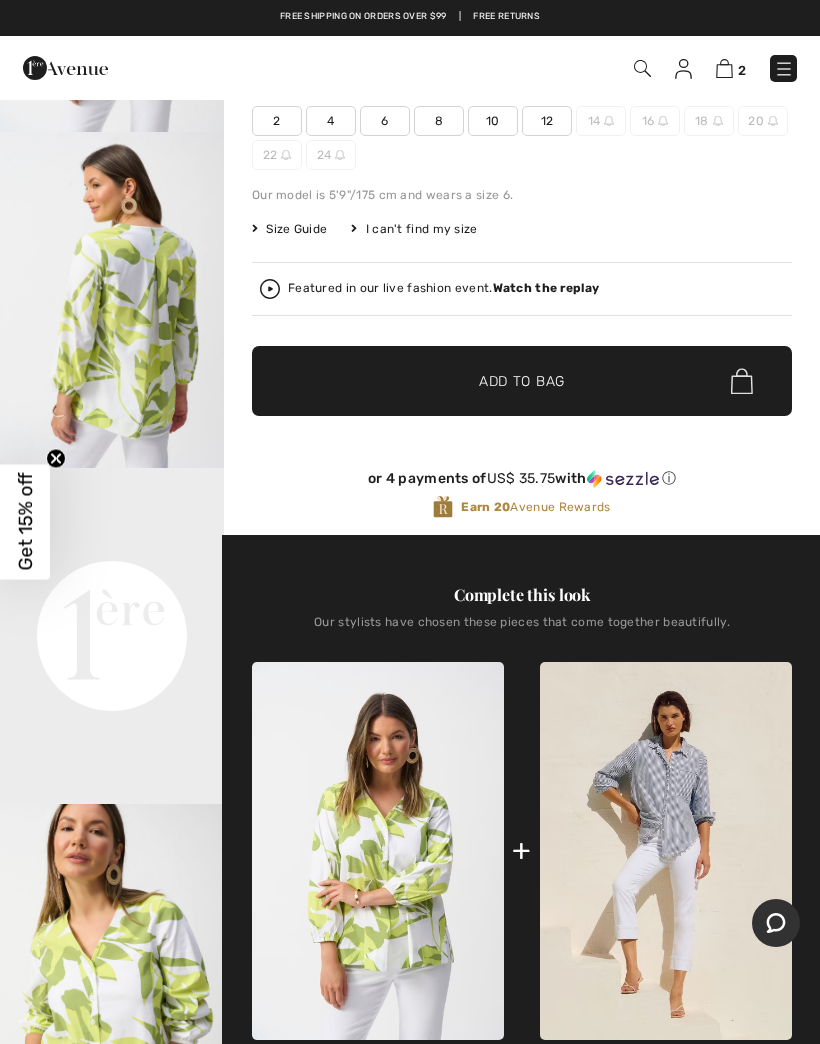 scroll, scrollTop: 309, scrollLeft: 0, axis: vertical 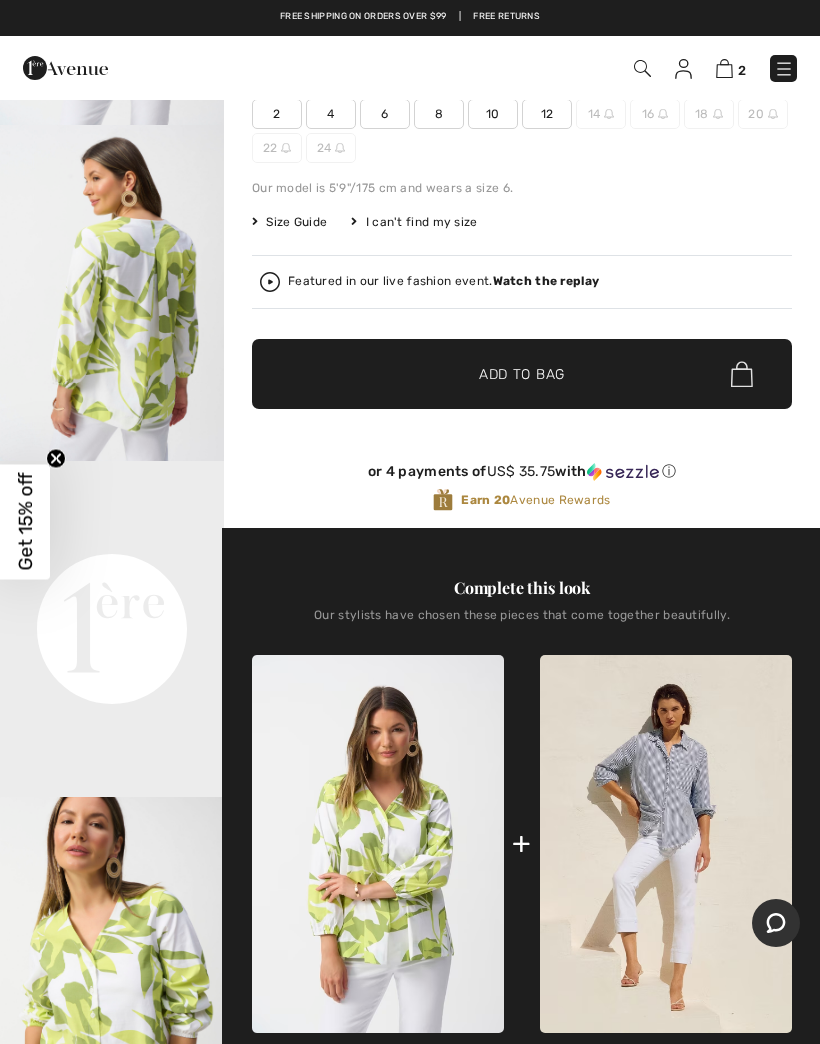 click on "Your browser does not support the video tag." at bounding box center (112, 517) 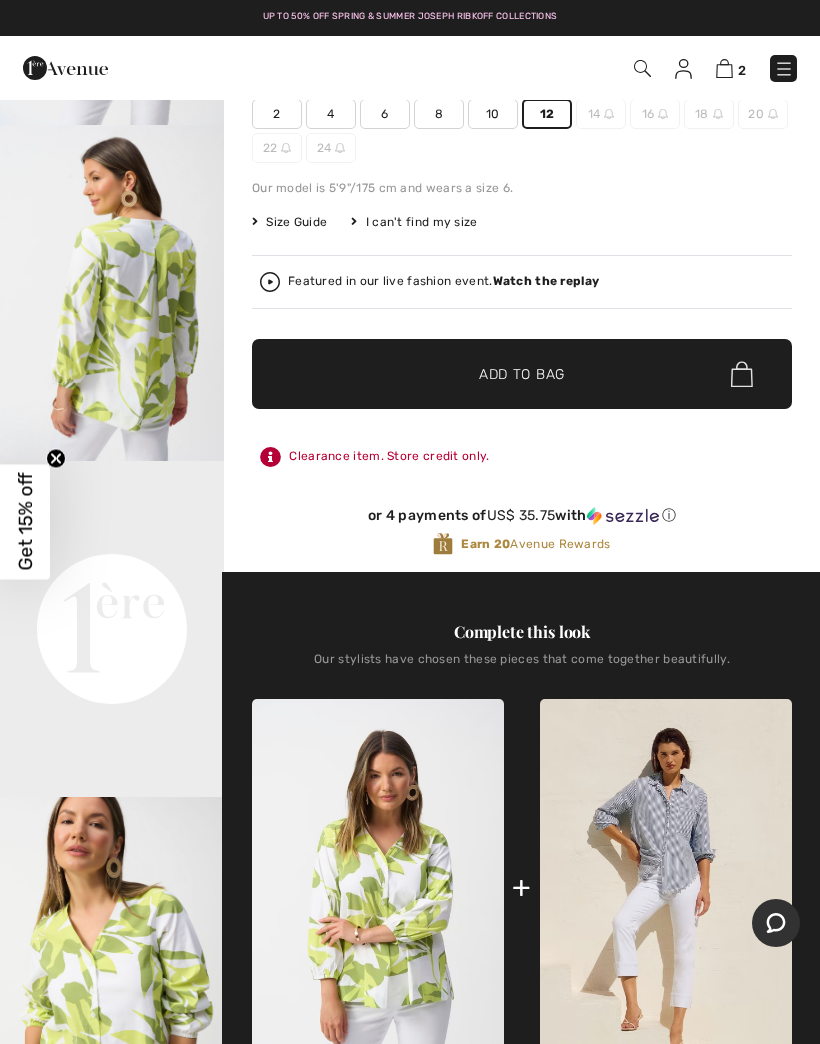 click on "✔ Added to Bag
Add to Bag" at bounding box center (522, 374) 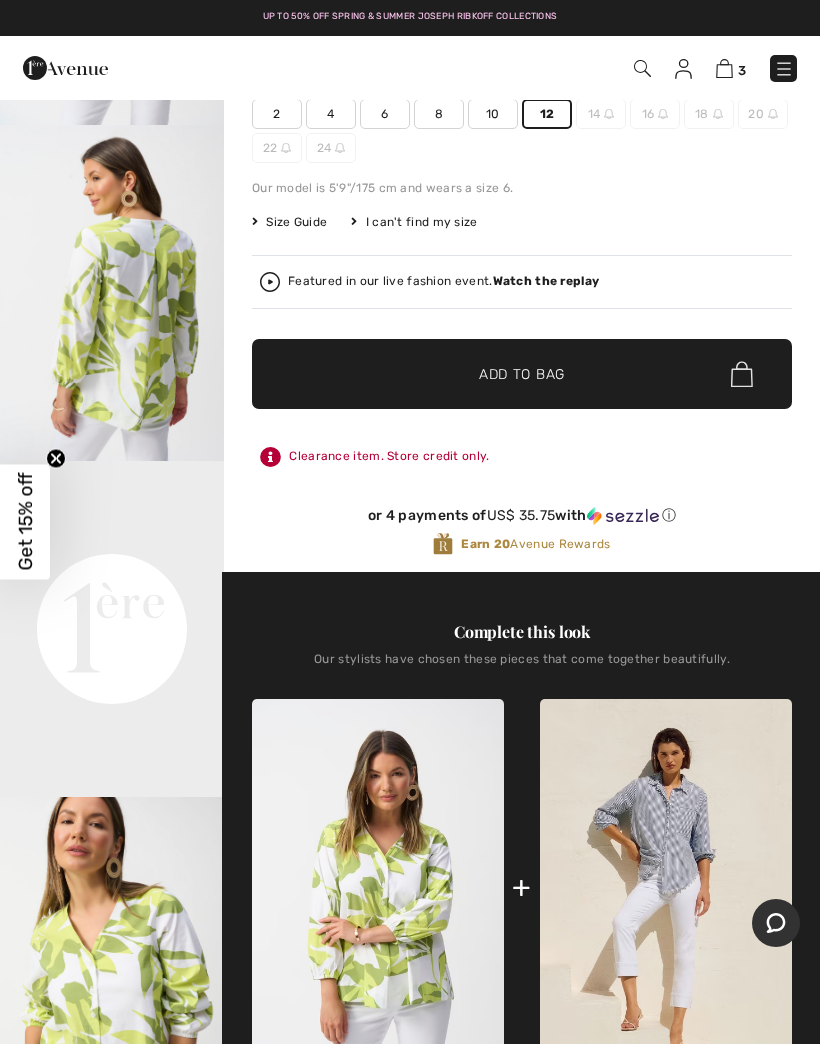 scroll, scrollTop: 0, scrollLeft: 0, axis: both 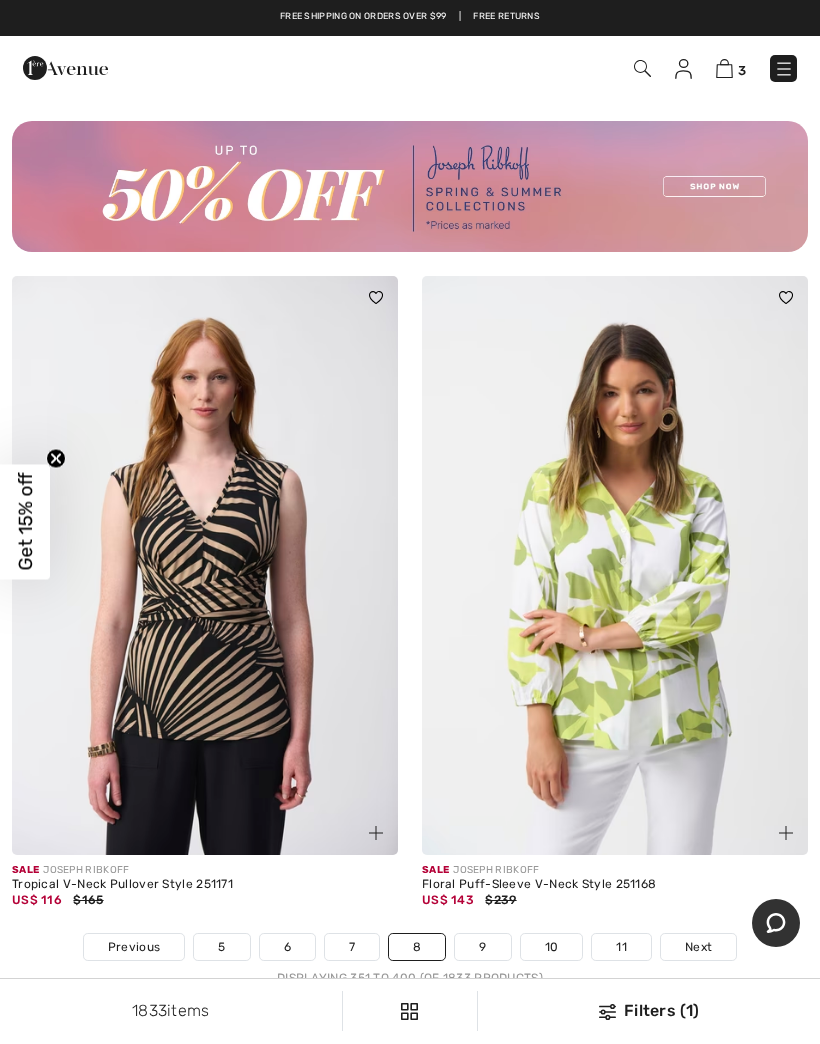 click on "9" at bounding box center [482, 947] 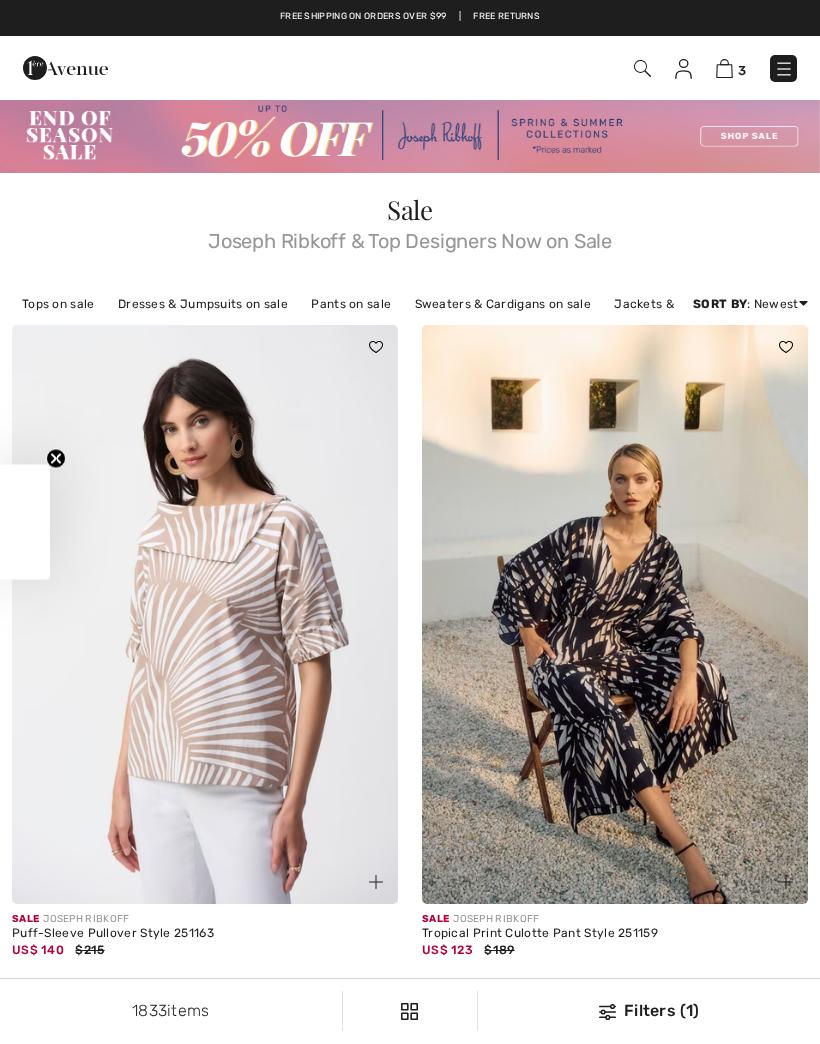 scroll, scrollTop: 0, scrollLeft: 0, axis: both 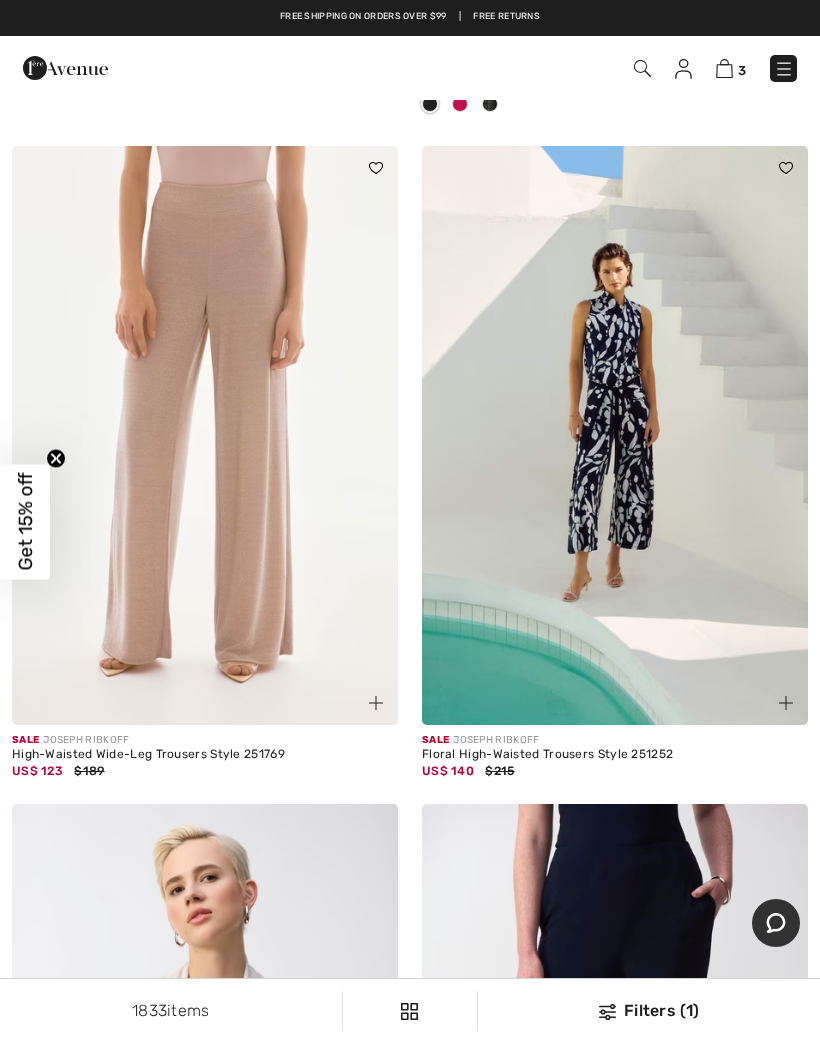 click at bounding box center [205, 435] 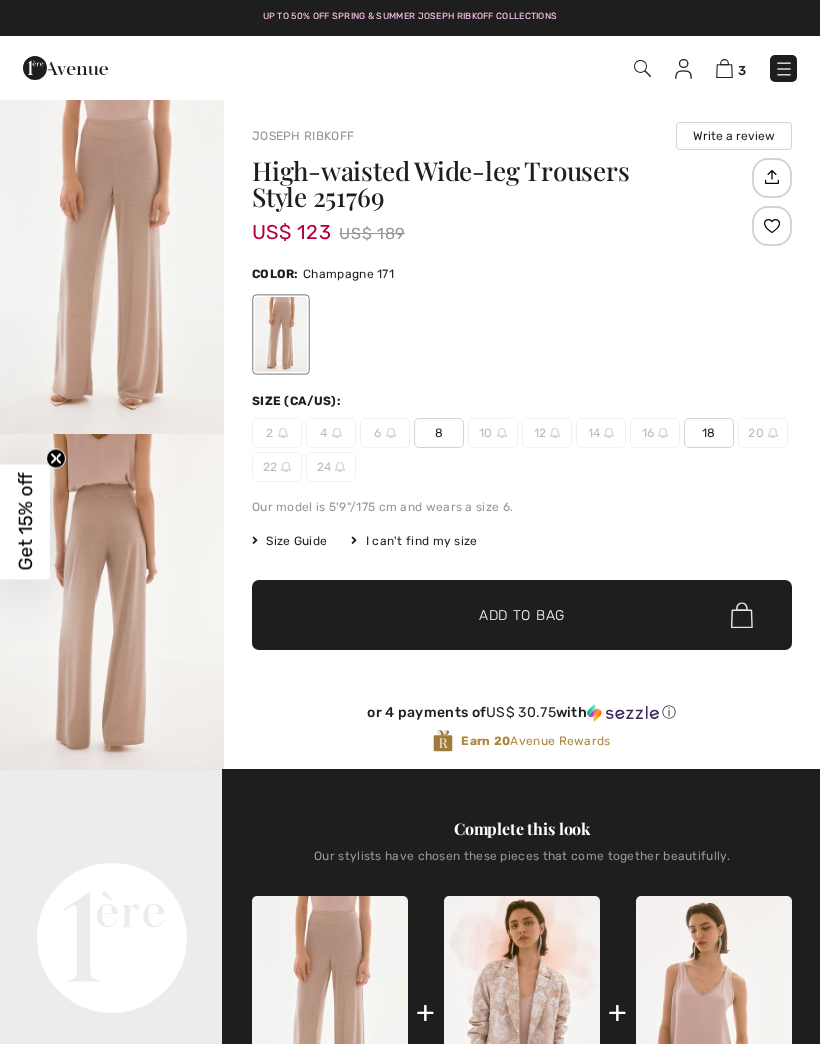 scroll, scrollTop: 0, scrollLeft: 0, axis: both 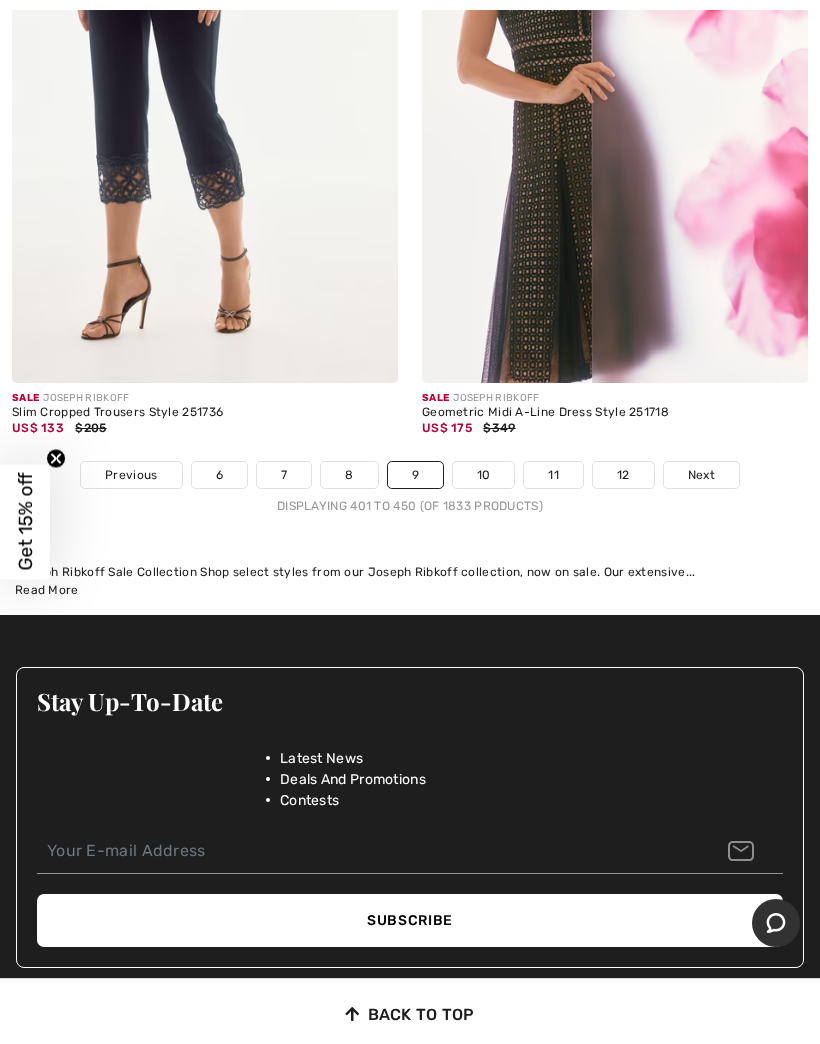 click on "10" at bounding box center (484, 475) 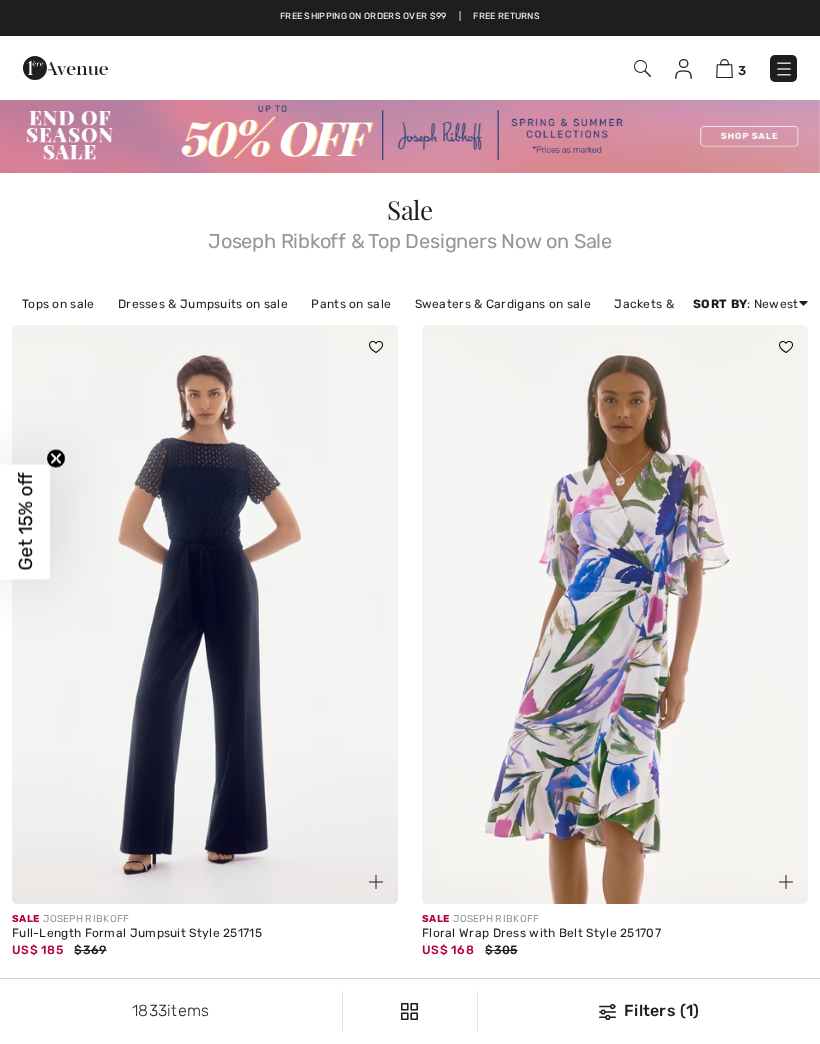 scroll, scrollTop: 0, scrollLeft: 0, axis: both 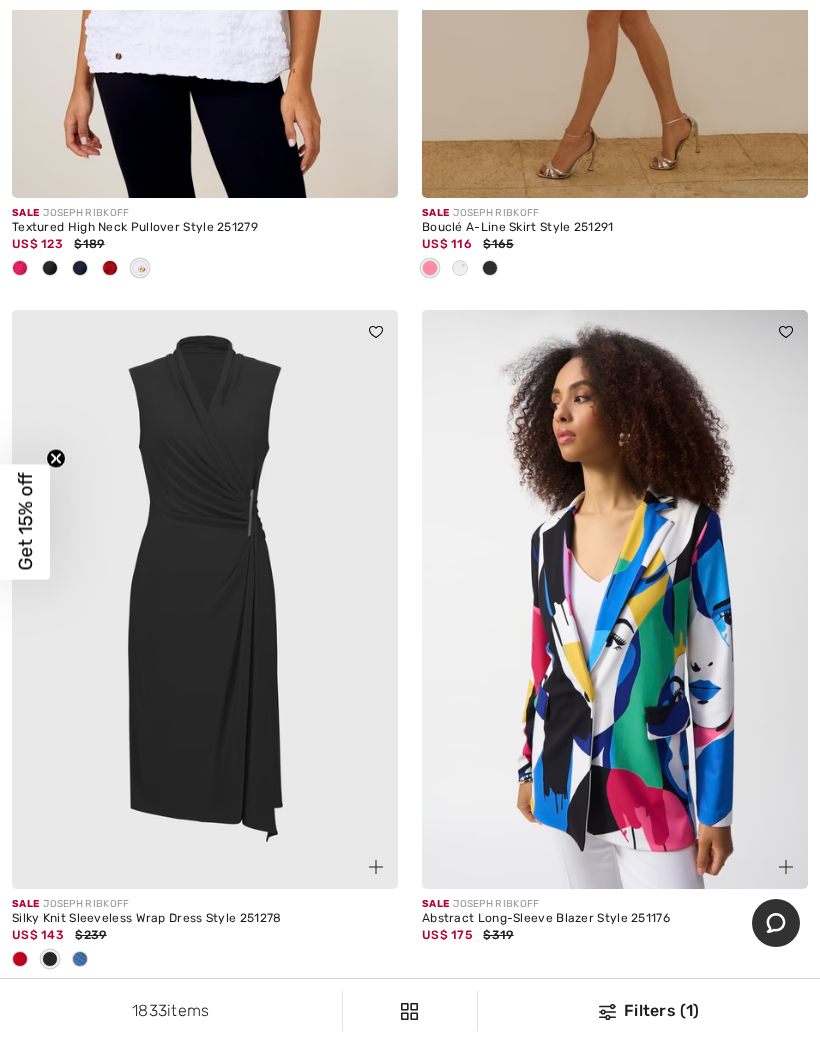 click at bounding box center (615, 599) 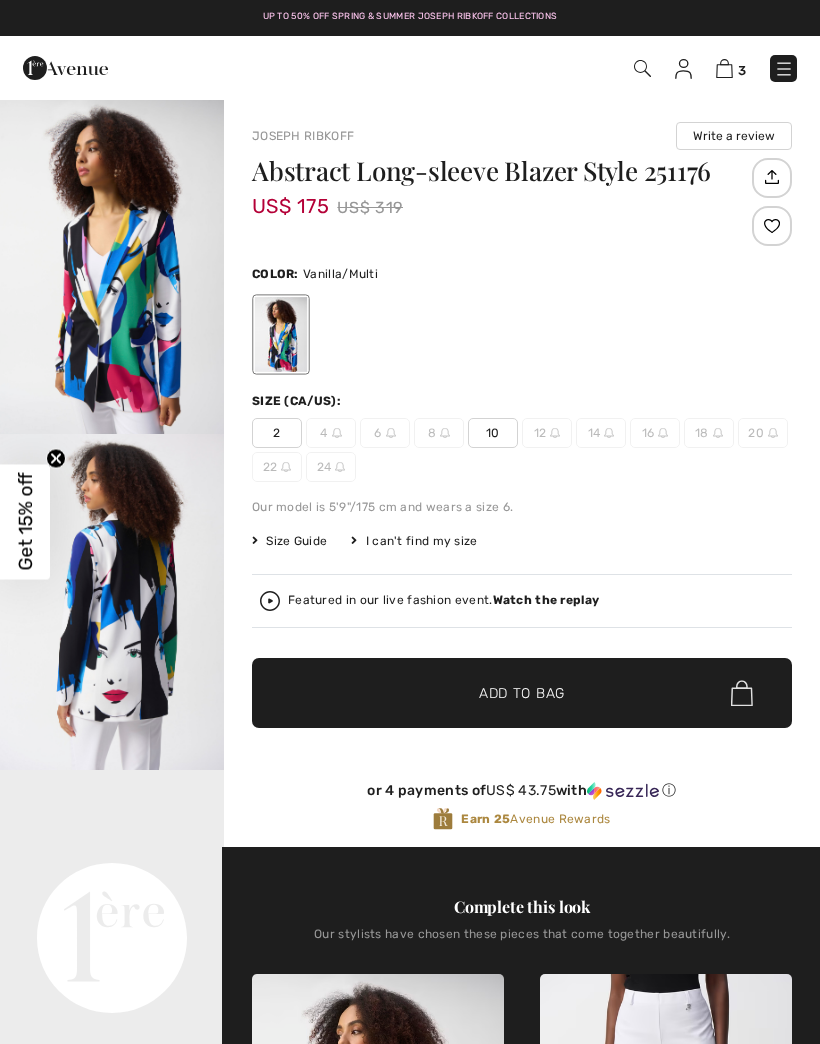 scroll, scrollTop: 0, scrollLeft: 0, axis: both 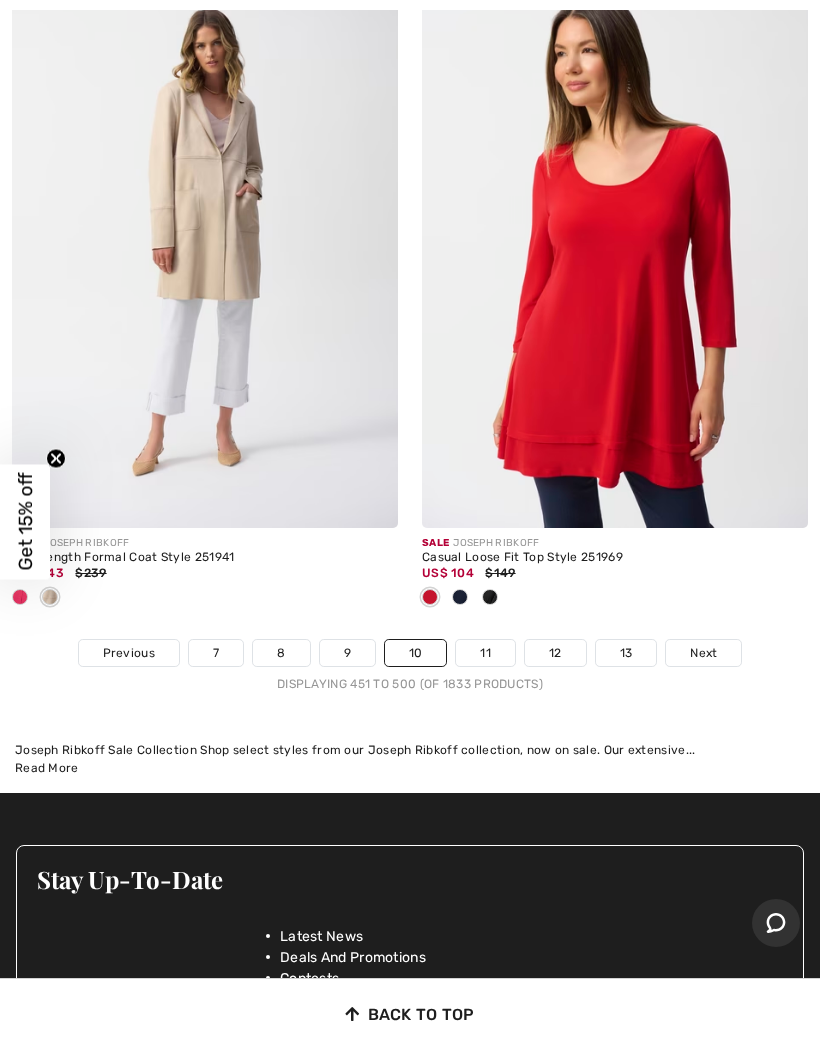 click on "11" at bounding box center [485, 653] 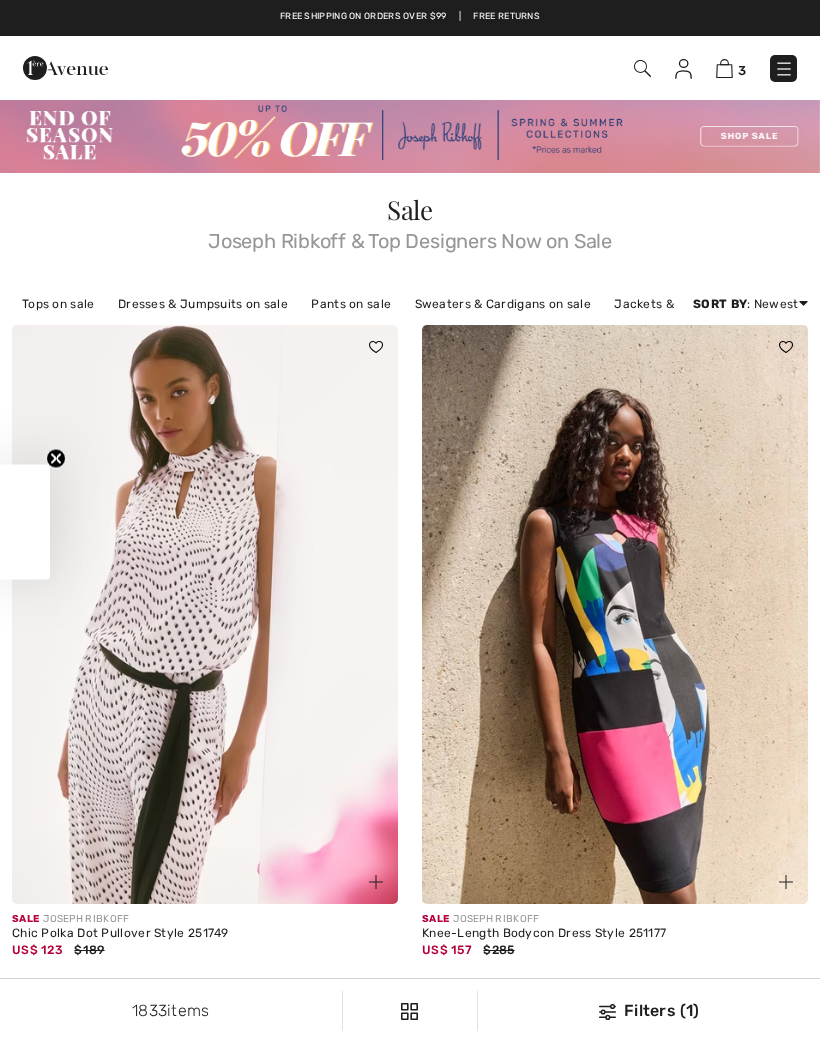 scroll, scrollTop: 0, scrollLeft: 0, axis: both 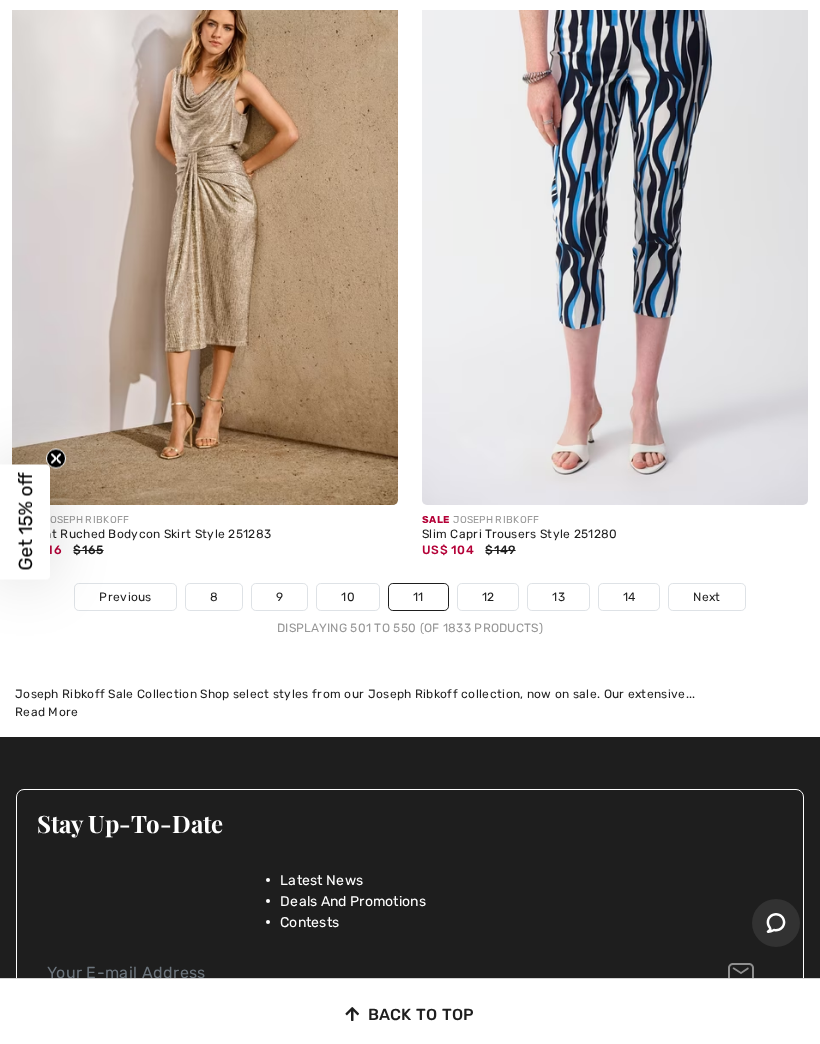 click on "12" at bounding box center [488, 597] 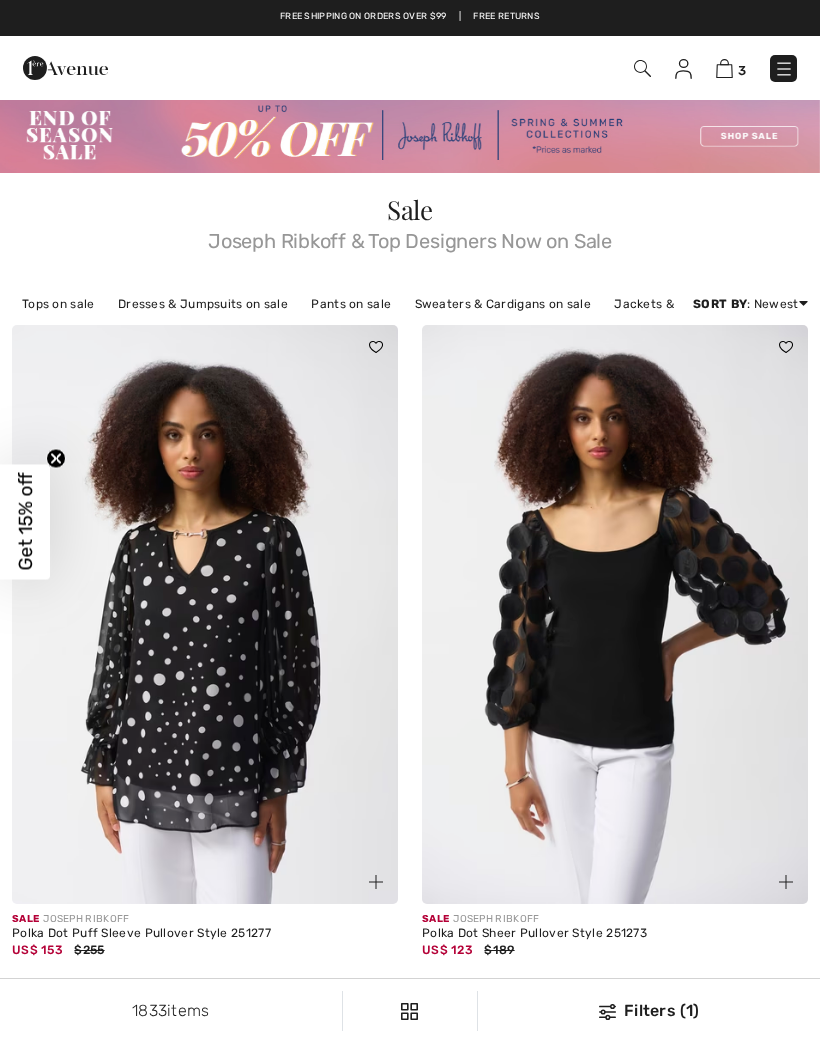 checkbox on "true" 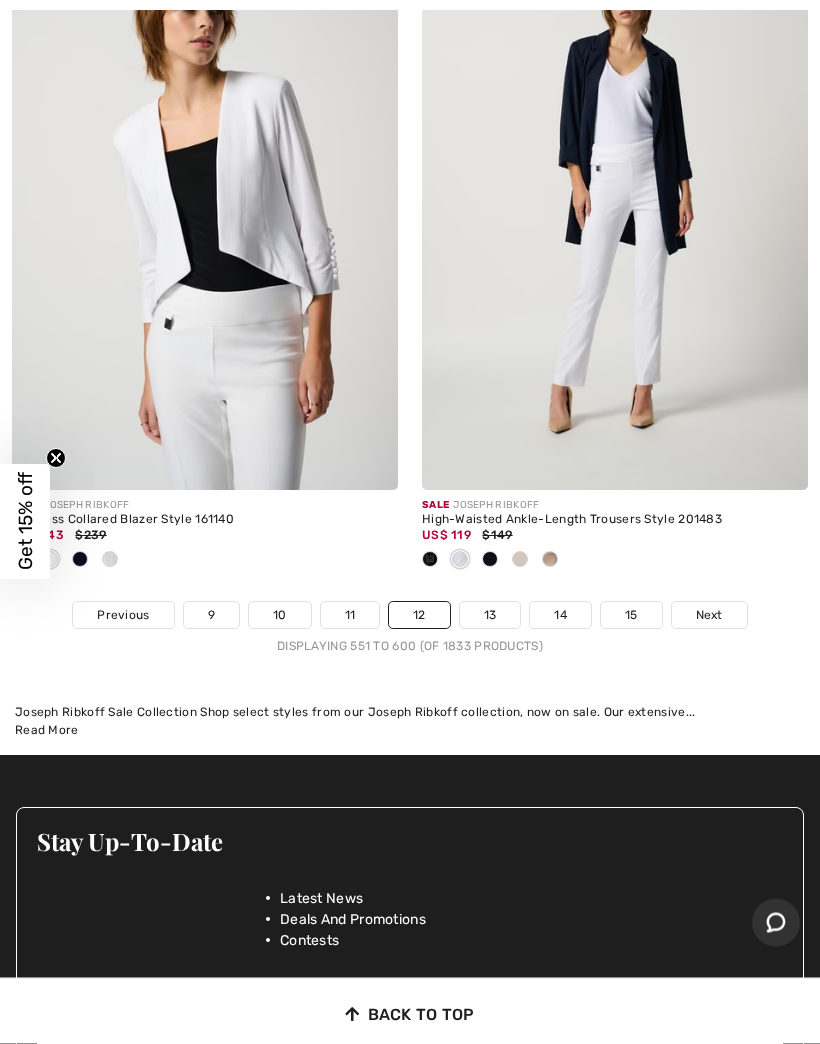 scroll, scrollTop: 16918, scrollLeft: 0, axis: vertical 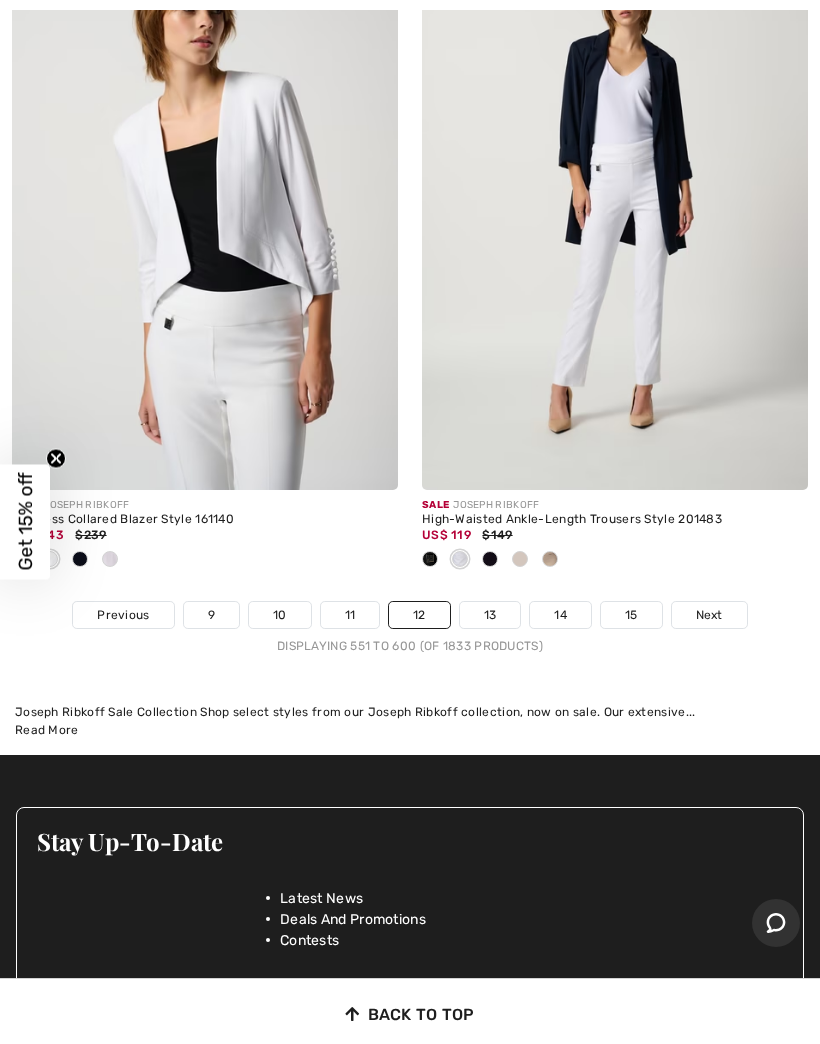 click on "13" at bounding box center (490, 615) 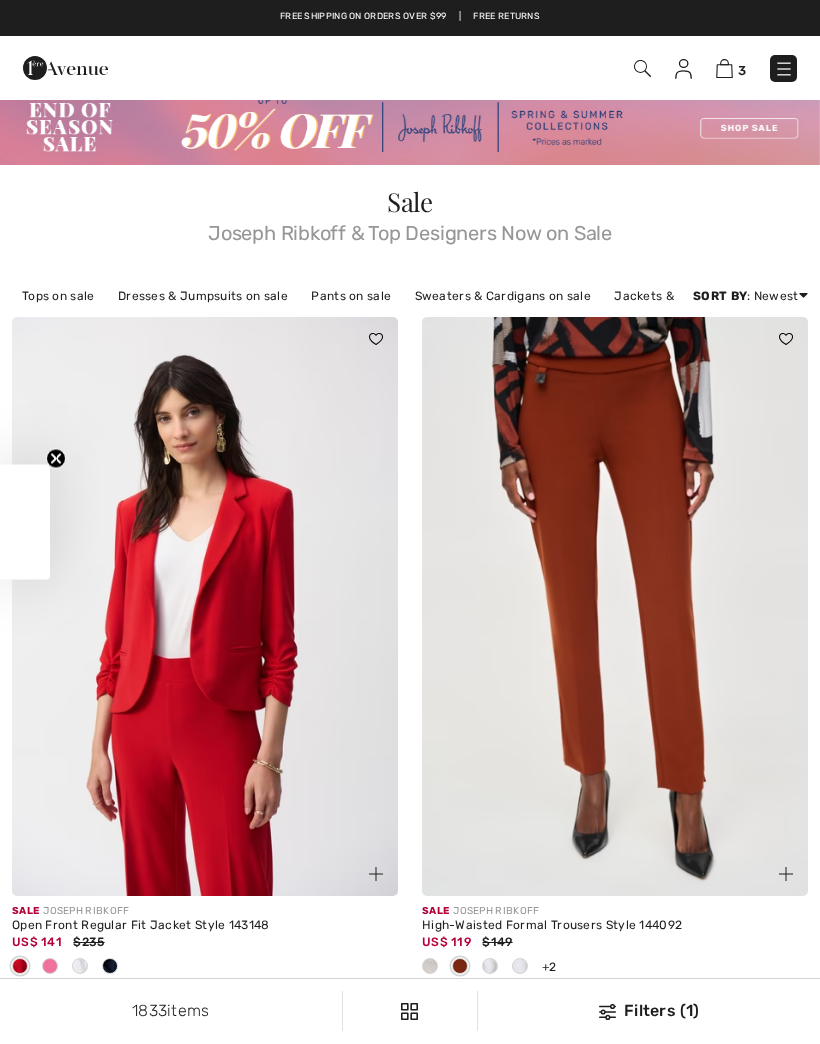 scroll, scrollTop: 0, scrollLeft: 0, axis: both 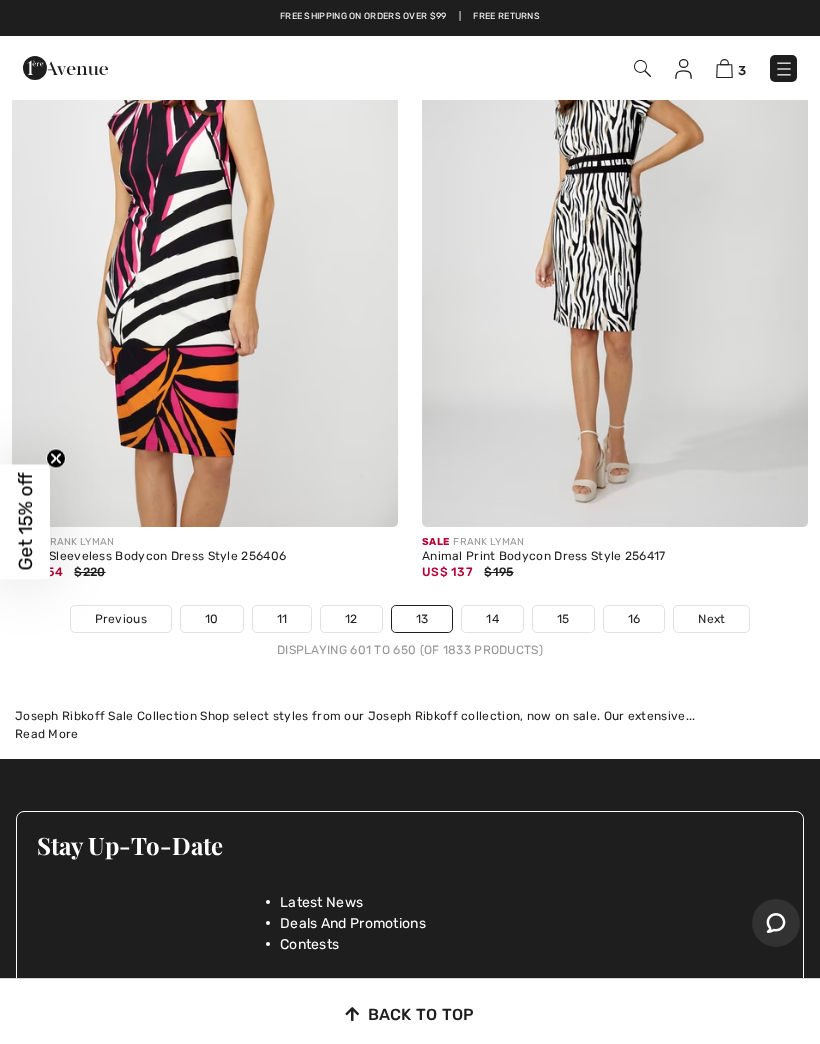 click on "14" at bounding box center [492, 619] 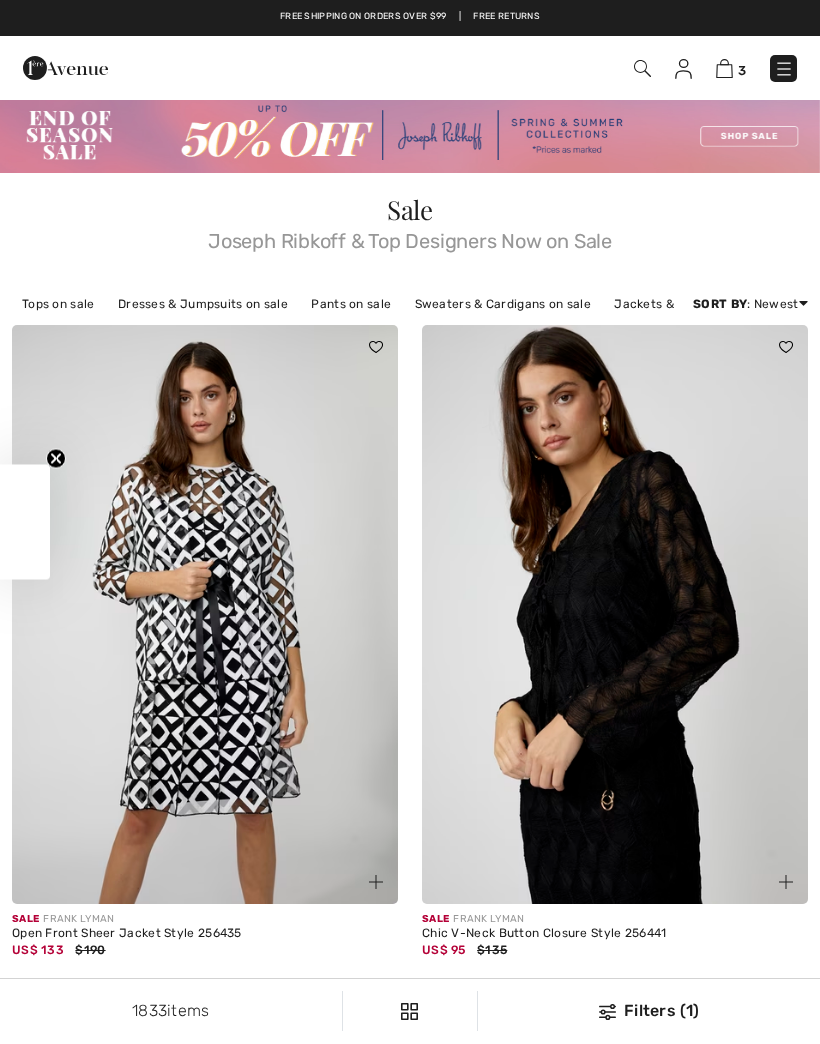 scroll, scrollTop: 0, scrollLeft: 0, axis: both 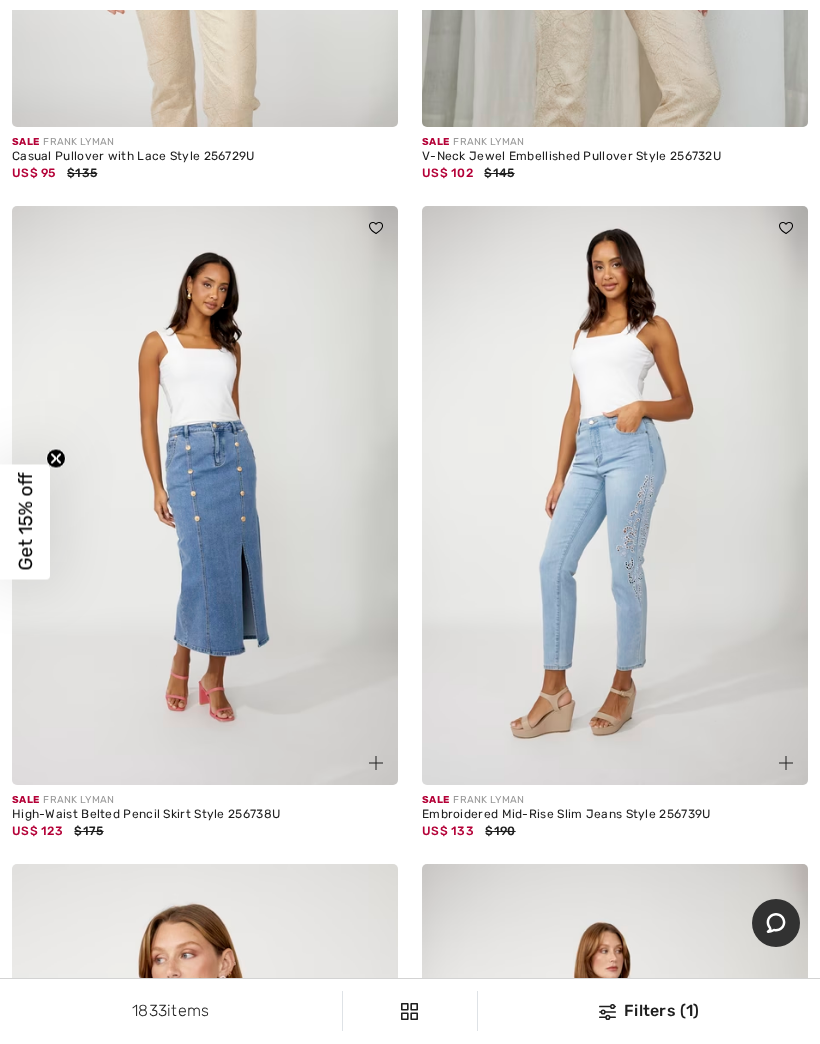 click at bounding box center (615, 495) 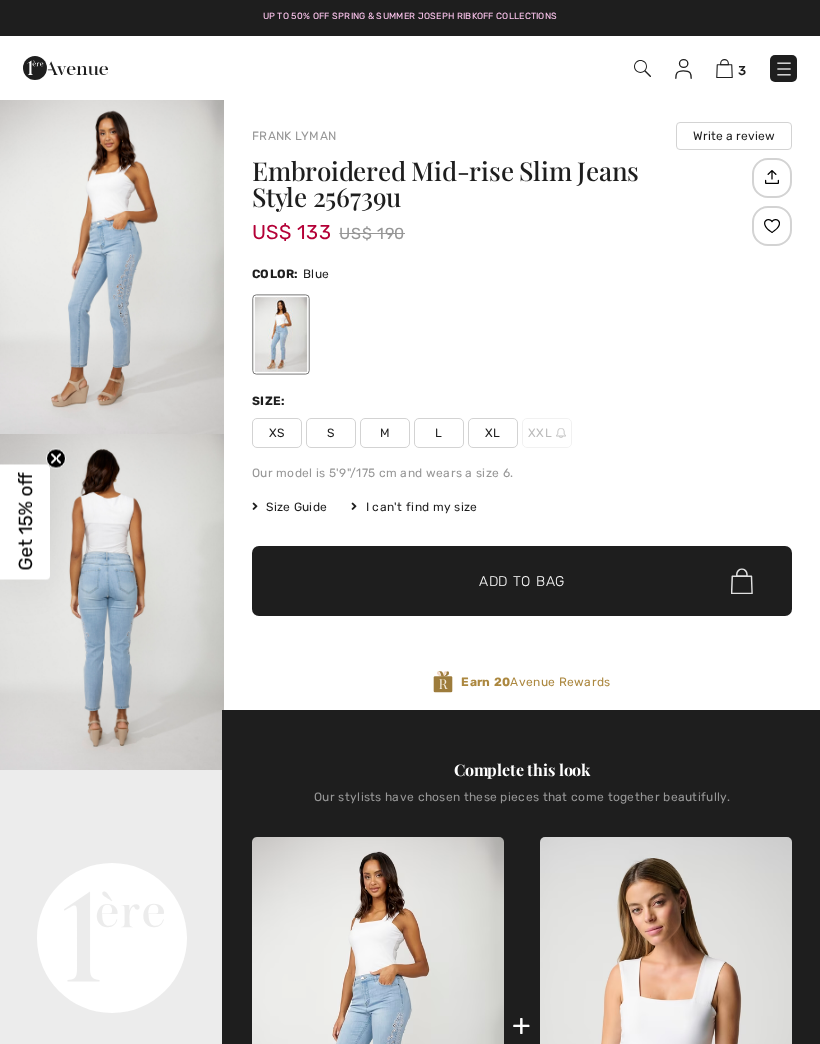 scroll, scrollTop: 0, scrollLeft: 0, axis: both 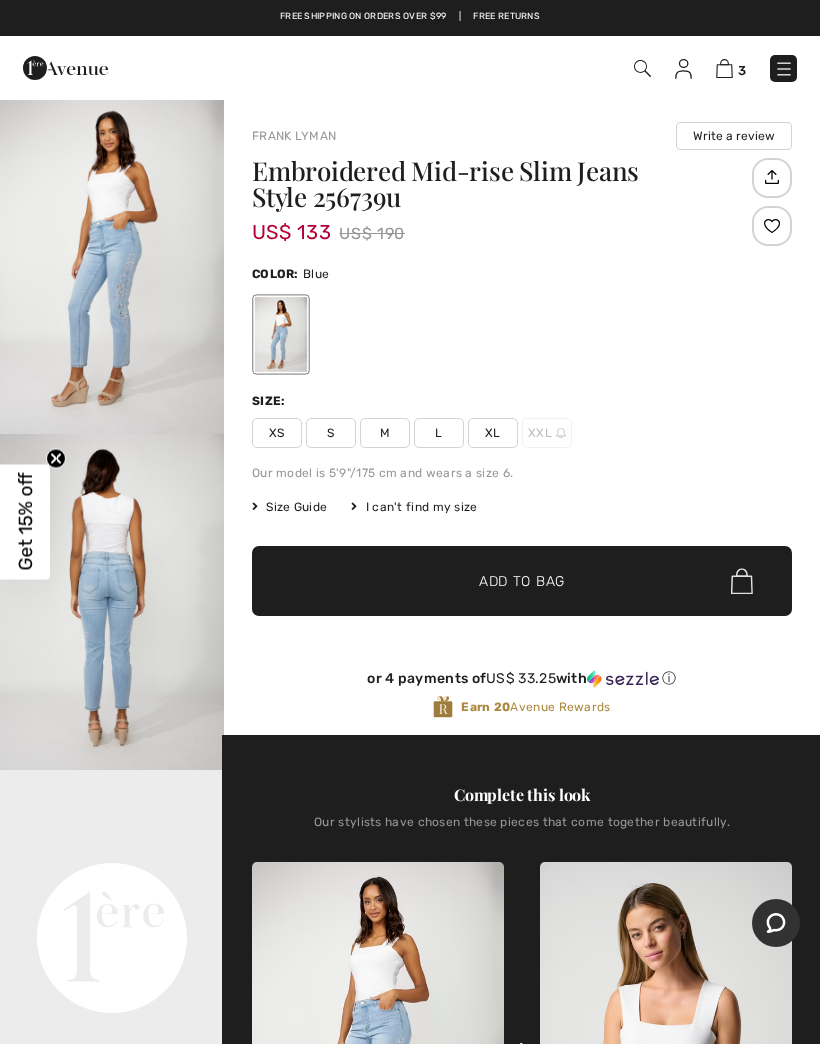 click at bounding box center (112, 266) 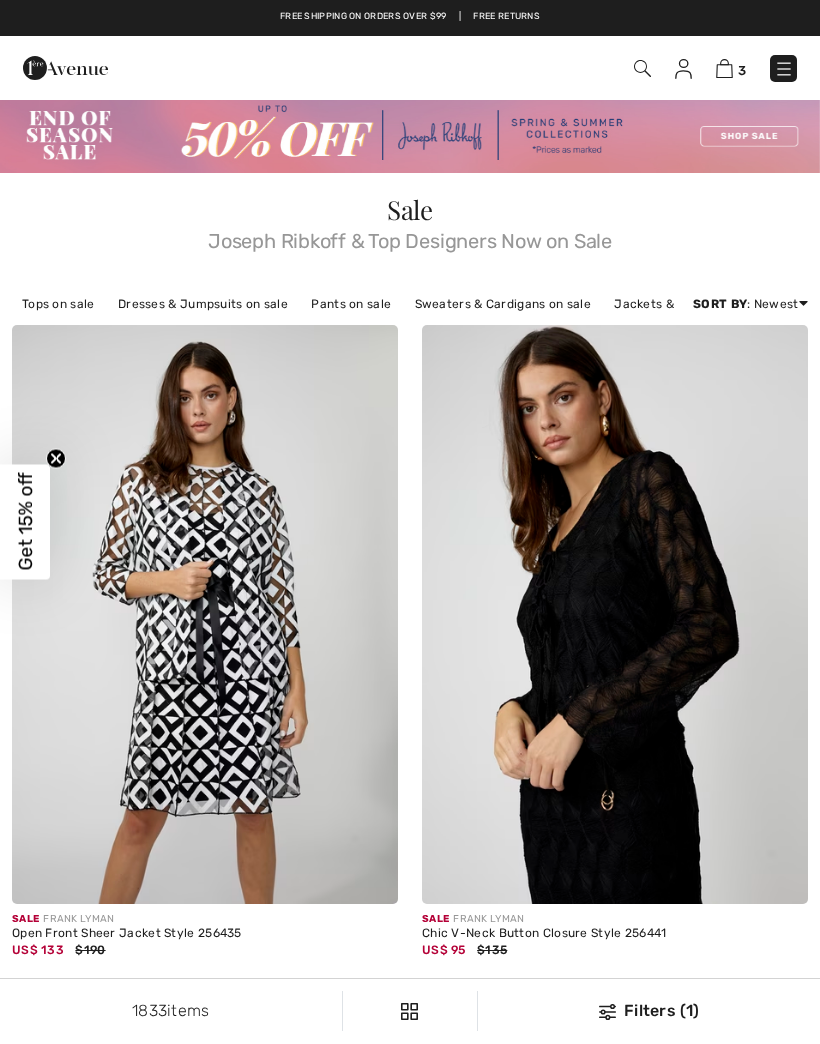 scroll, scrollTop: 6243, scrollLeft: 0, axis: vertical 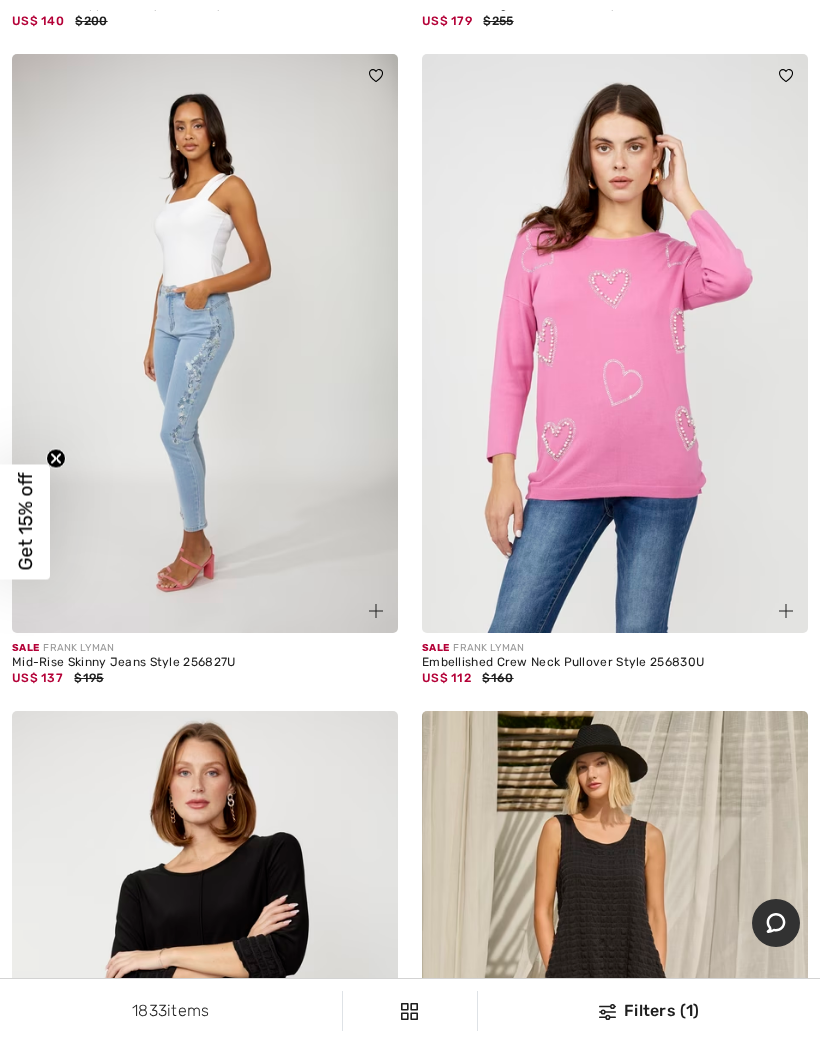 click at bounding box center (205, 343) 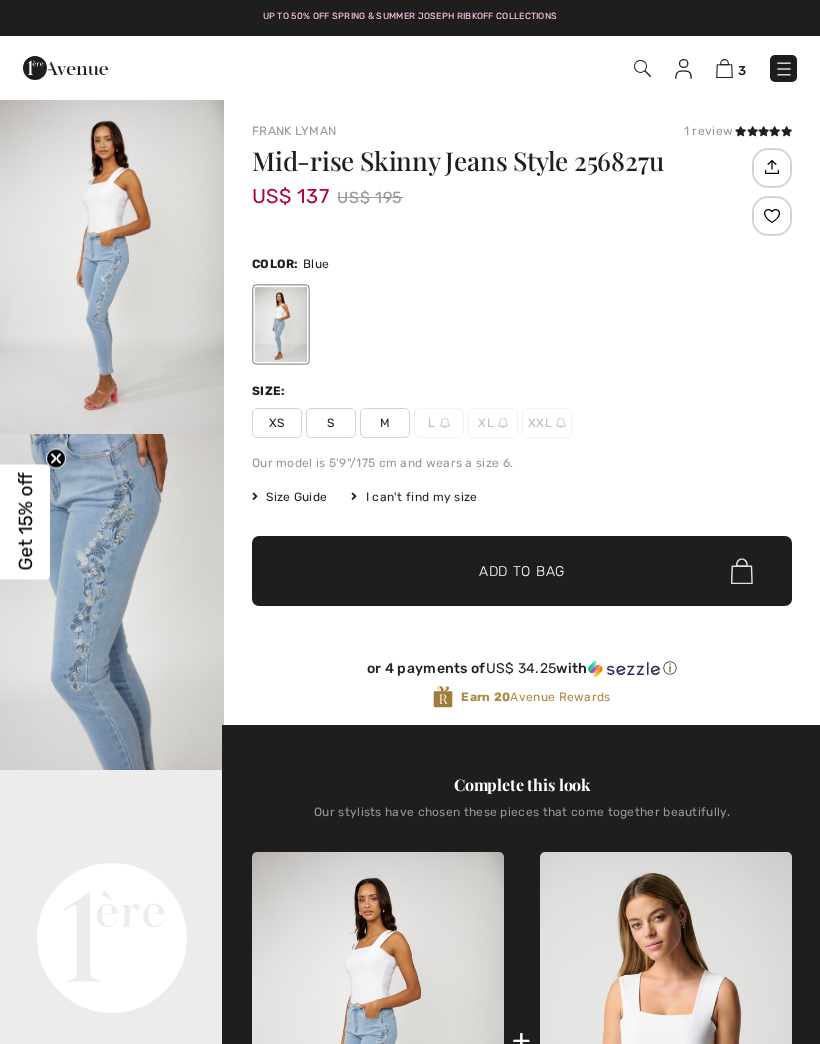 scroll, scrollTop: 0, scrollLeft: 0, axis: both 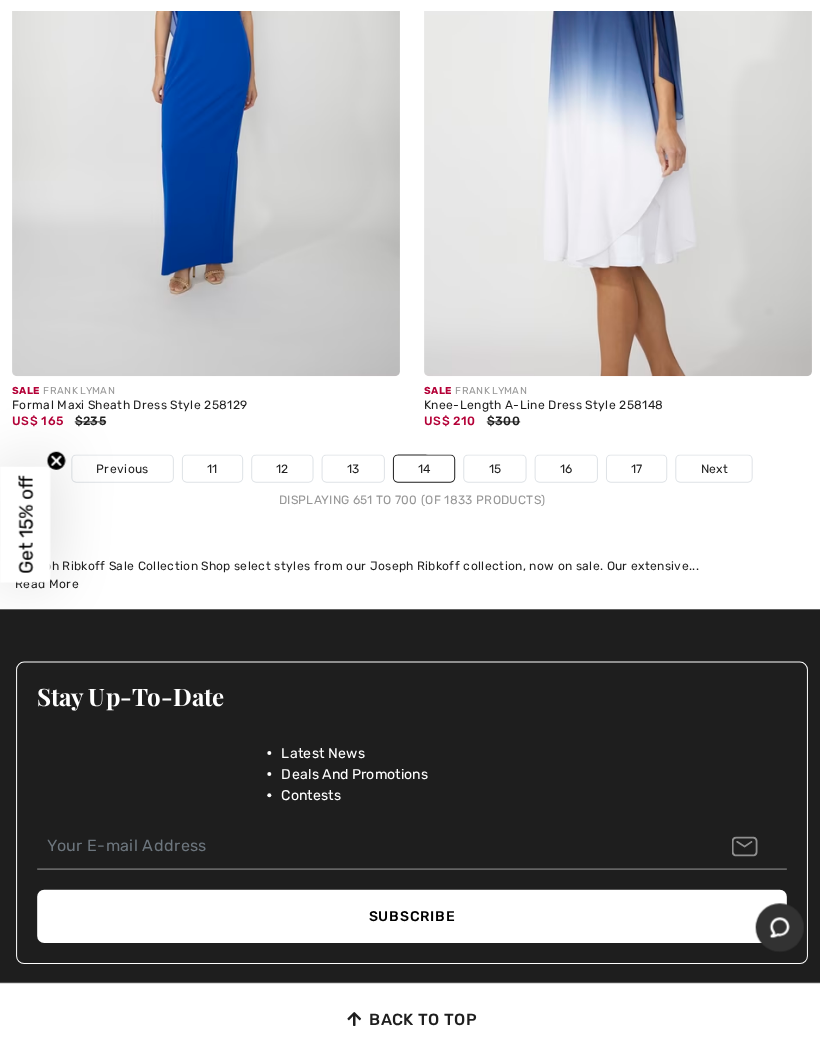 click on "15" at bounding box center [492, 466] 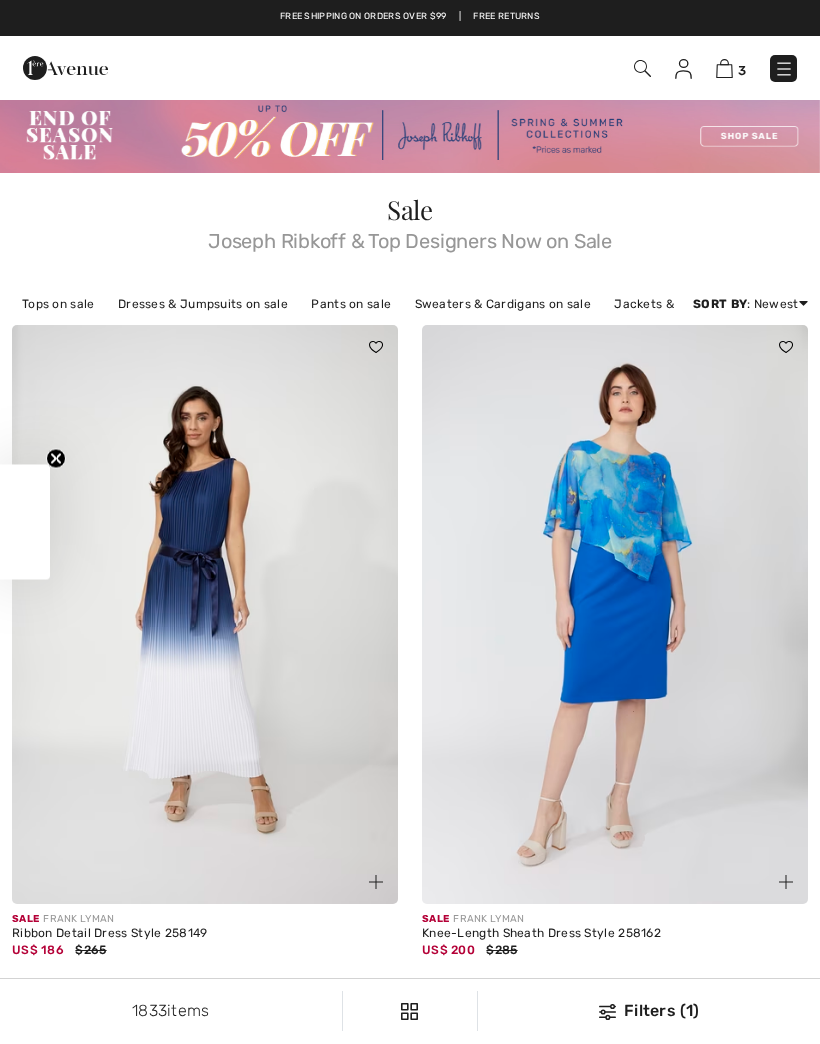 scroll, scrollTop: 0, scrollLeft: 0, axis: both 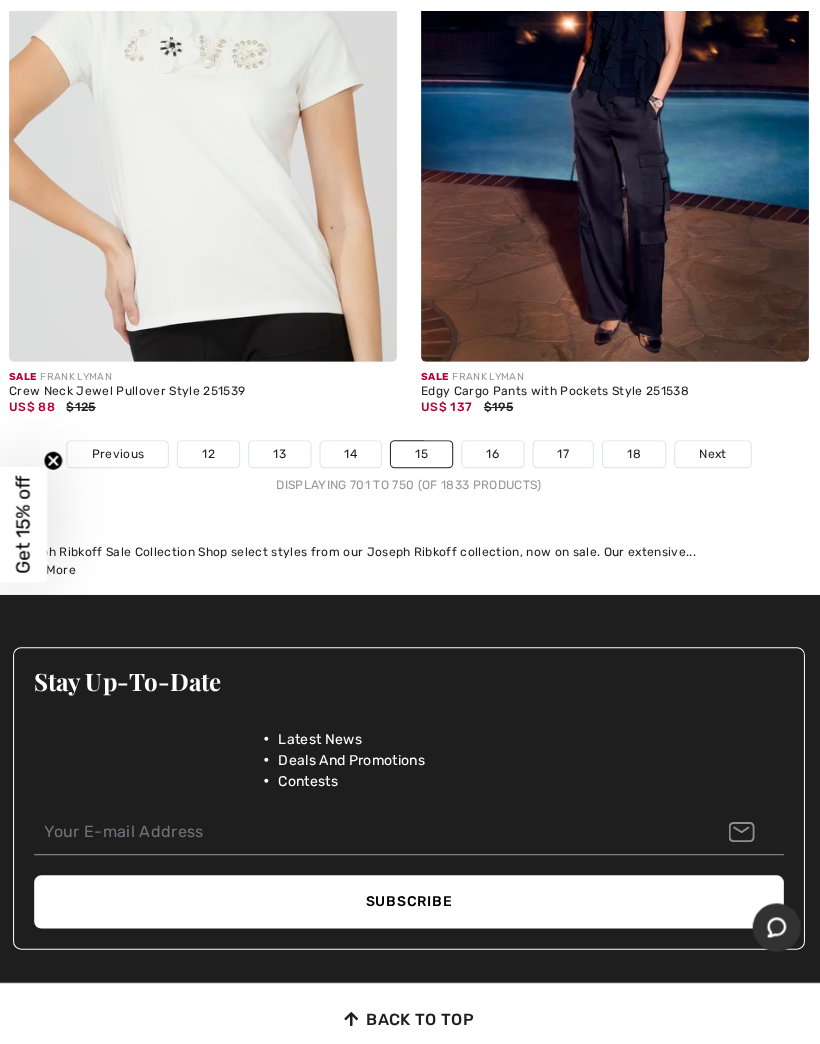click on "16" at bounding box center (493, 452) 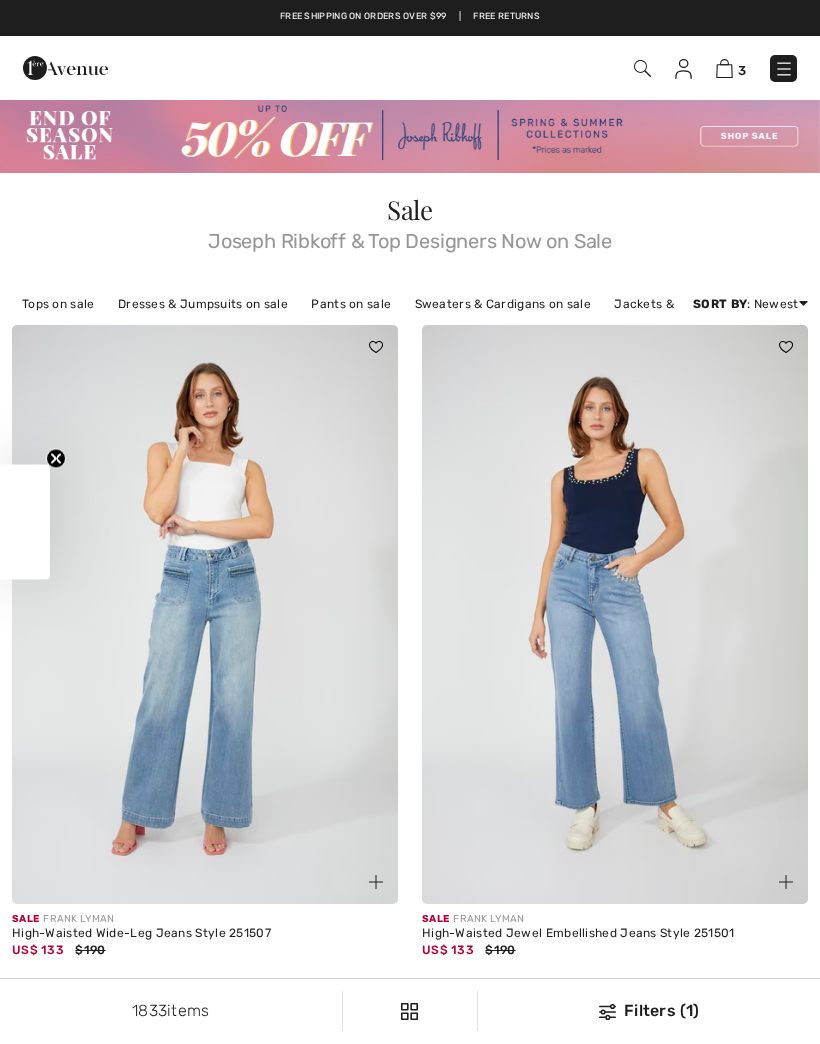 scroll, scrollTop: 0, scrollLeft: 0, axis: both 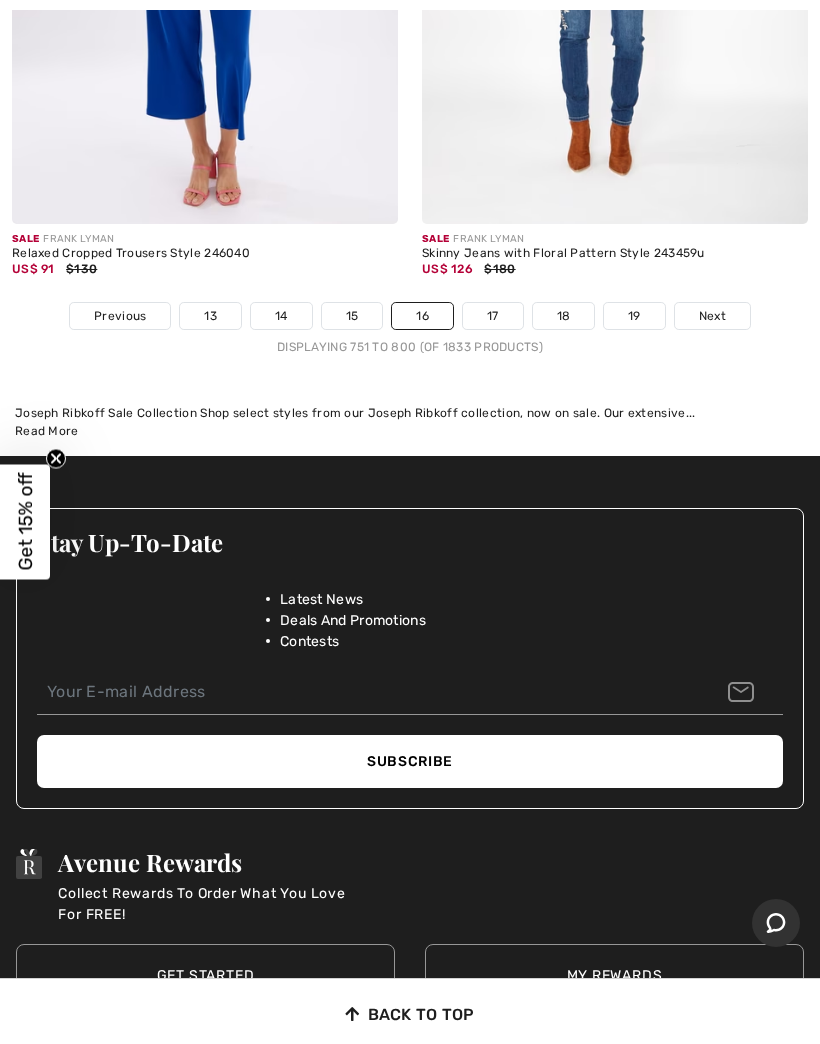 click on "17" at bounding box center (493, 316) 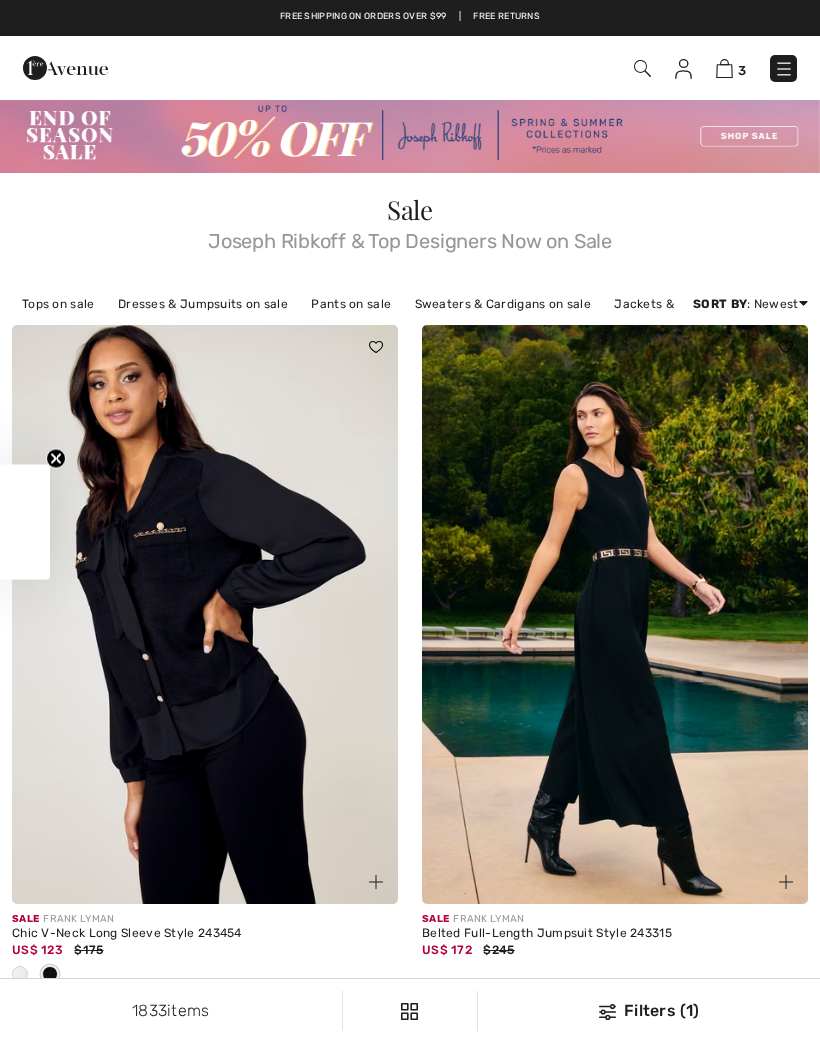 scroll, scrollTop: 0, scrollLeft: 0, axis: both 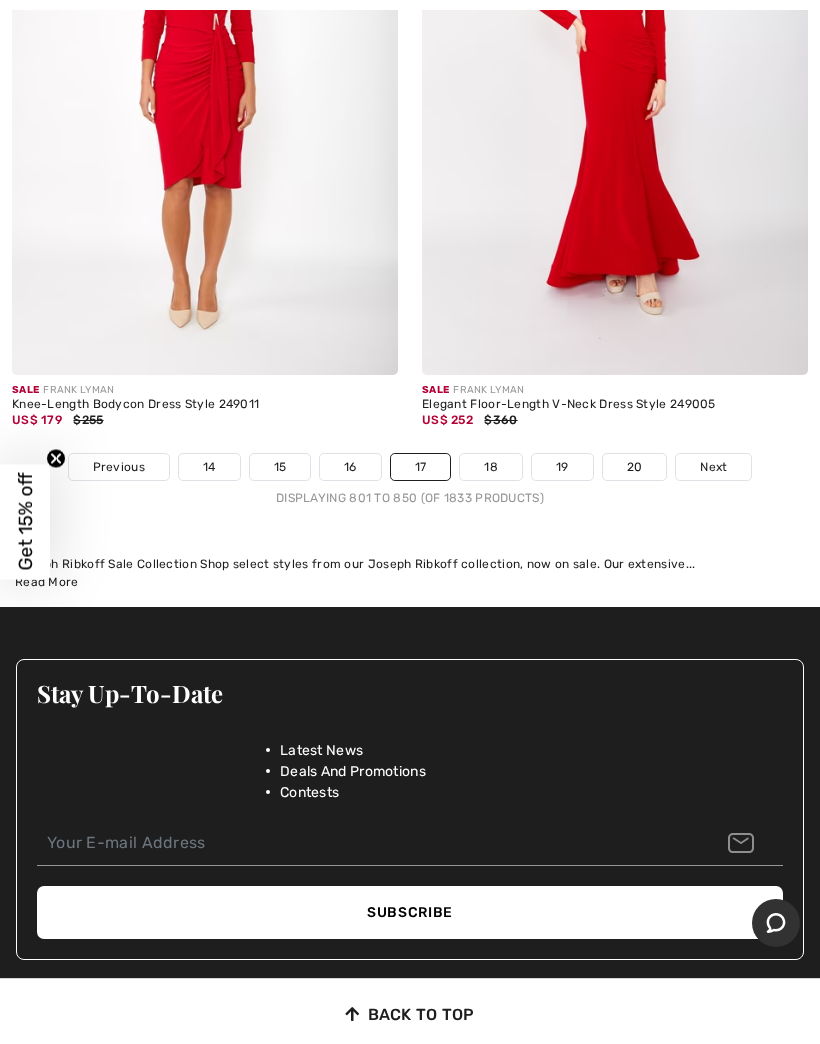 click on "18" at bounding box center (491, 467) 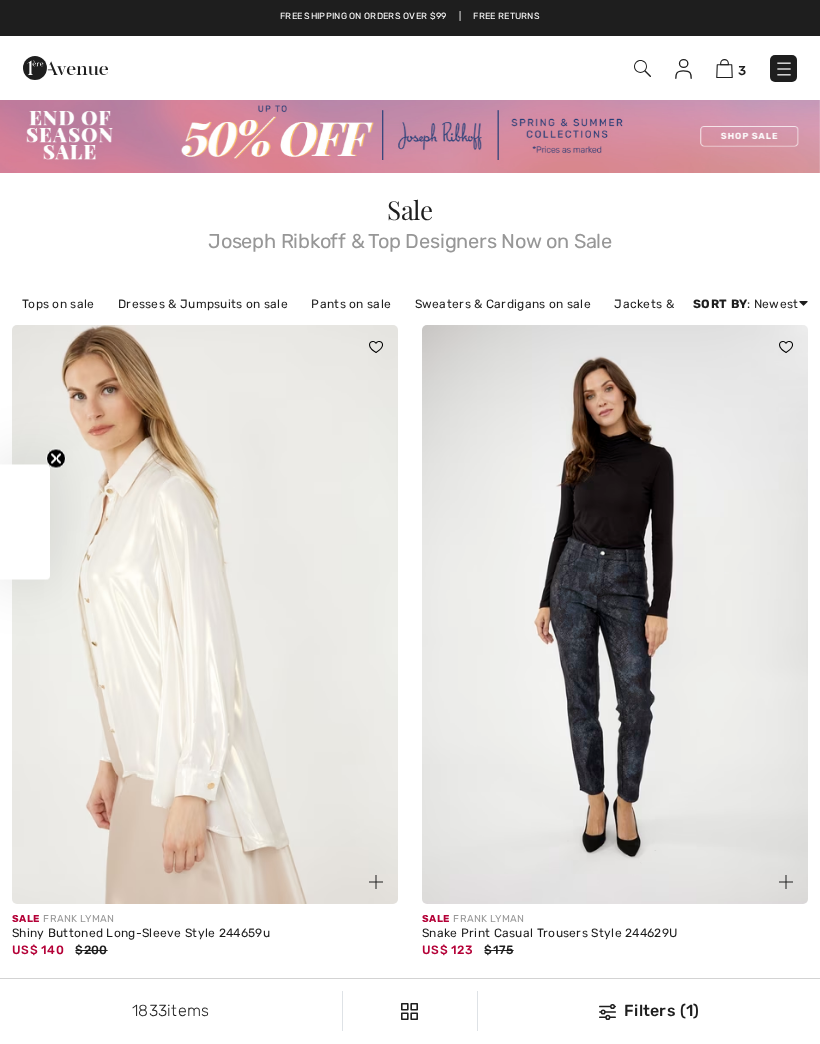 scroll, scrollTop: 0, scrollLeft: 0, axis: both 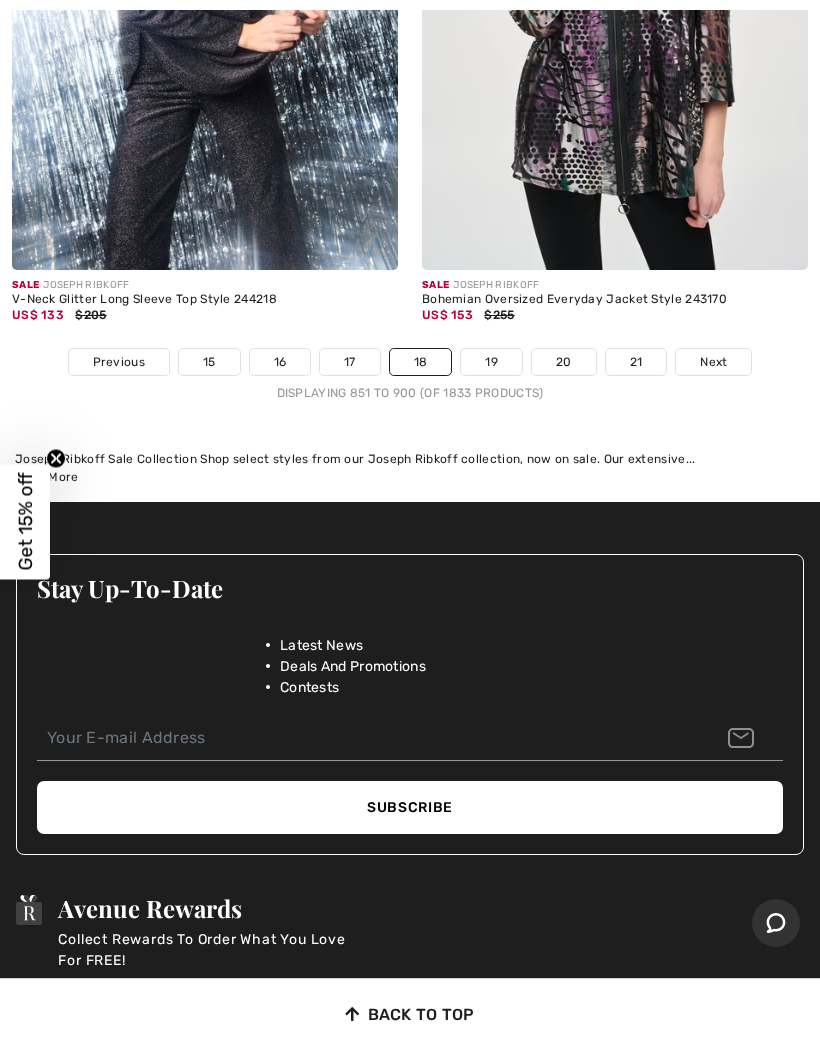click on "19" at bounding box center (491, 362) 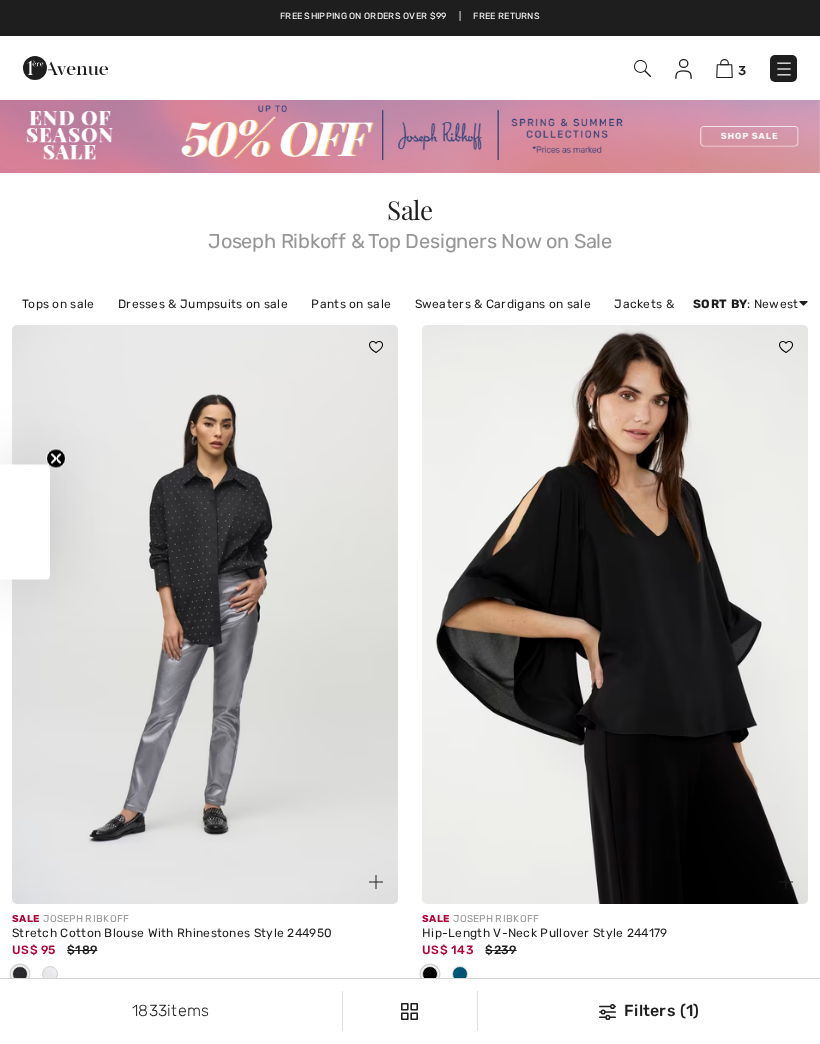 scroll, scrollTop: 0, scrollLeft: 0, axis: both 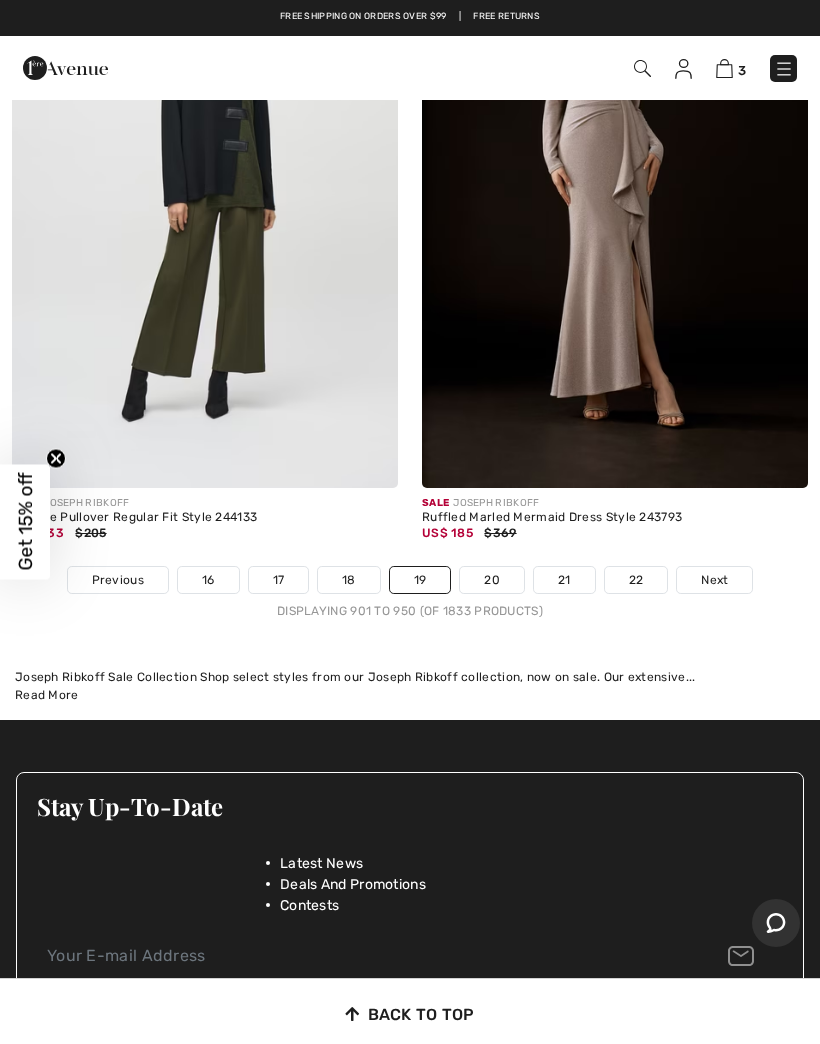 click on "20" at bounding box center [492, 580] 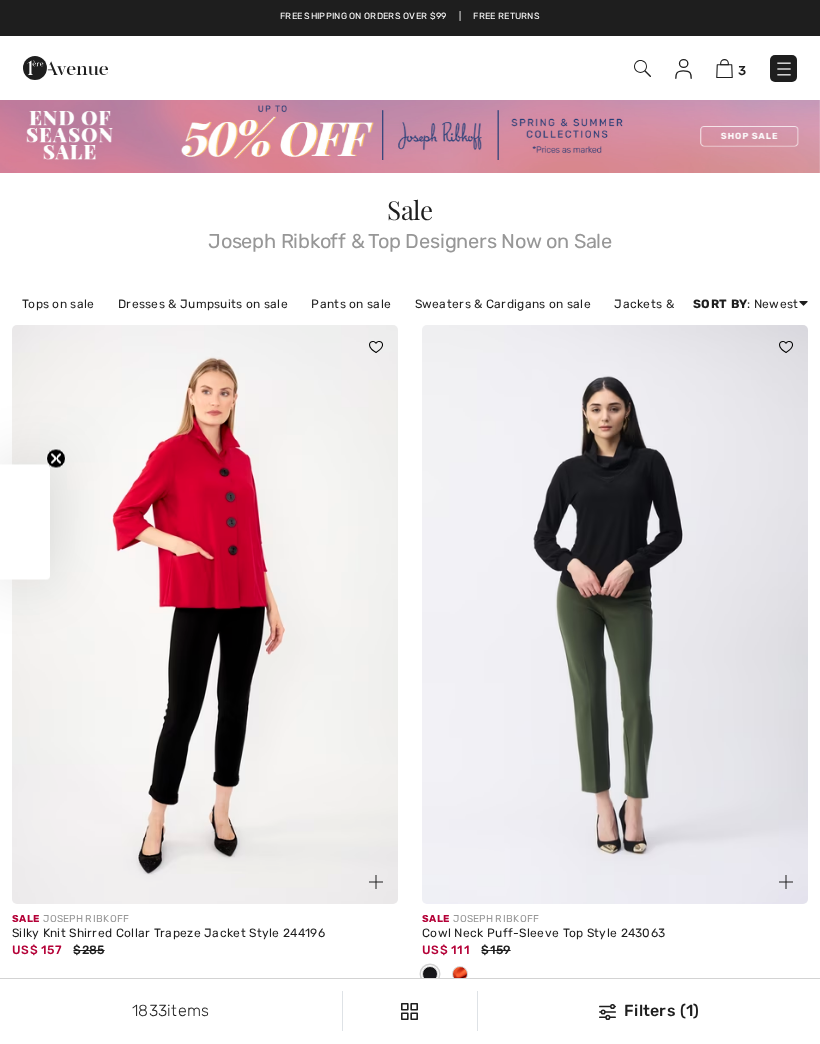 scroll, scrollTop: 0, scrollLeft: 0, axis: both 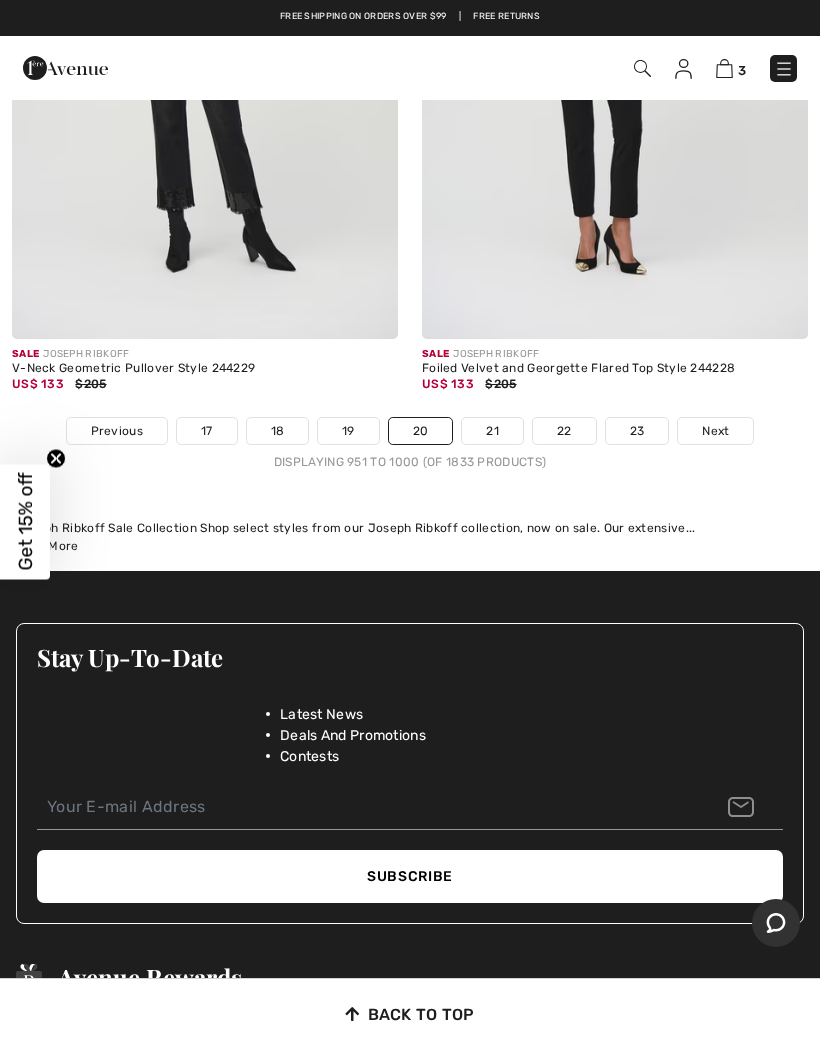 click on "21" at bounding box center [492, 431] 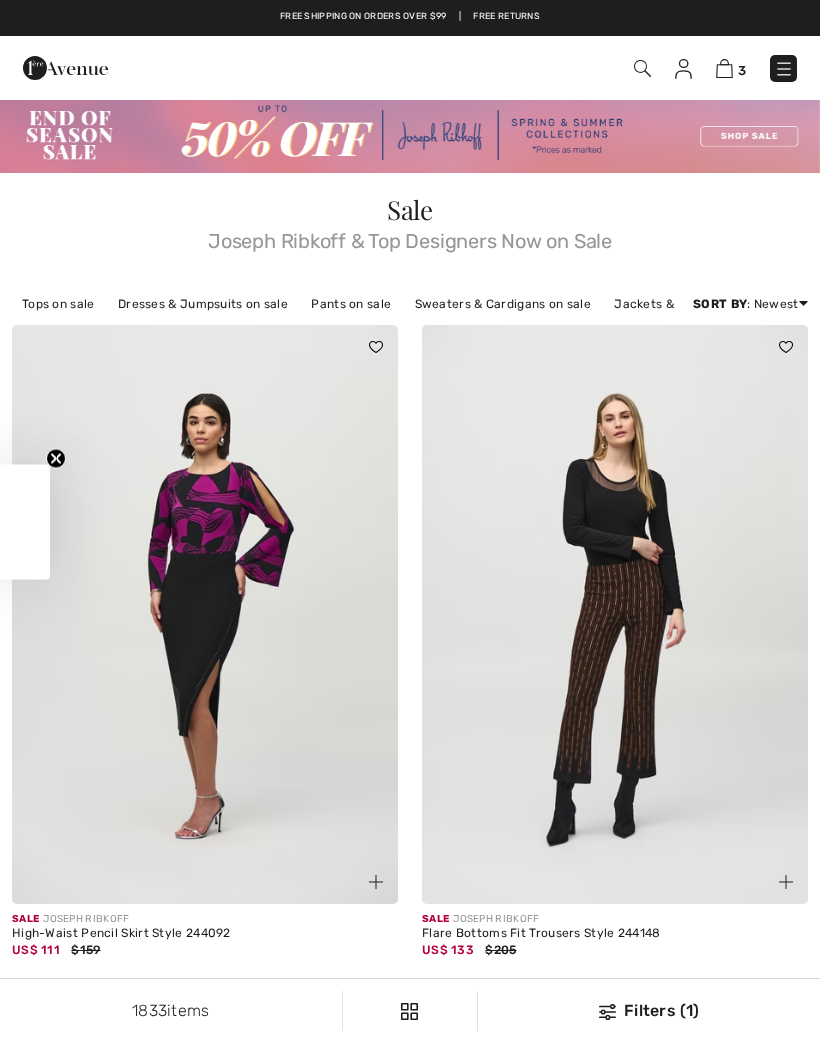 scroll, scrollTop: 0, scrollLeft: 0, axis: both 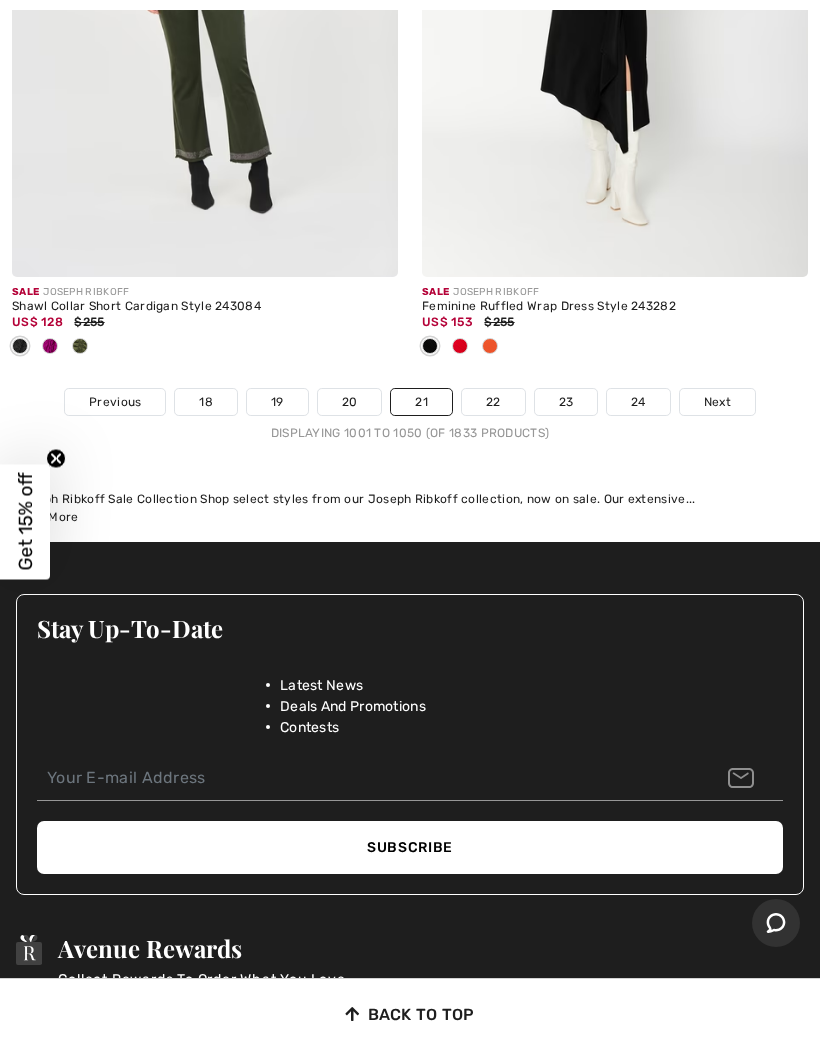 click on "22" at bounding box center (493, 402) 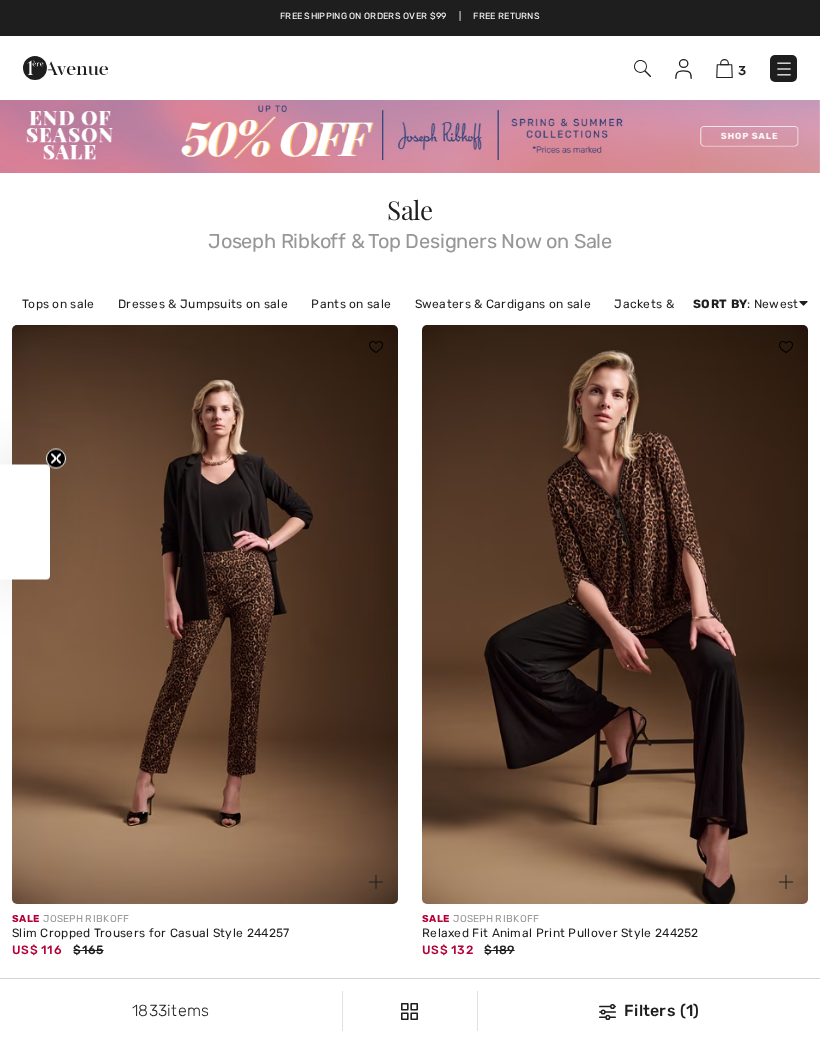 scroll, scrollTop: 0, scrollLeft: 0, axis: both 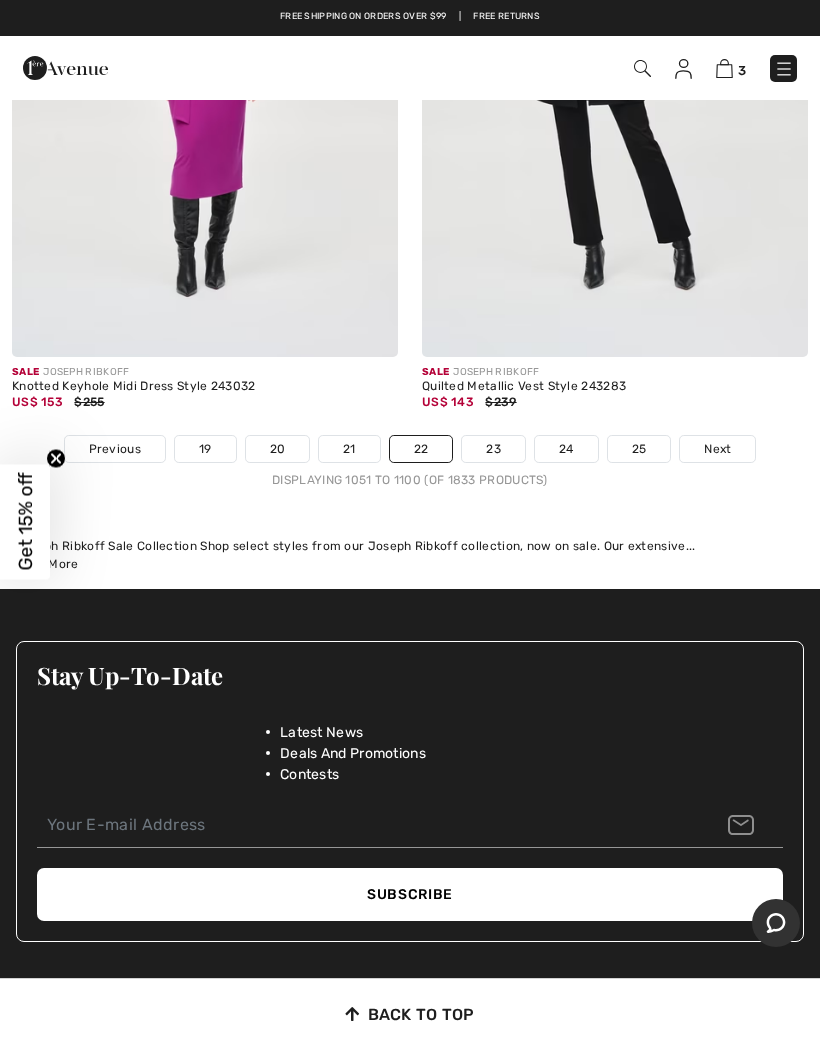 click on "23" at bounding box center [493, 449] 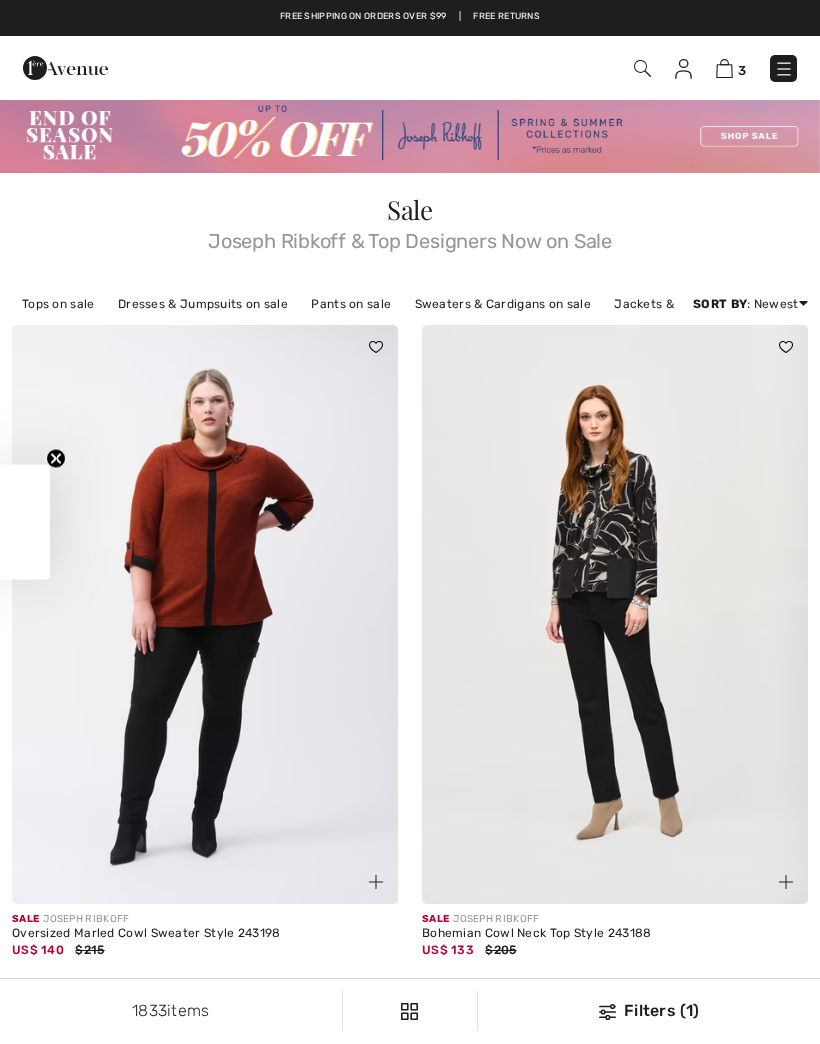 checkbox on "true" 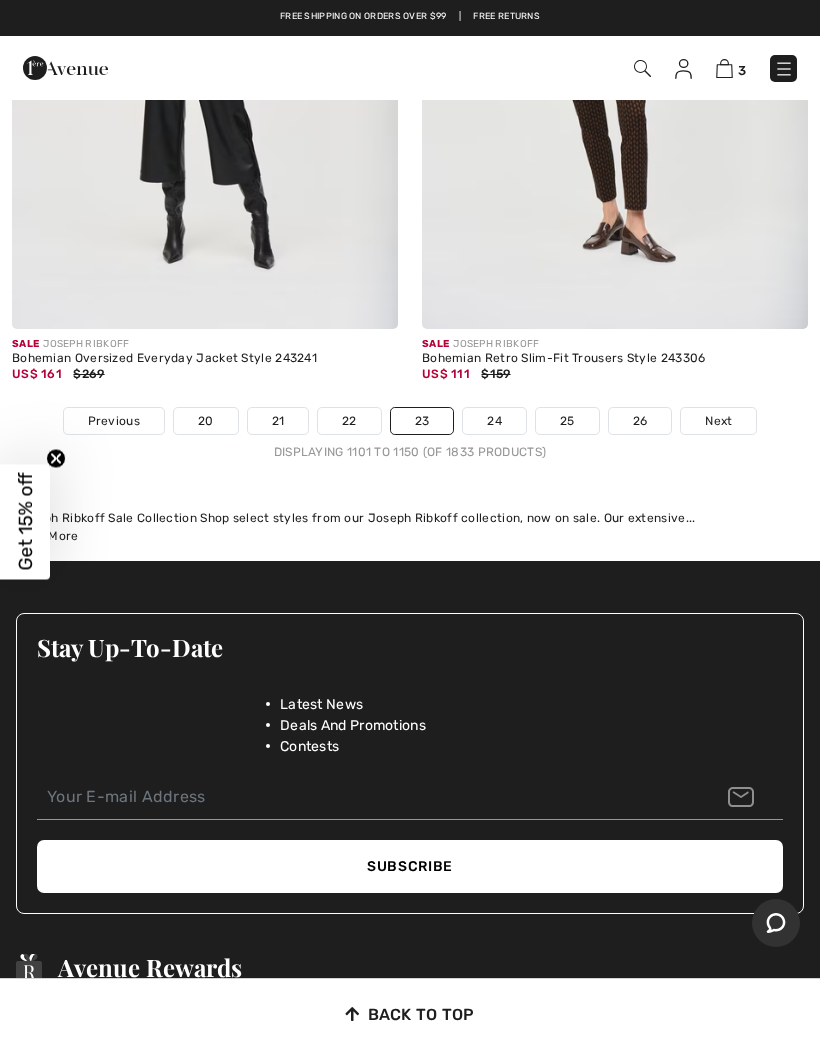 scroll, scrollTop: 17098, scrollLeft: 0, axis: vertical 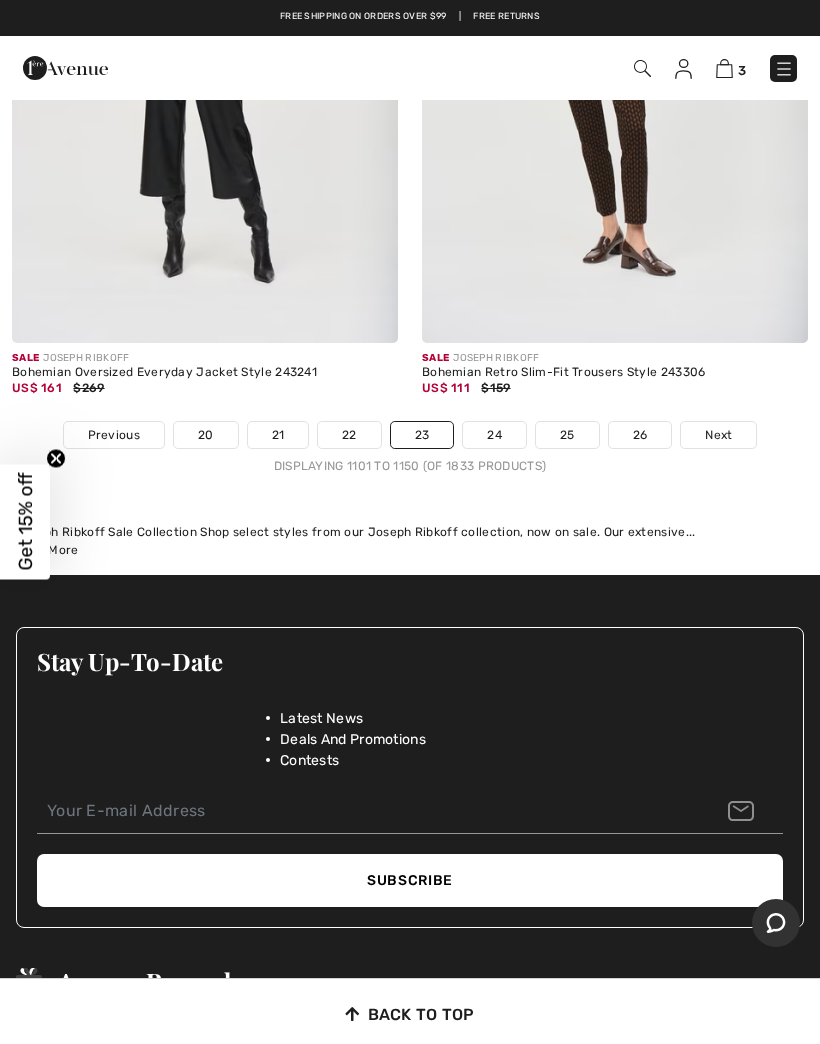 click on "24" at bounding box center (494, 435) 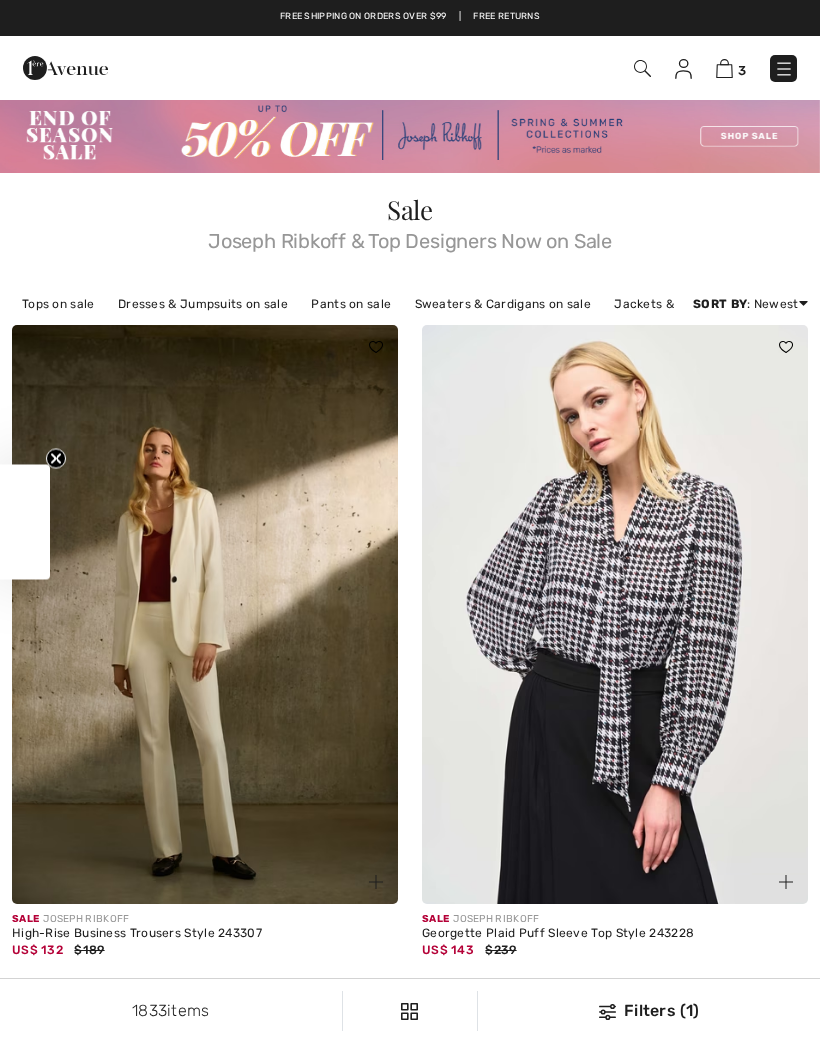 checkbox on "true" 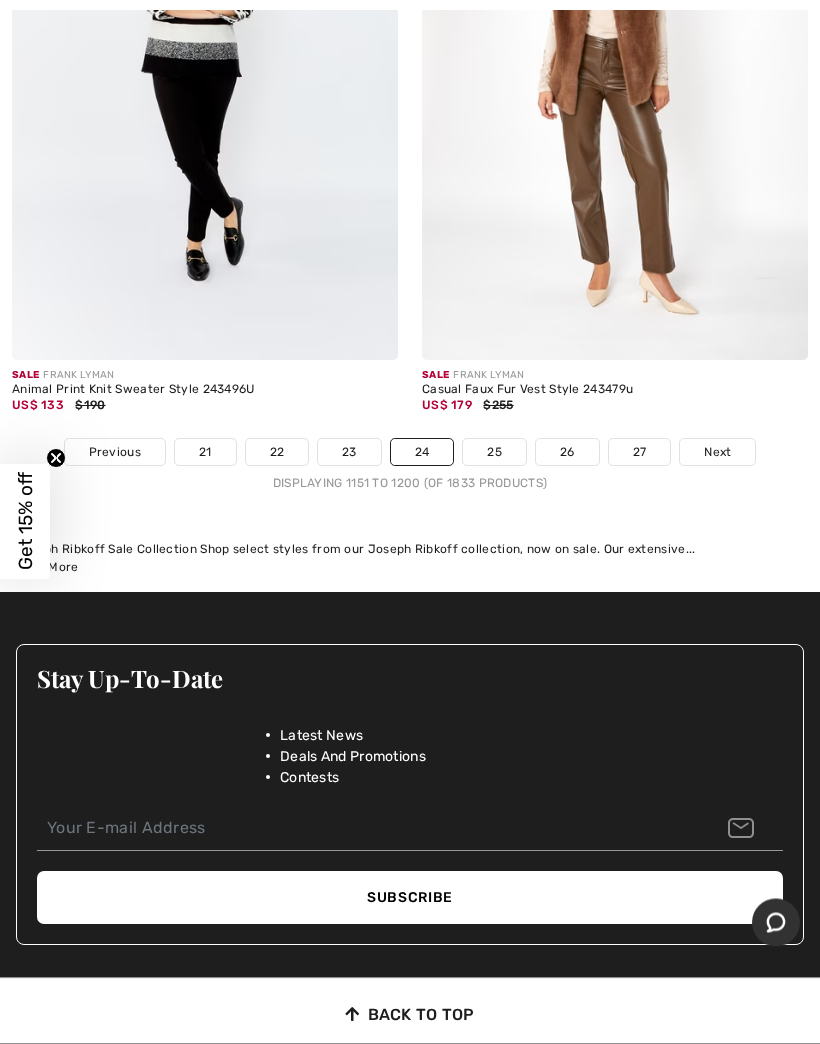 scroll, scrollTop: 17081, scrollLeft: 0, axis: vertical 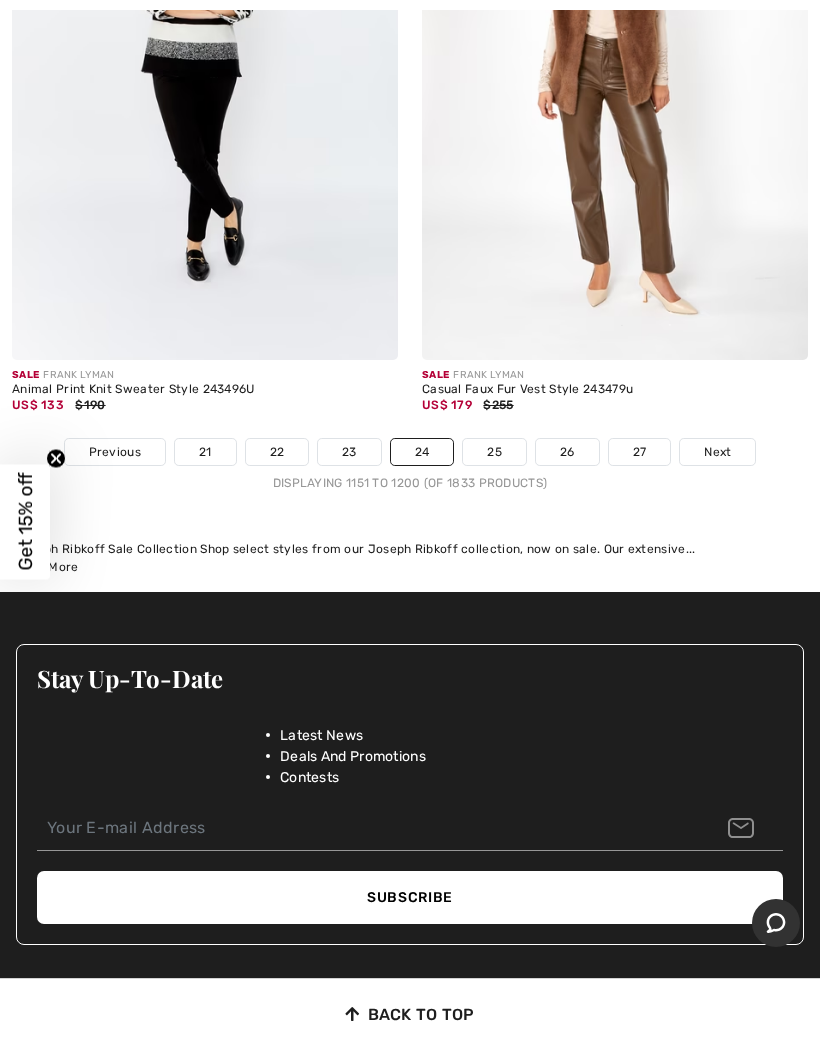 click on "25" at bounding box center (494, 452) 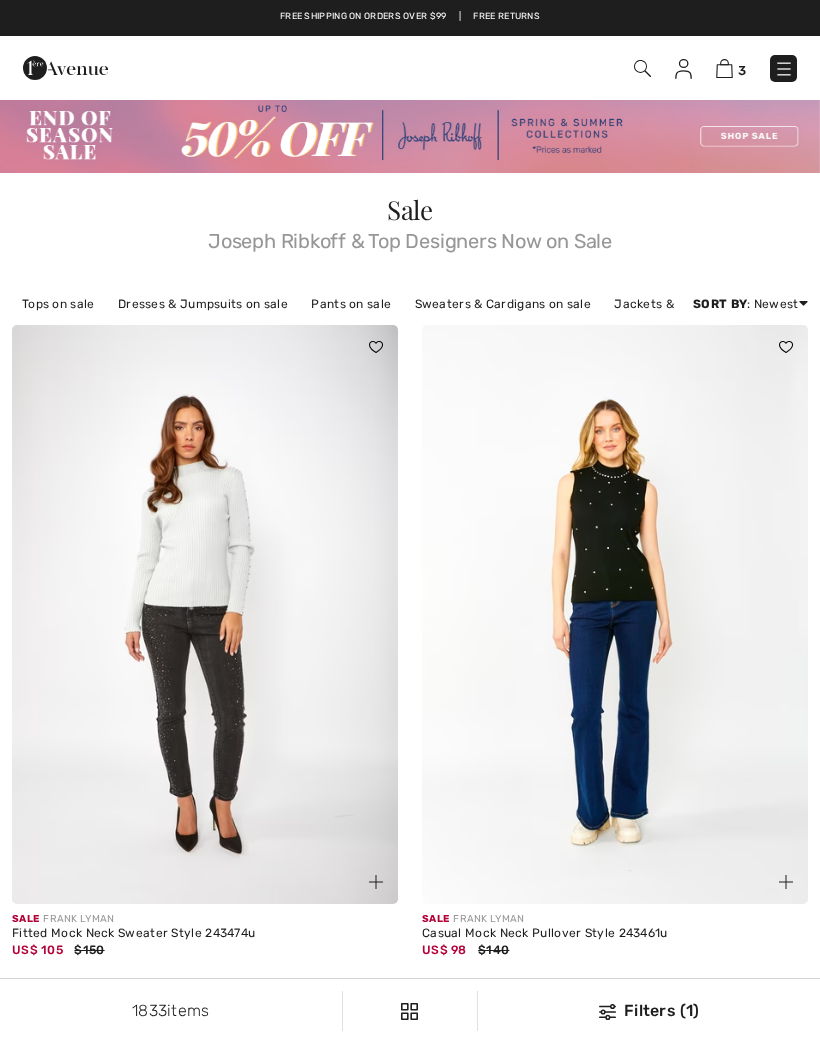 scroll, scrollTop: 0, scrollLeft: 0, axis: both 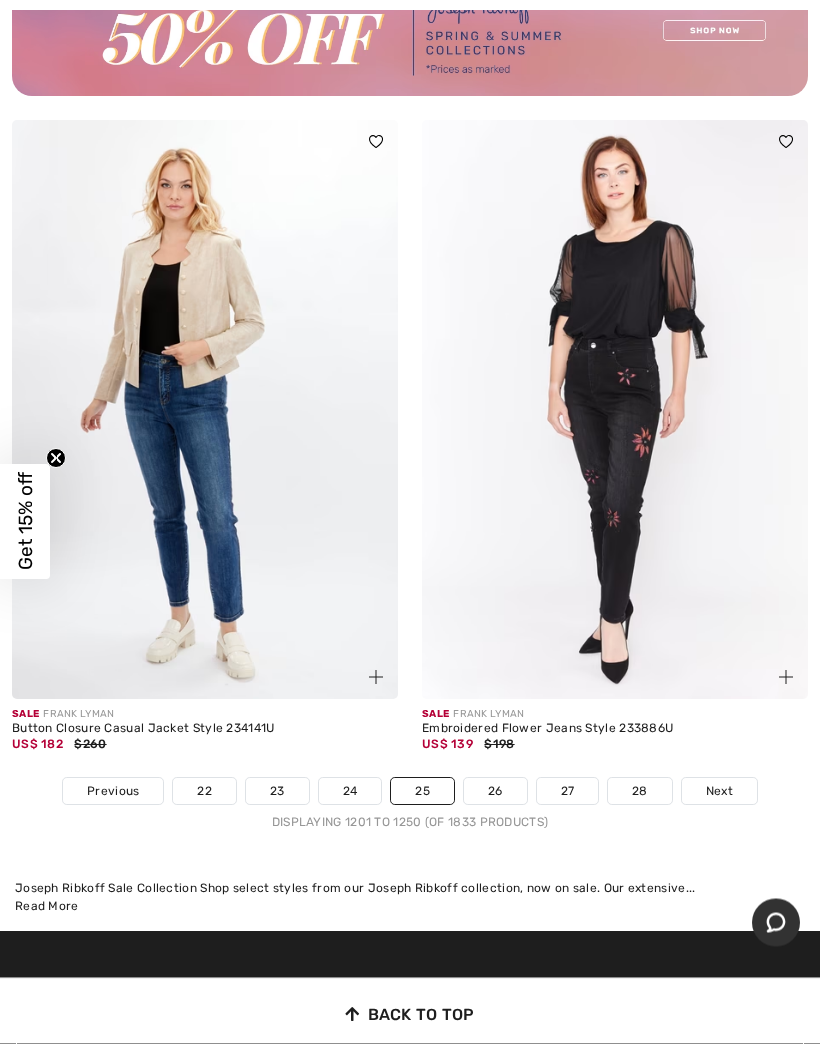 click on "26" at bounding box center (495, 792) 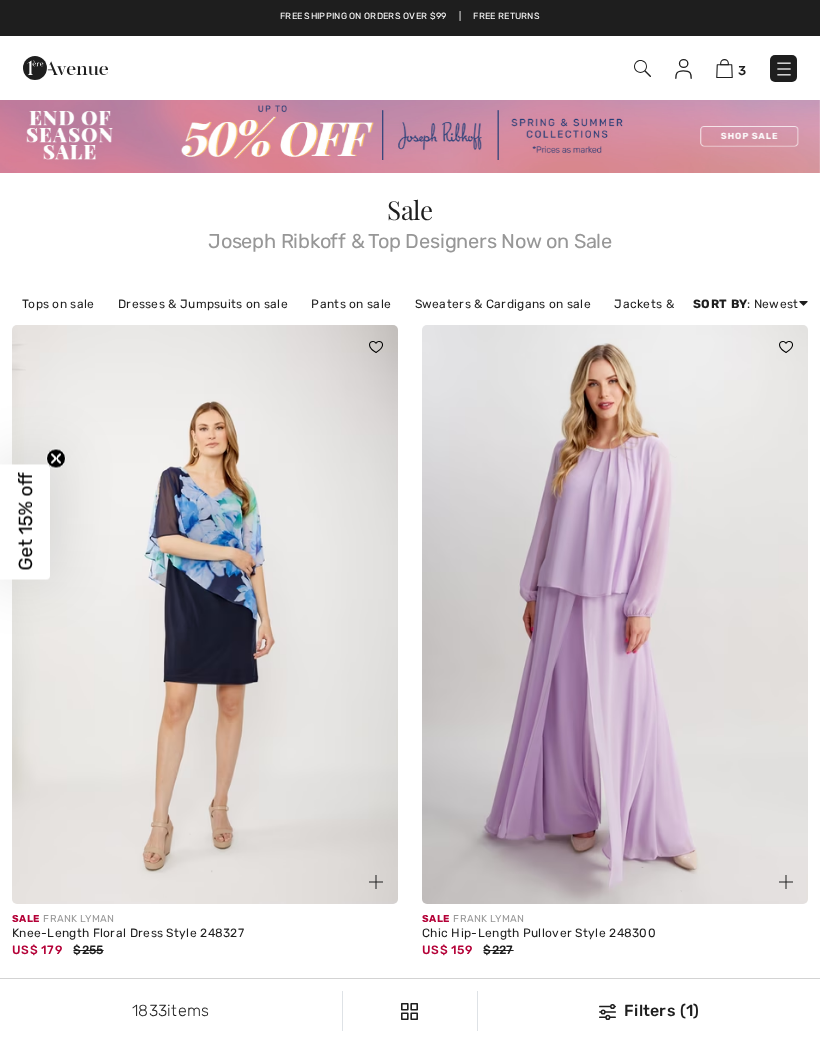 scroll, scrollTop: 0, scrollLeft: 0, axis: both 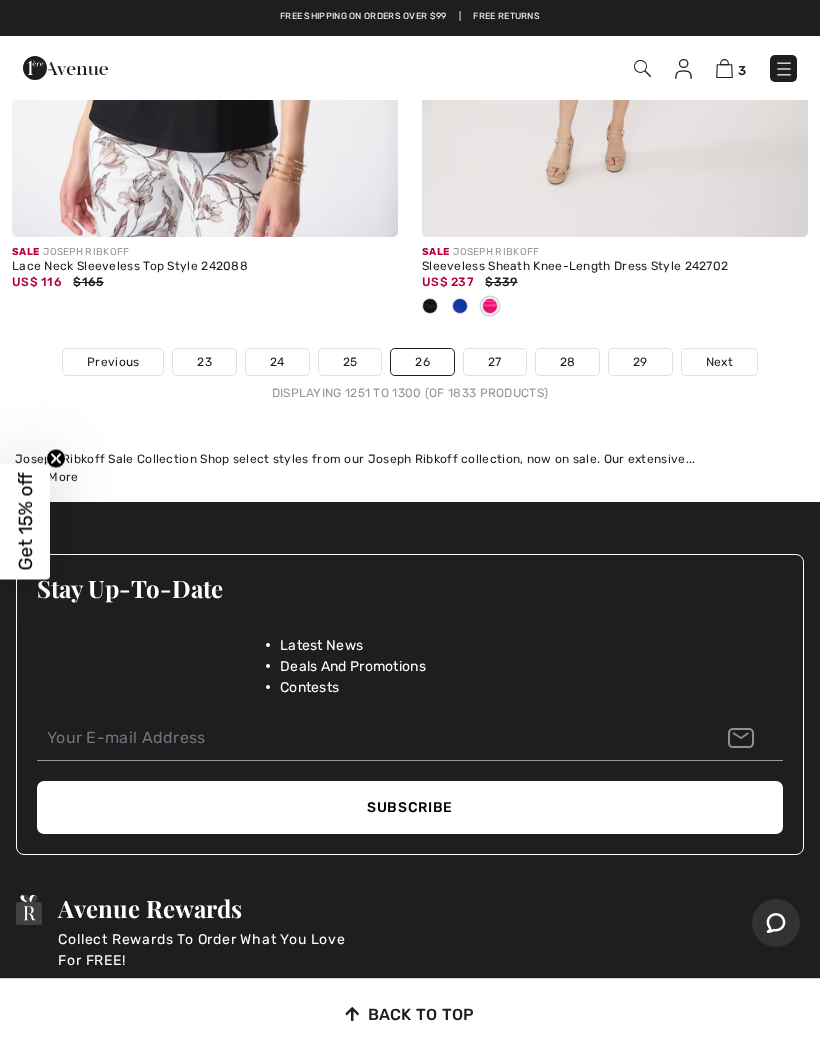 click on "27" at bounding box center [495, 362] 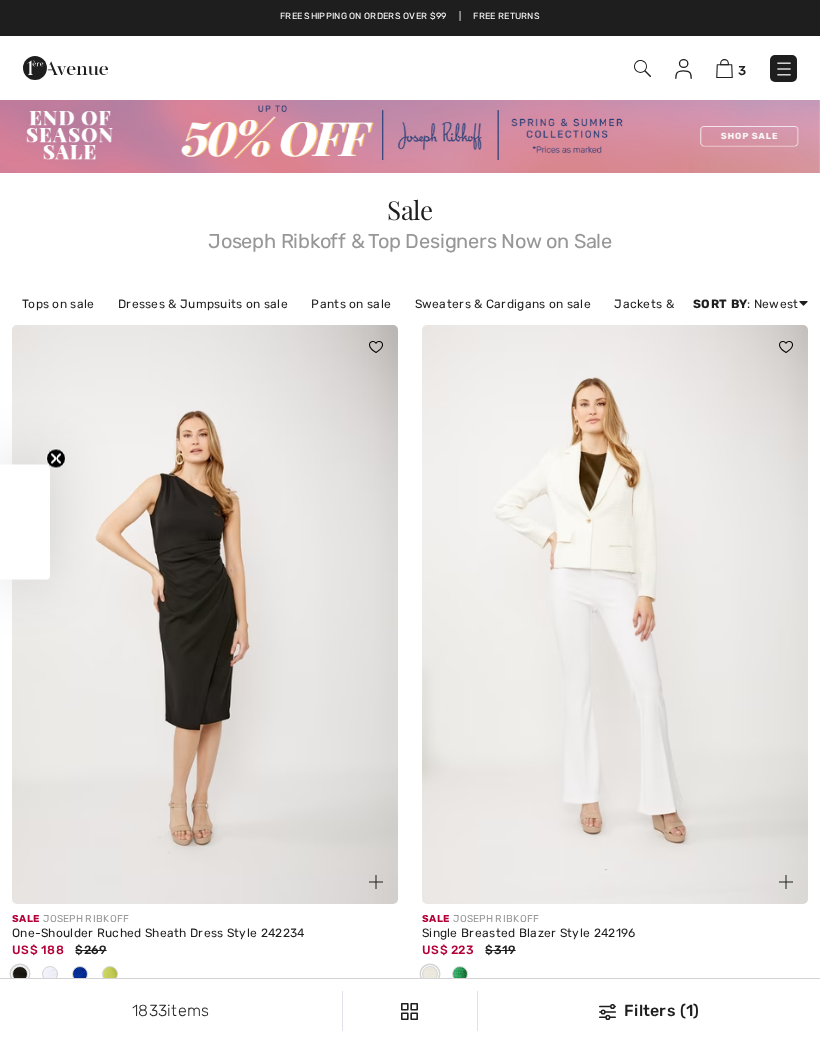 scroll, scrollTop: 0, scrollLeft: 0, axis: both 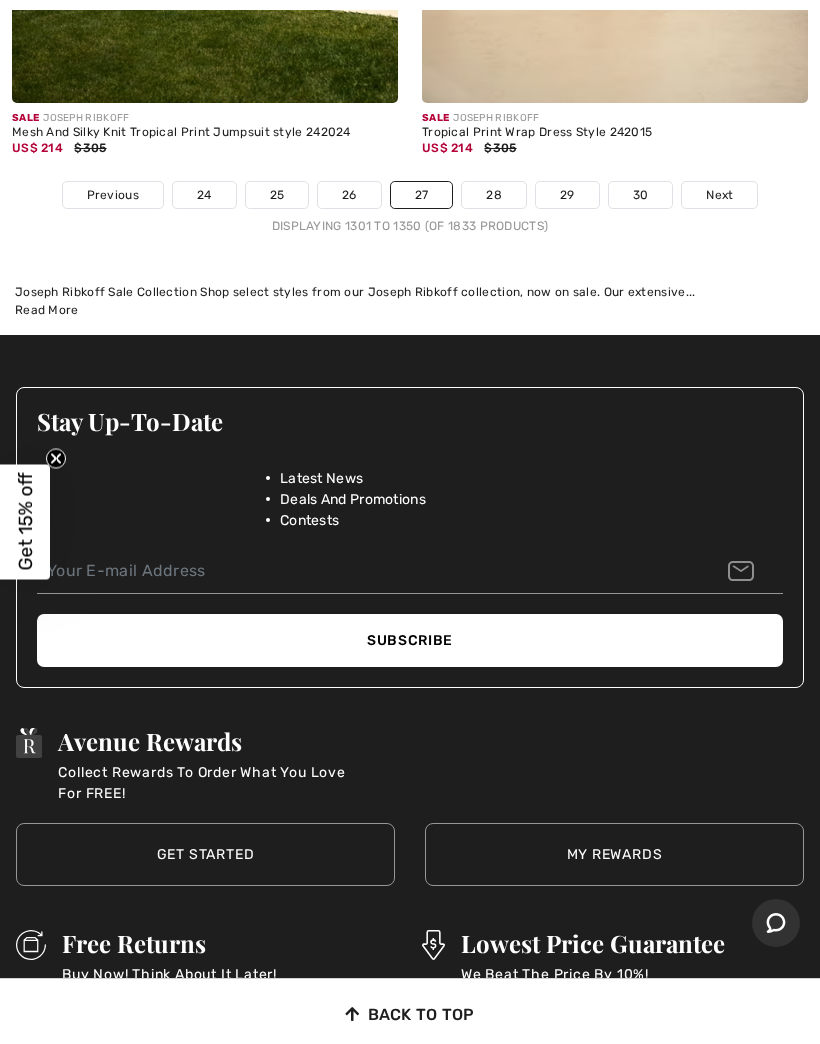 click on "28" at bounding box center [494, 195] 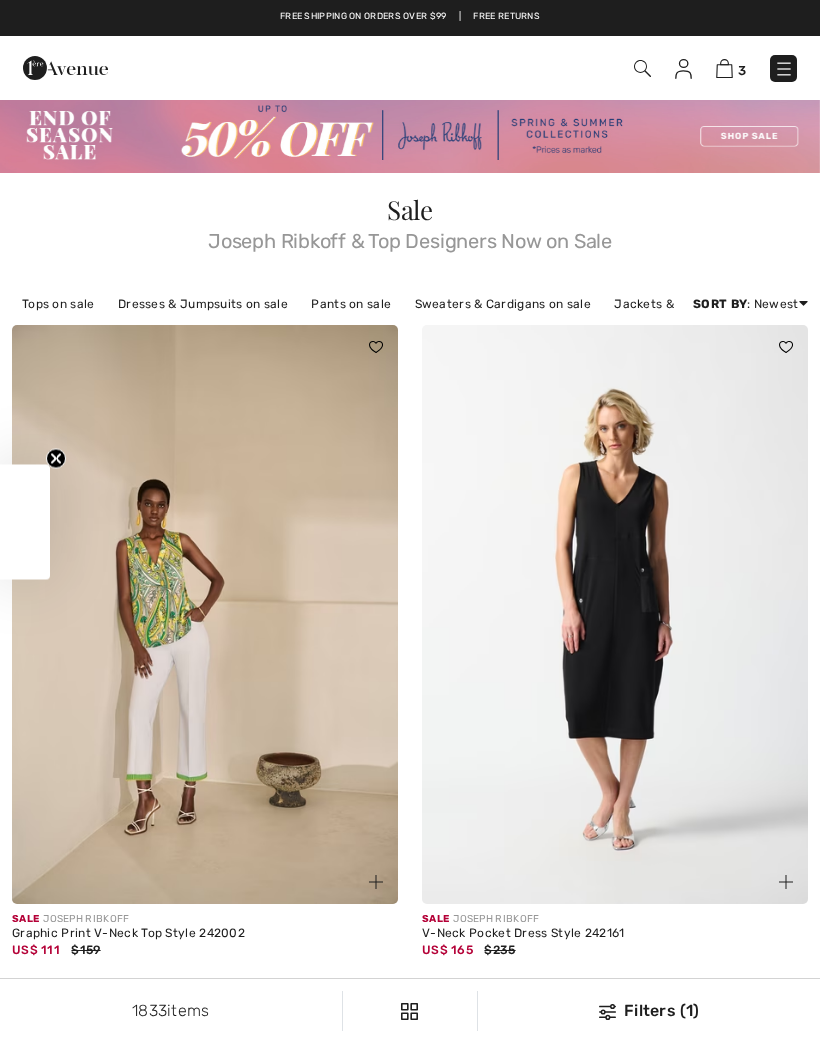 scroll, scrollTop: 0, scrollLeft: 0, axis: both 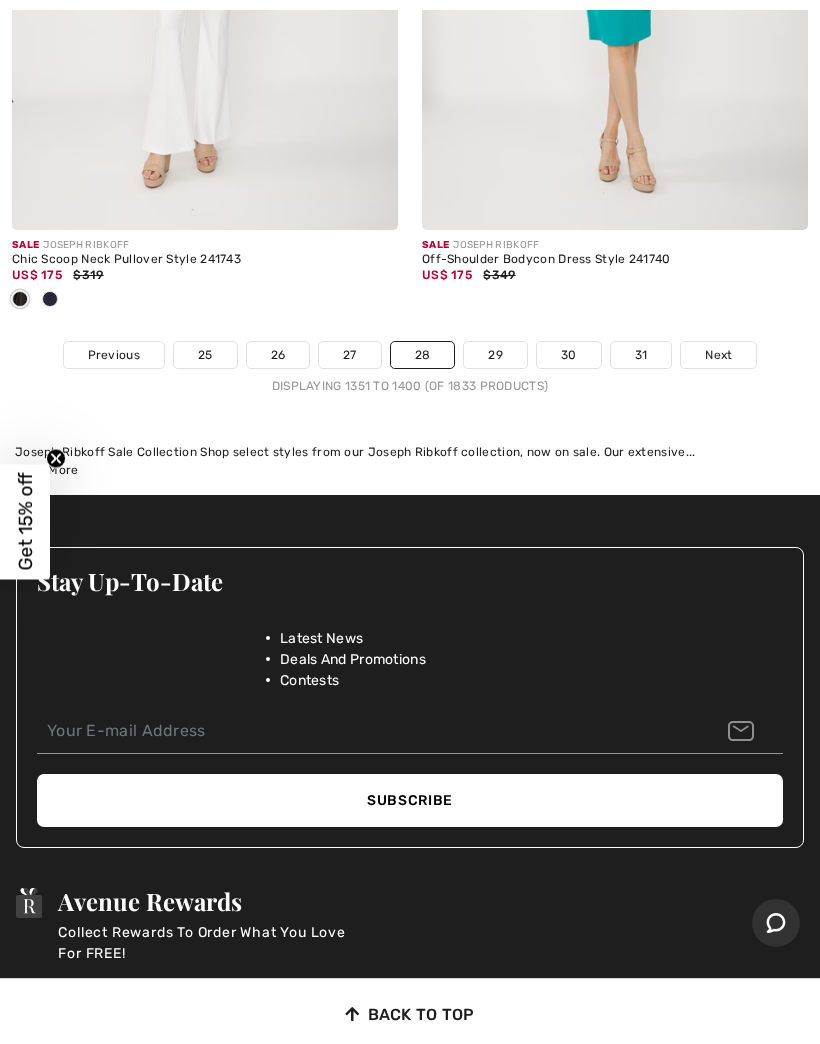 click on "29" at bounding box center (495, 355) 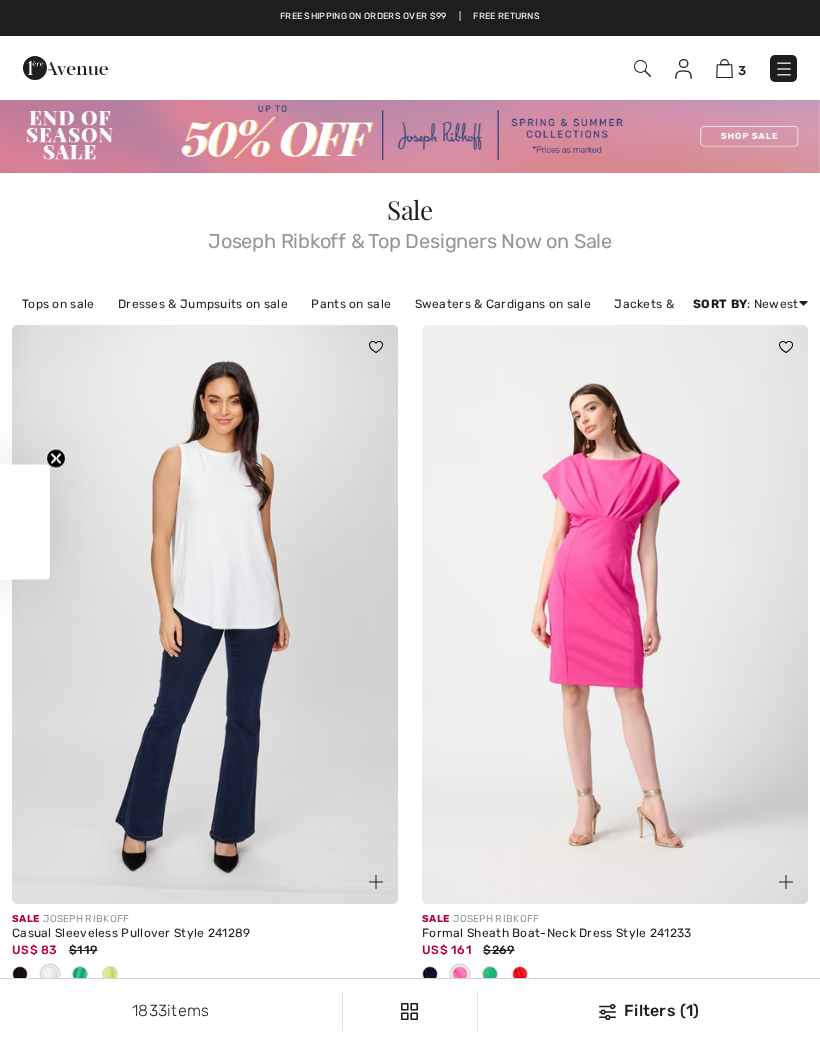scroll, scrollTop: 0, scrollLeft: 0, axis: both 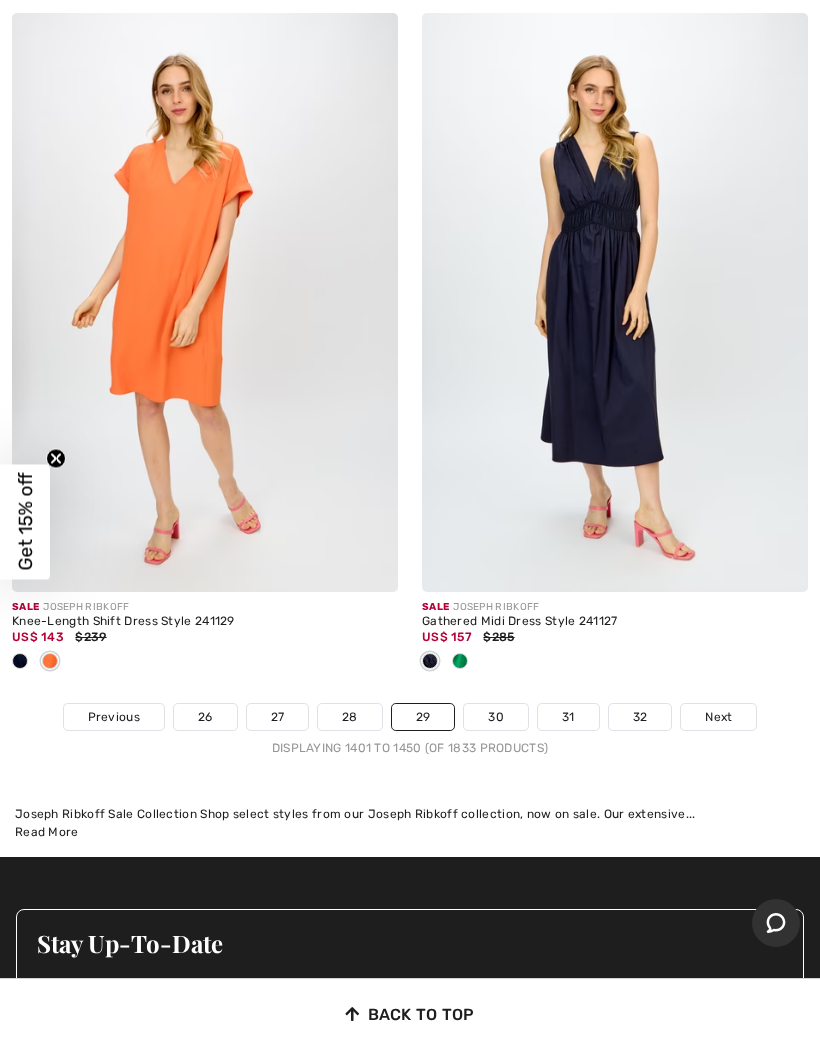 click on "30" at bounding box center (496, 717) 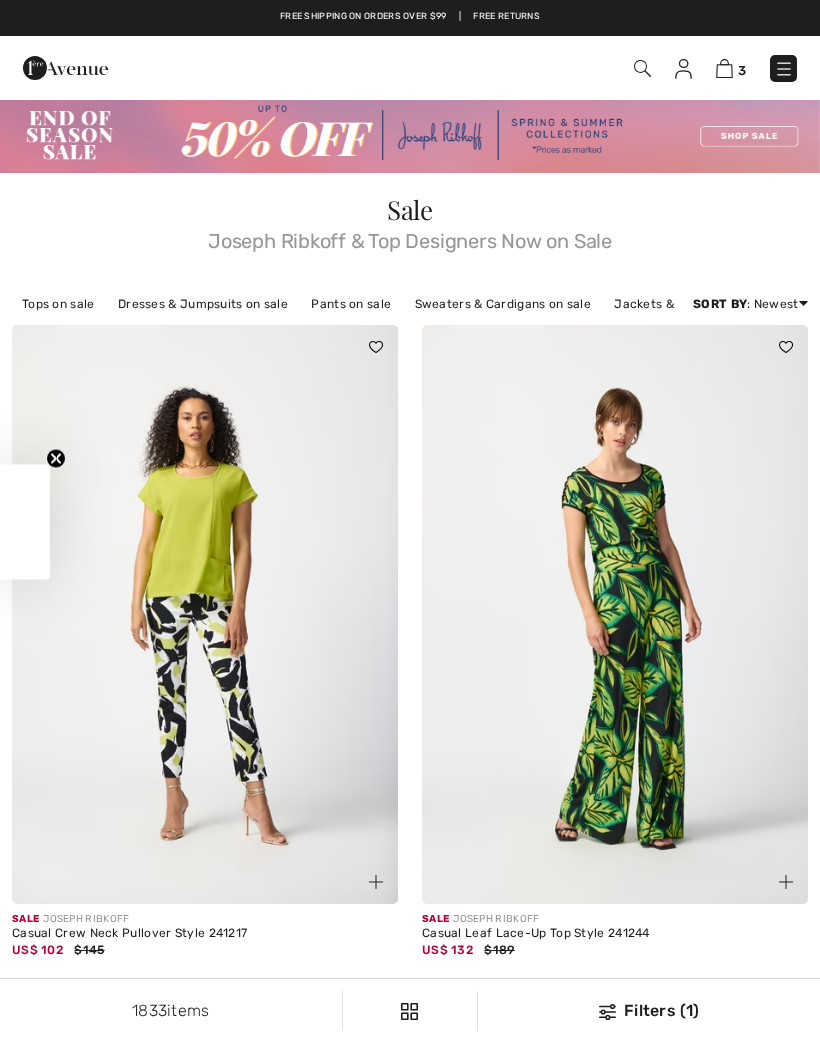 scroll, scrollTop: 0, scrollLeft: 0, axis: both 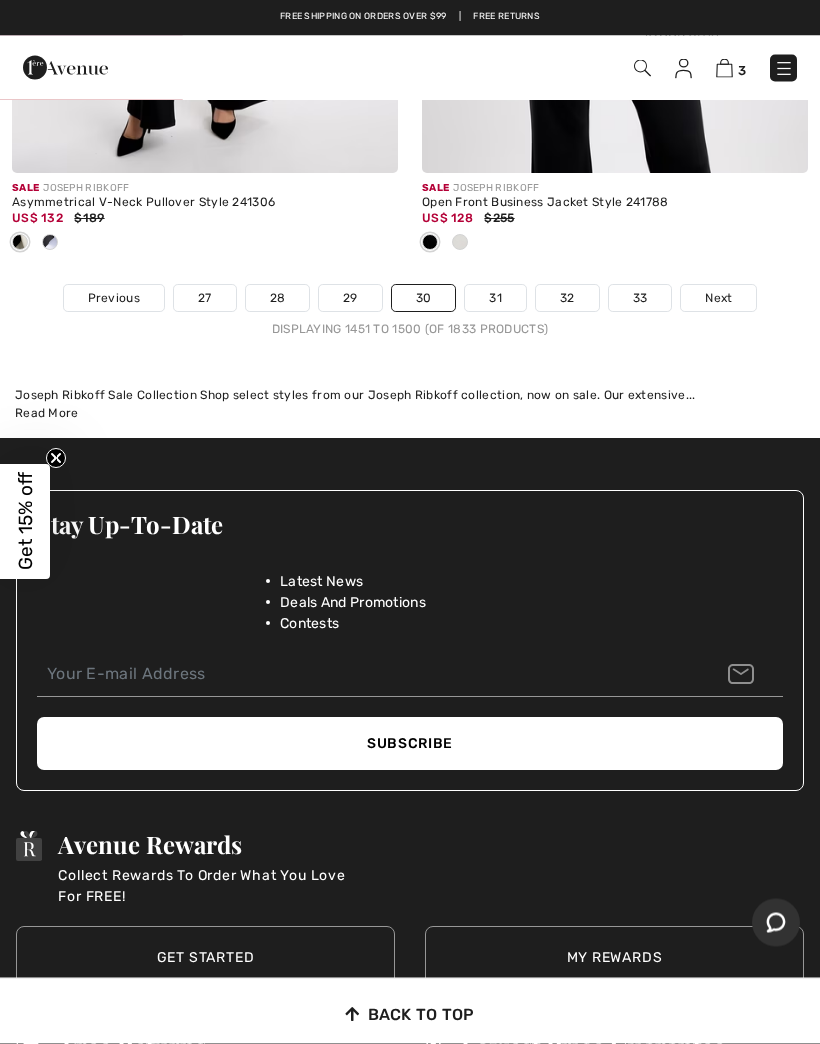 click on "31" at bounding box center (495, 299) 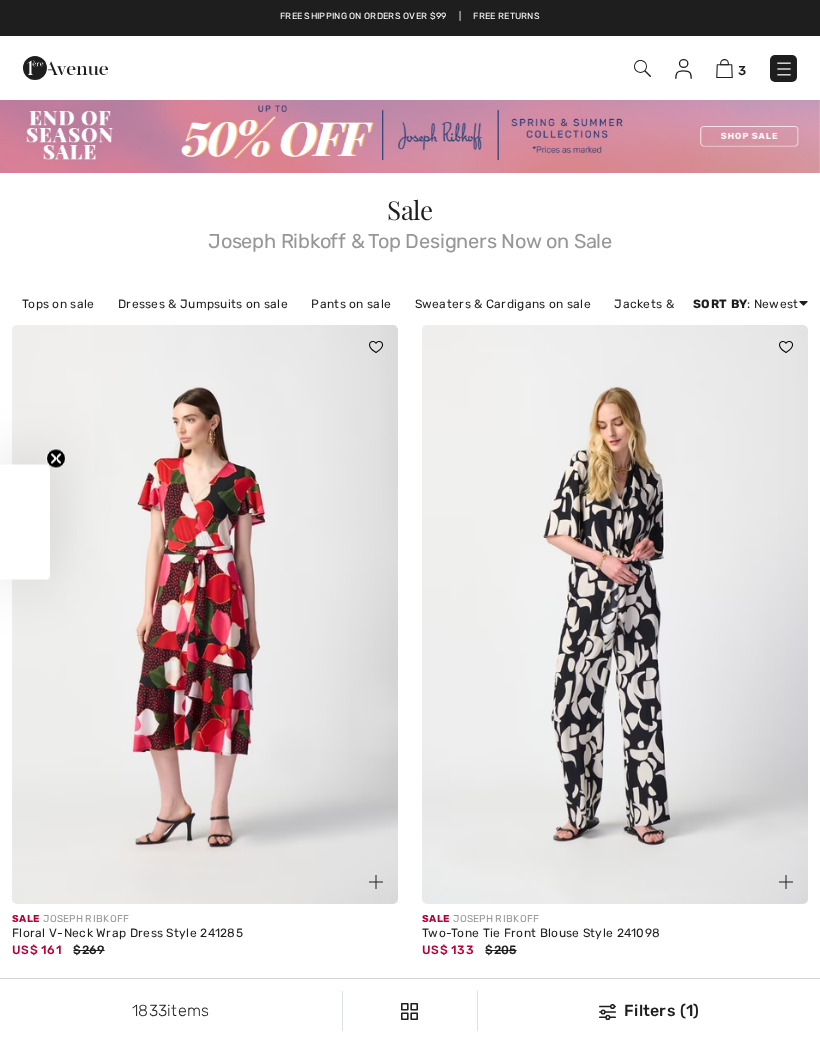 scroll, scrollTop: 0, scrollLeft: 0, axis: both 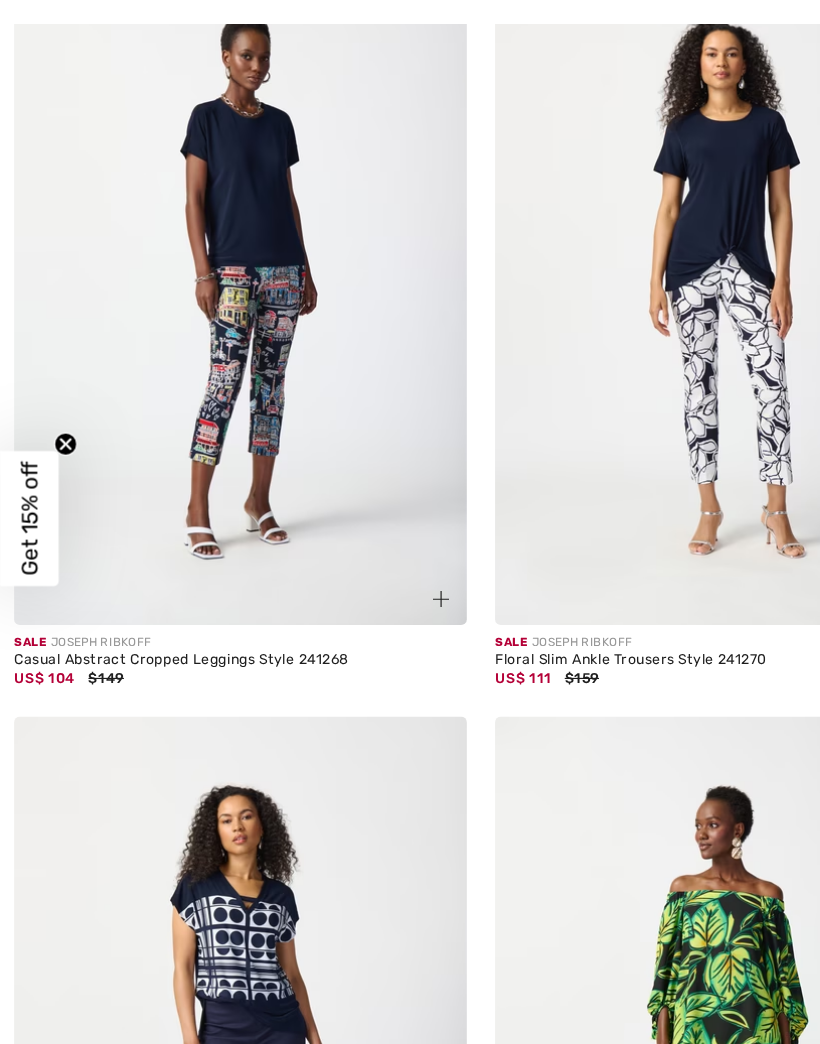 click at bounding box center (205, 323) 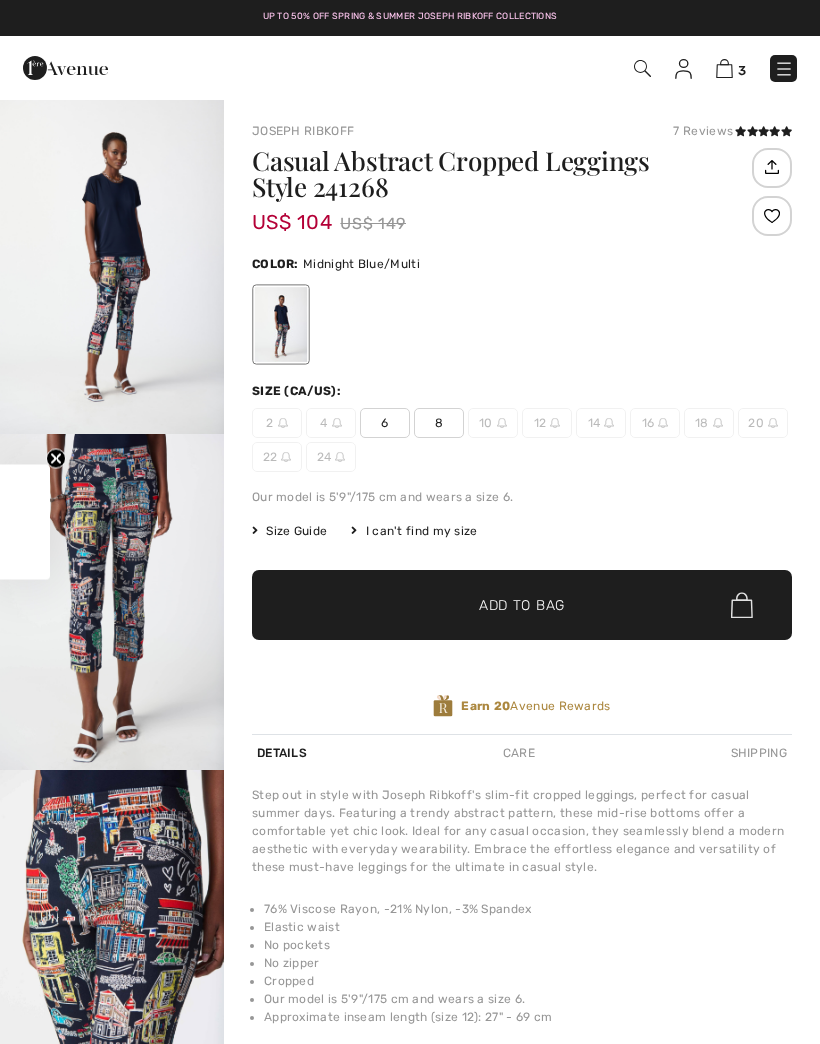 scroll, scrollTop: 0, scrollLeft: 0, axis: both 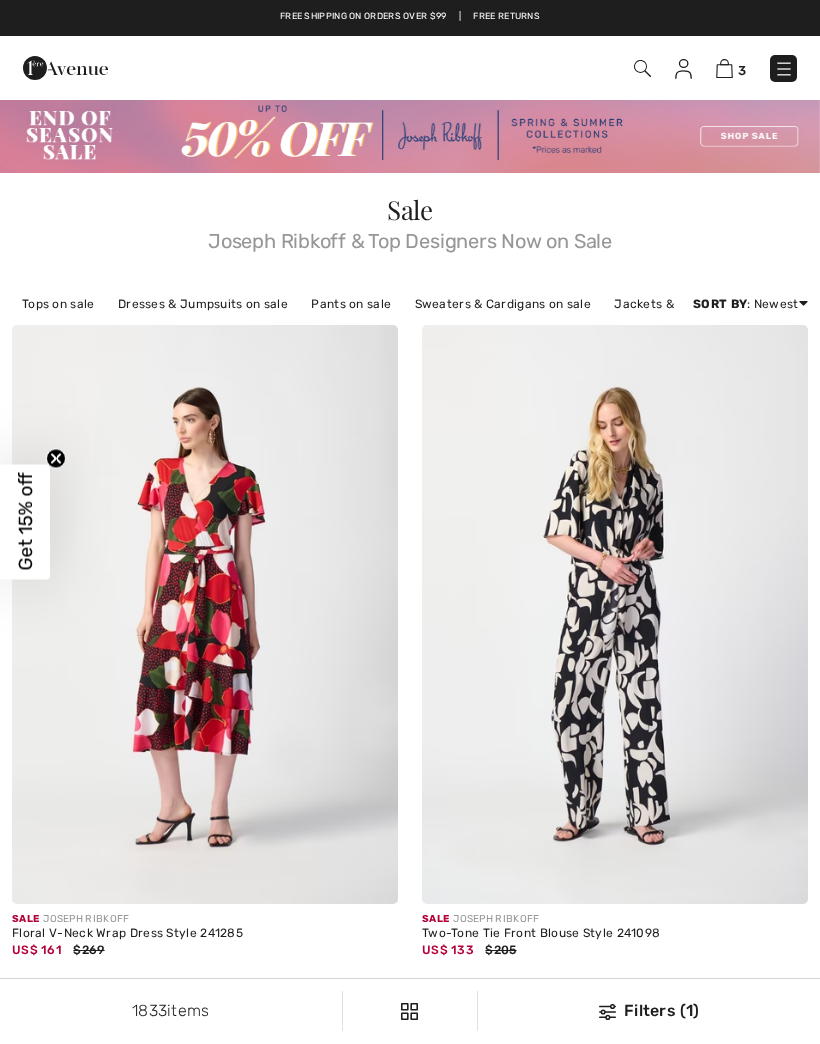 checkbox on "true" 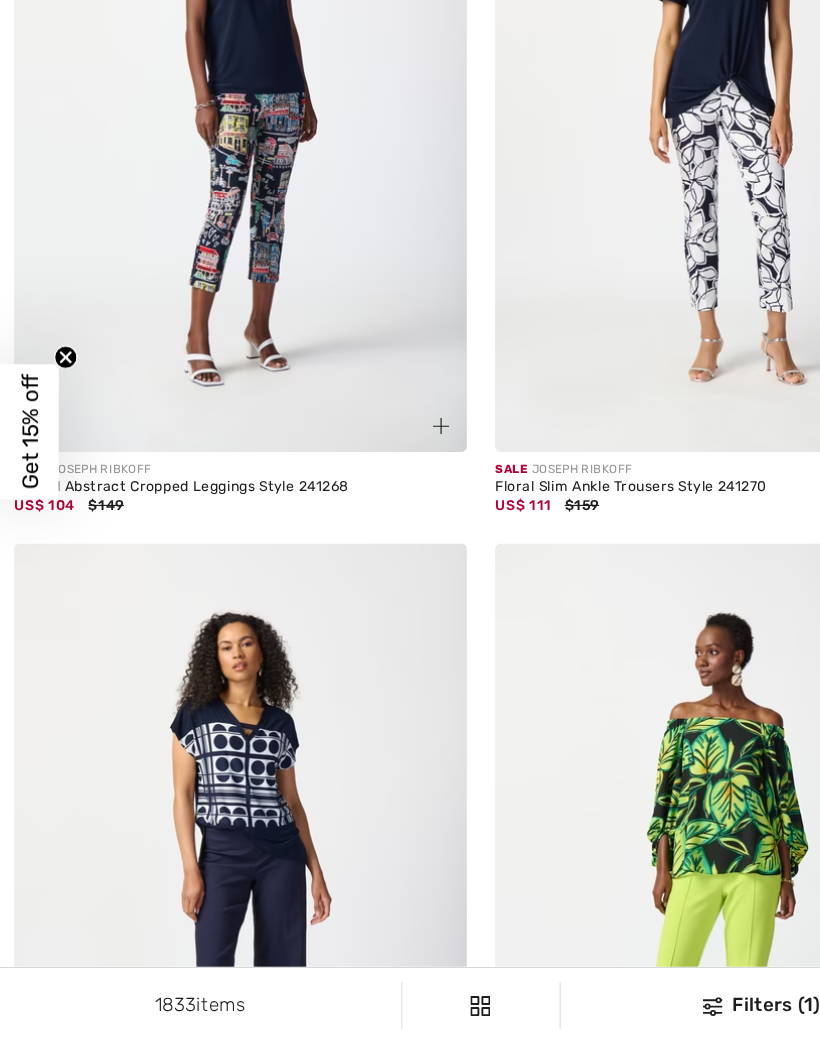 scroll, scrollTop: 0, scrollLeft: 0, axis: both 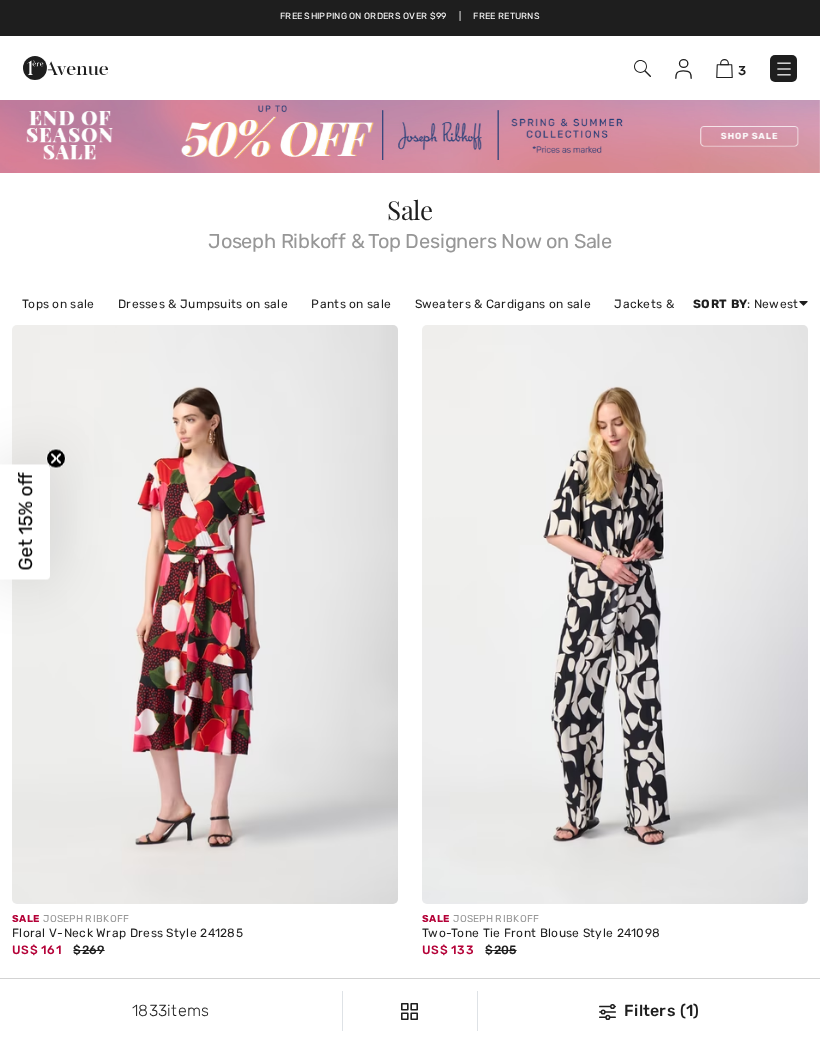 checkbox on "true" 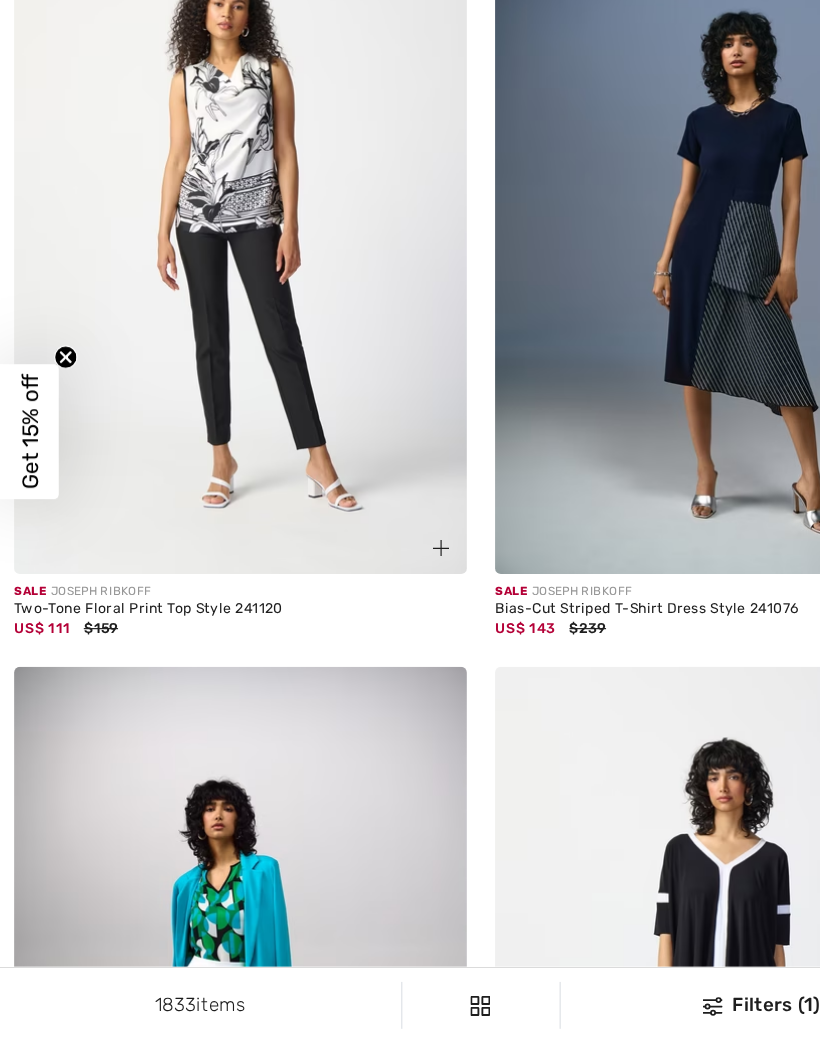 scroll, scrollTop: 0, scrollLeft: 0, axis: both 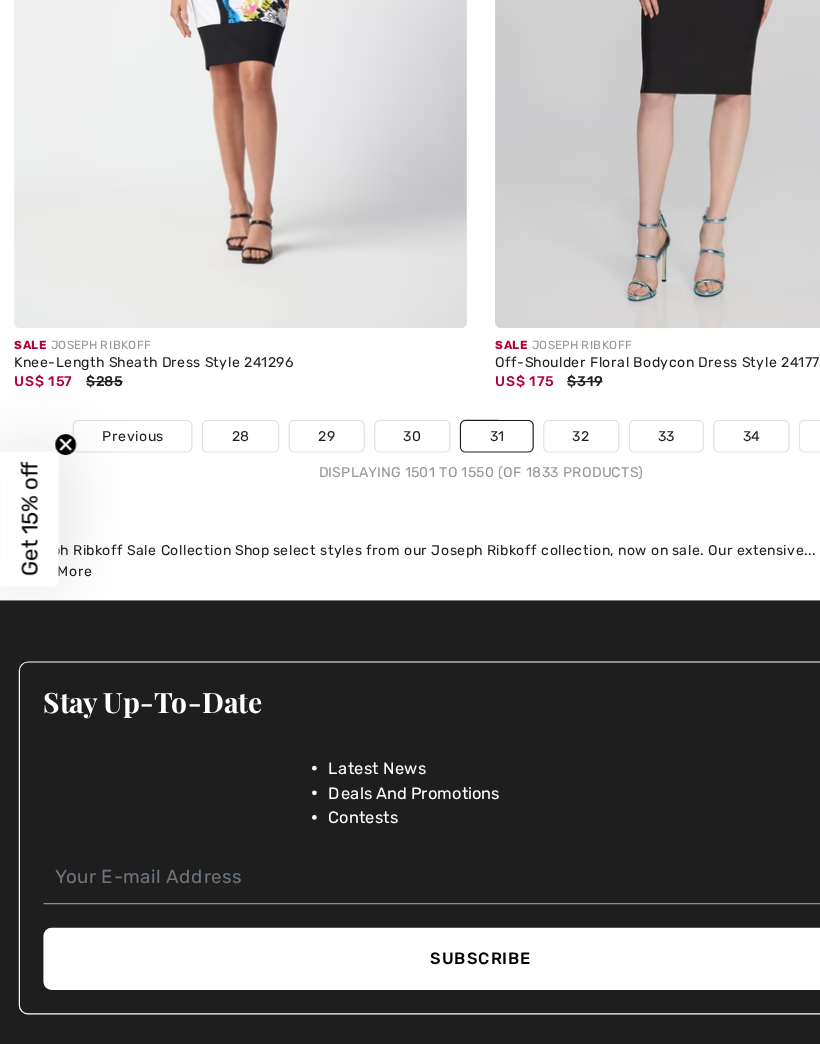 click on "32" at bounding box center [495, 451] 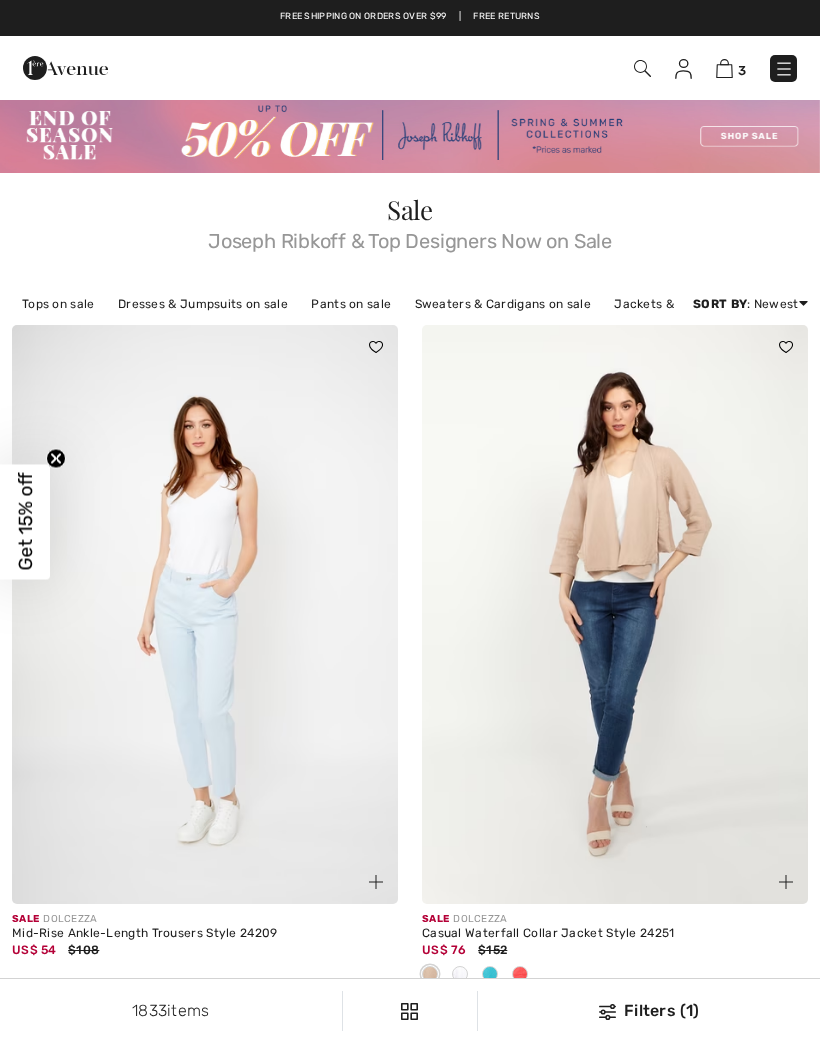 checkbox on "true" 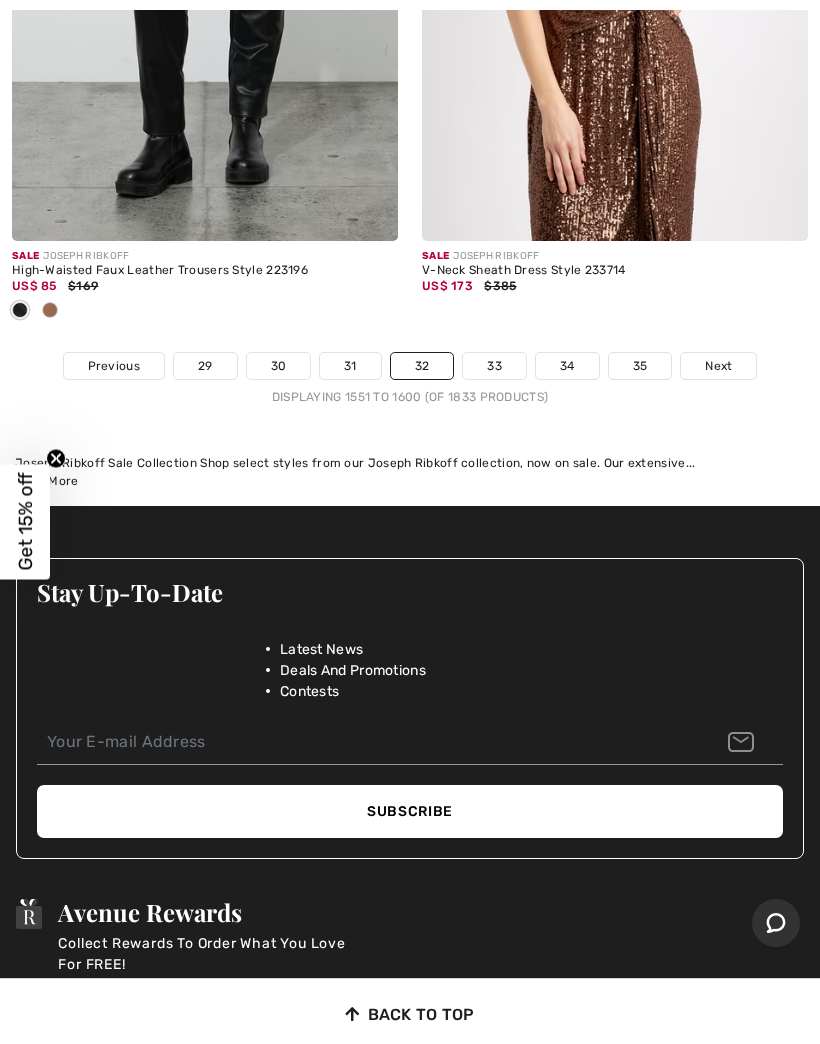scroll, scrollTop: 17271, scrollLeft: 0, axis: vertical 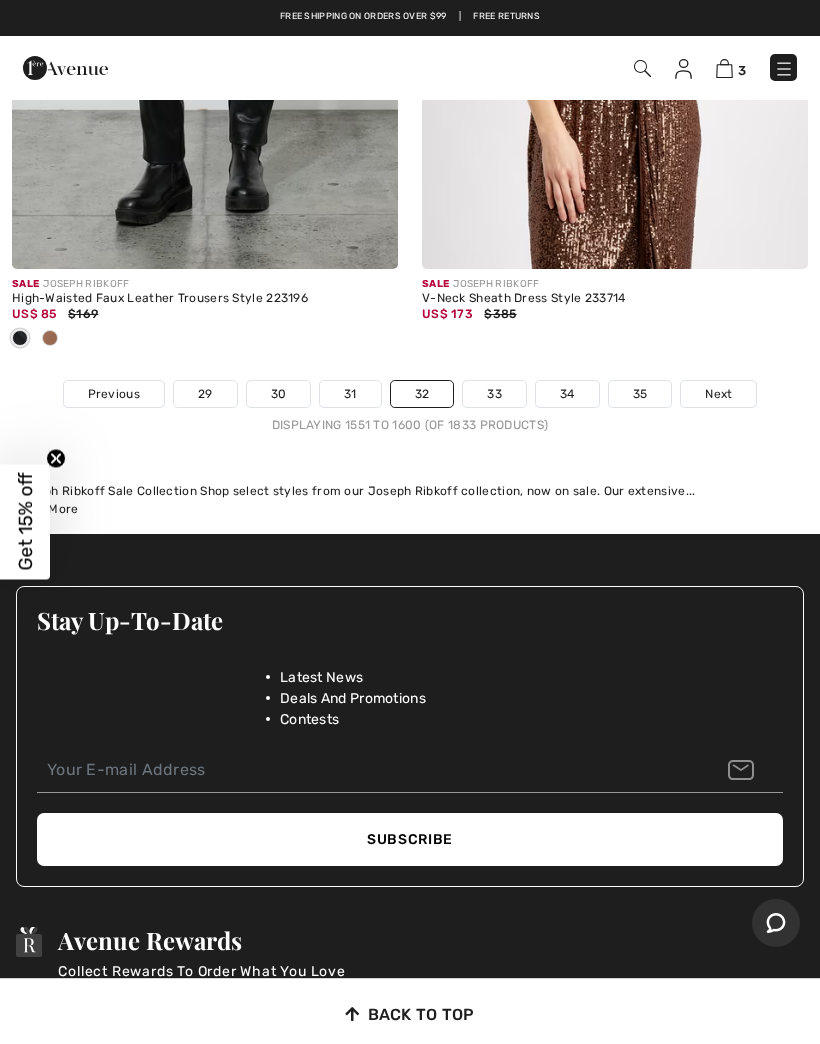 click on "33" at bounding box center [494, 394] 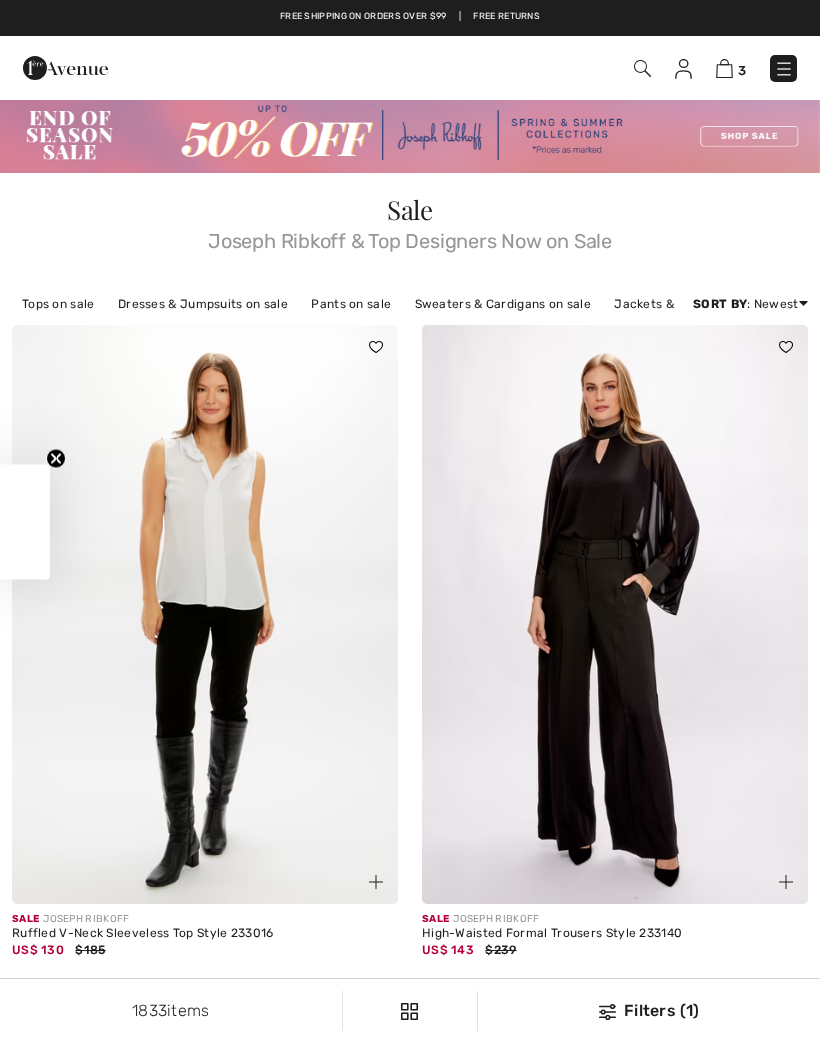 checkbox on "true" 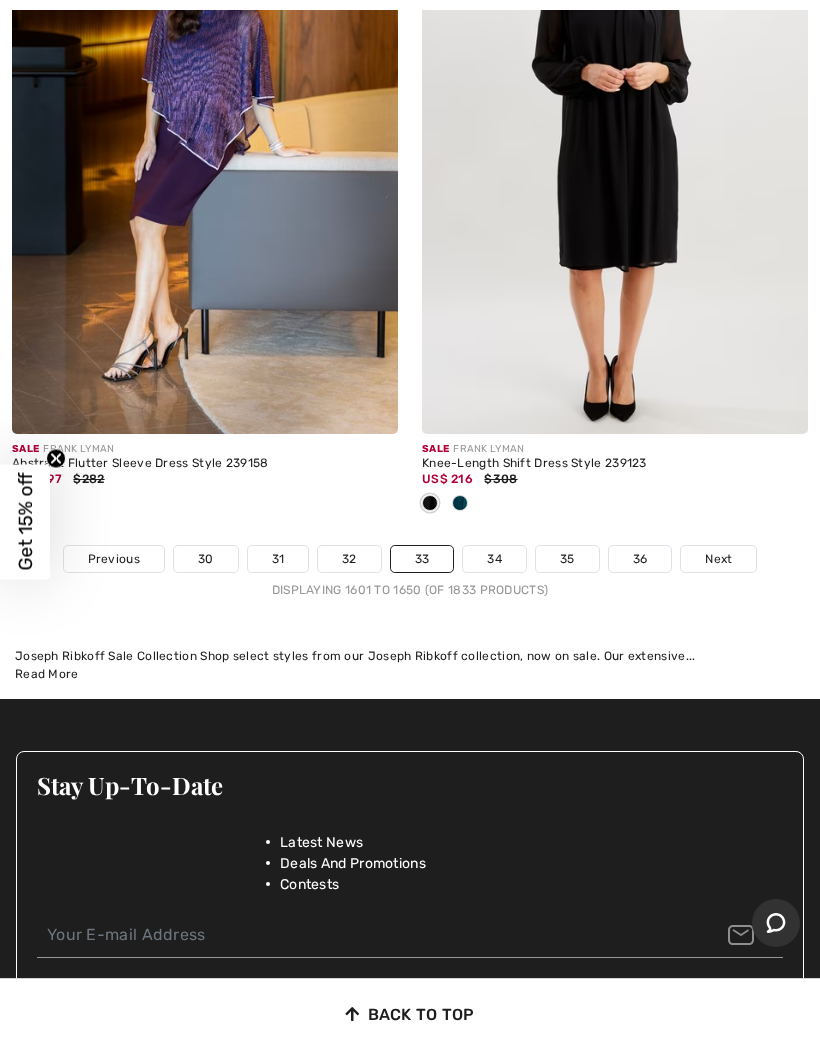 scroll, scrollTop: 17115, scrollLeft: 0, axis: vertical 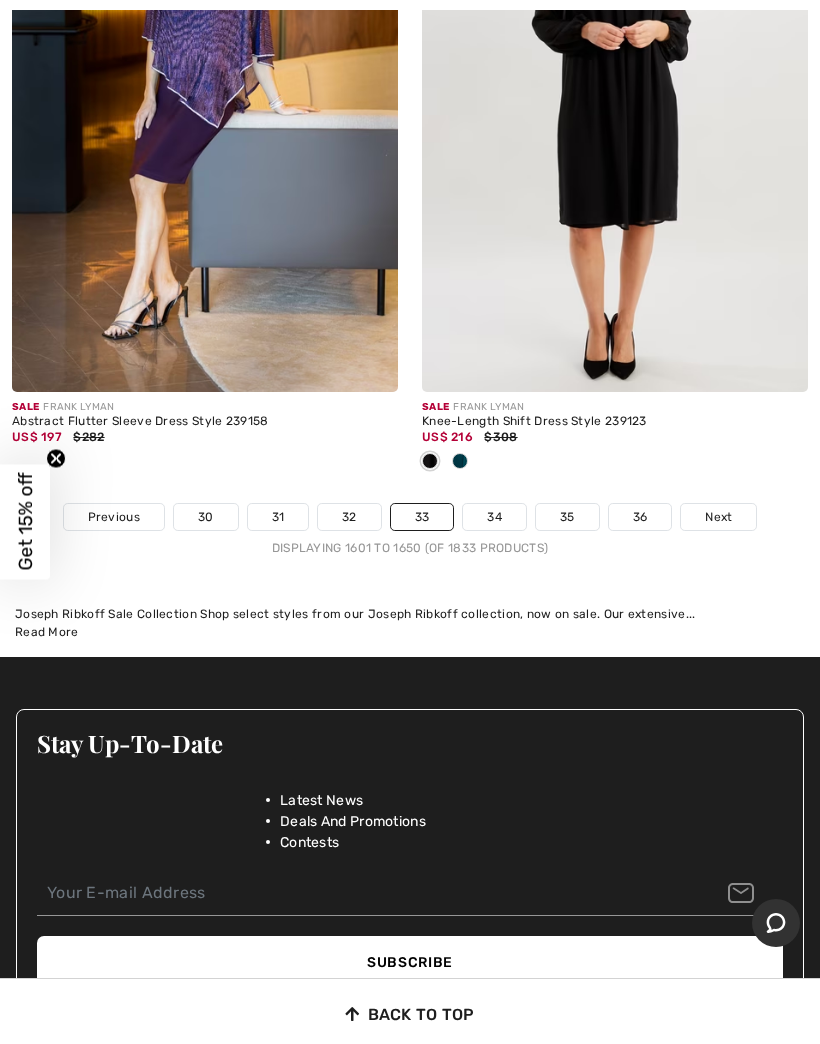 click on "34" at bounding box center [494, 517] 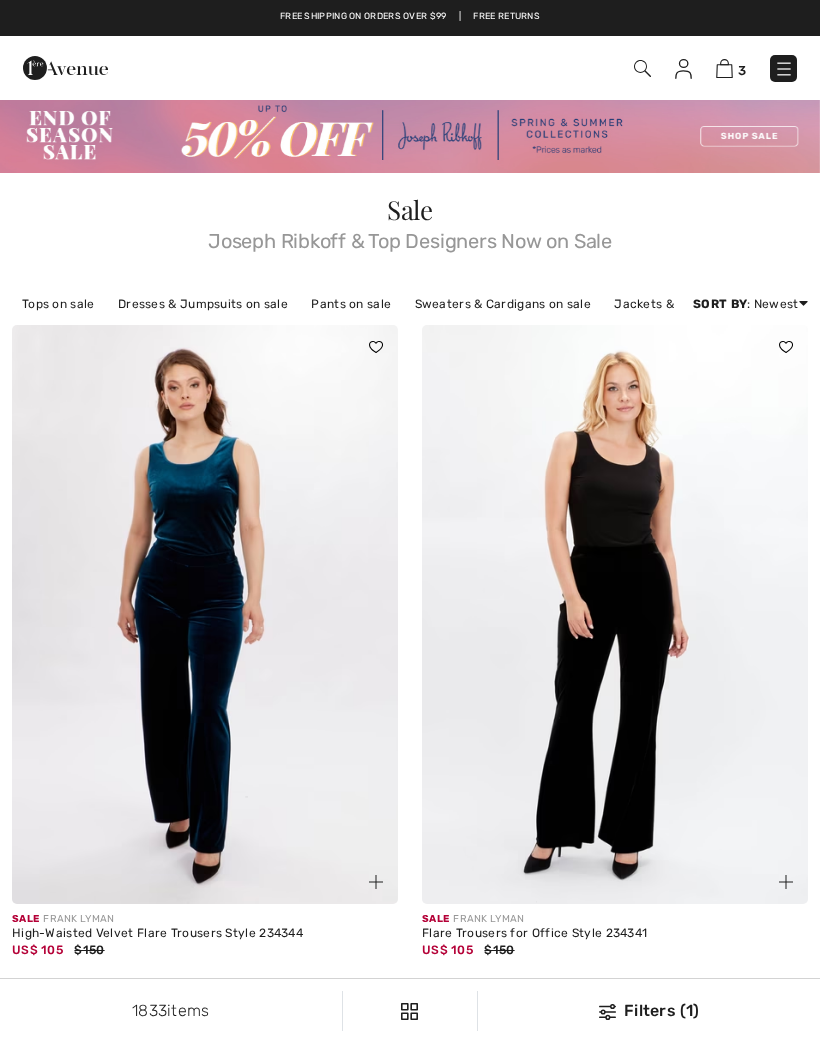 scroll, scrollTop: 0, scrollLeft: 0, axis: both 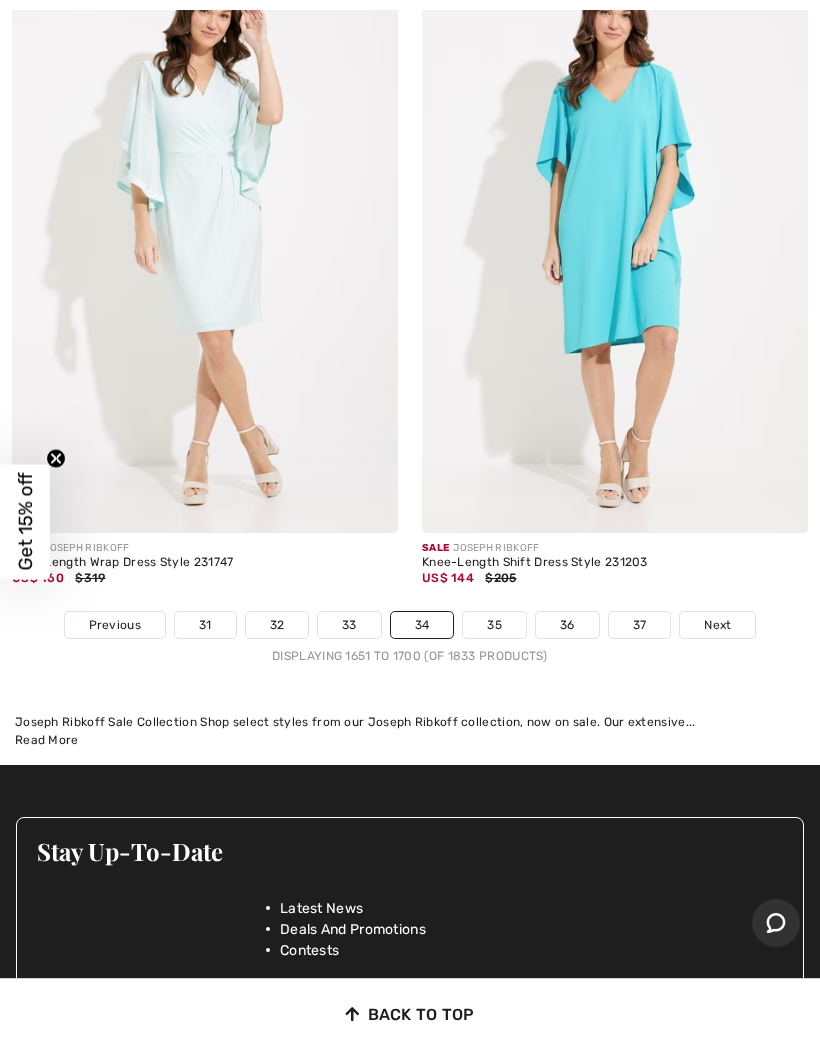 click on "35" at bounding box center (494, 625) 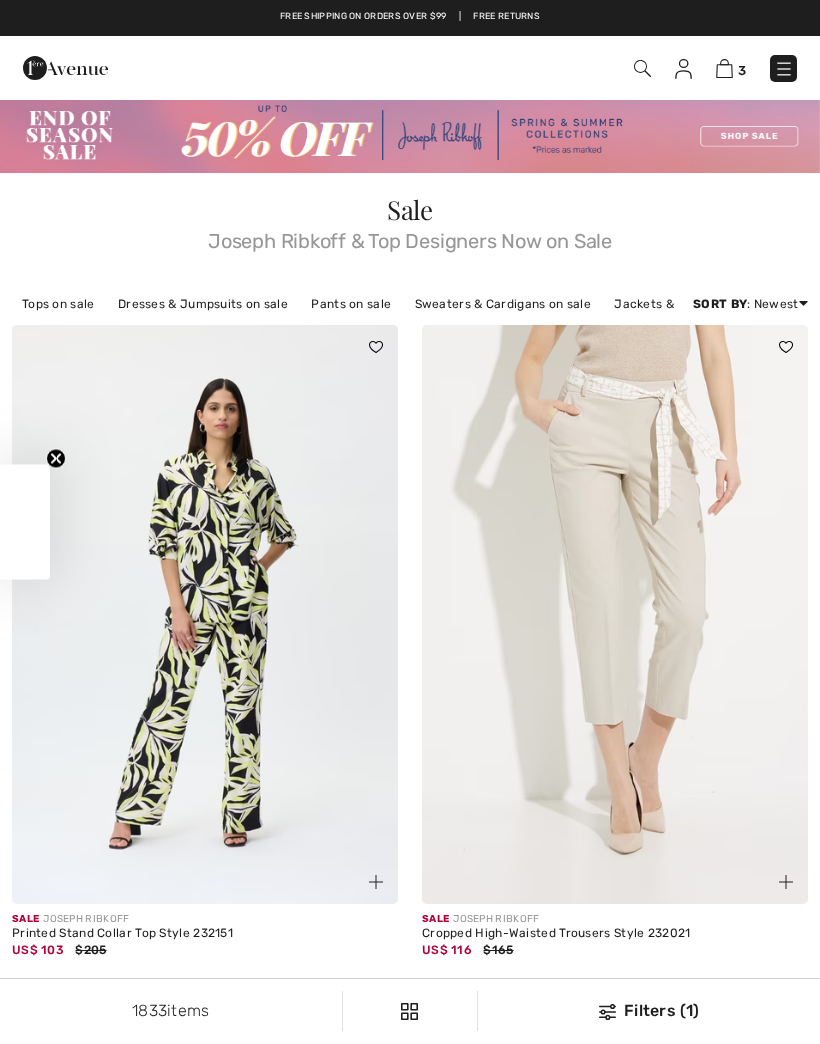 checkbox on "true" 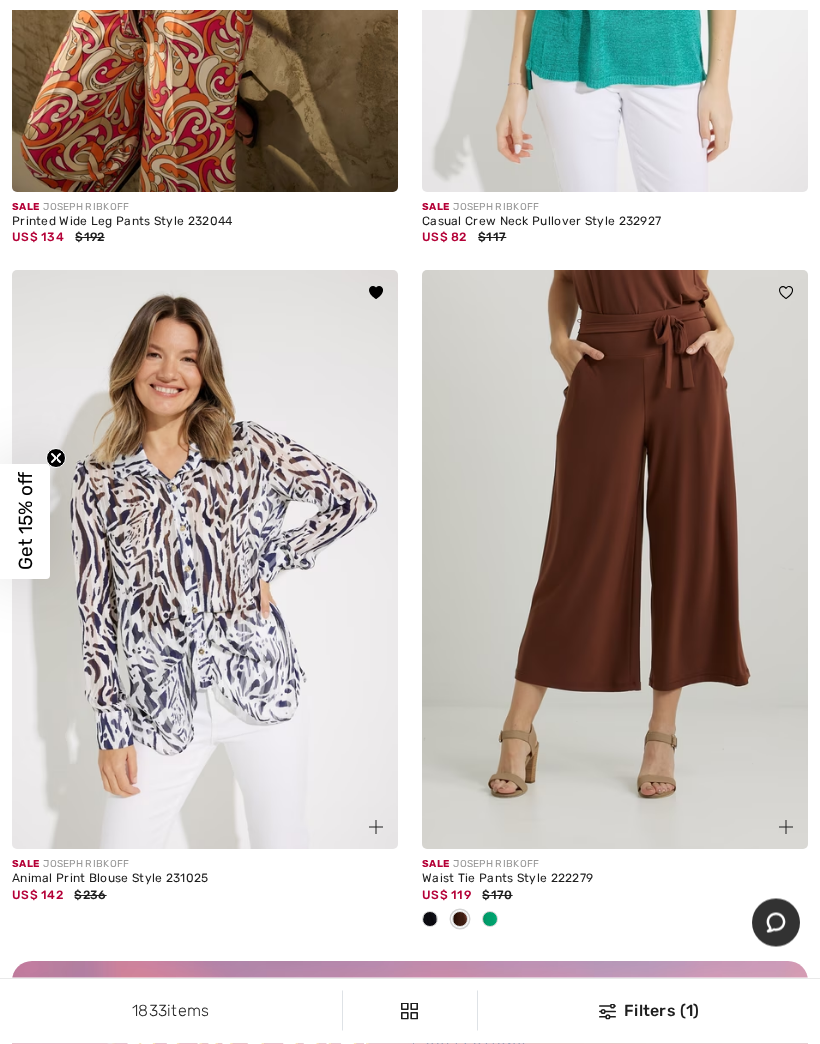 scroll, scrollTop: 7545, scrollLeft: 0, axis: vertical 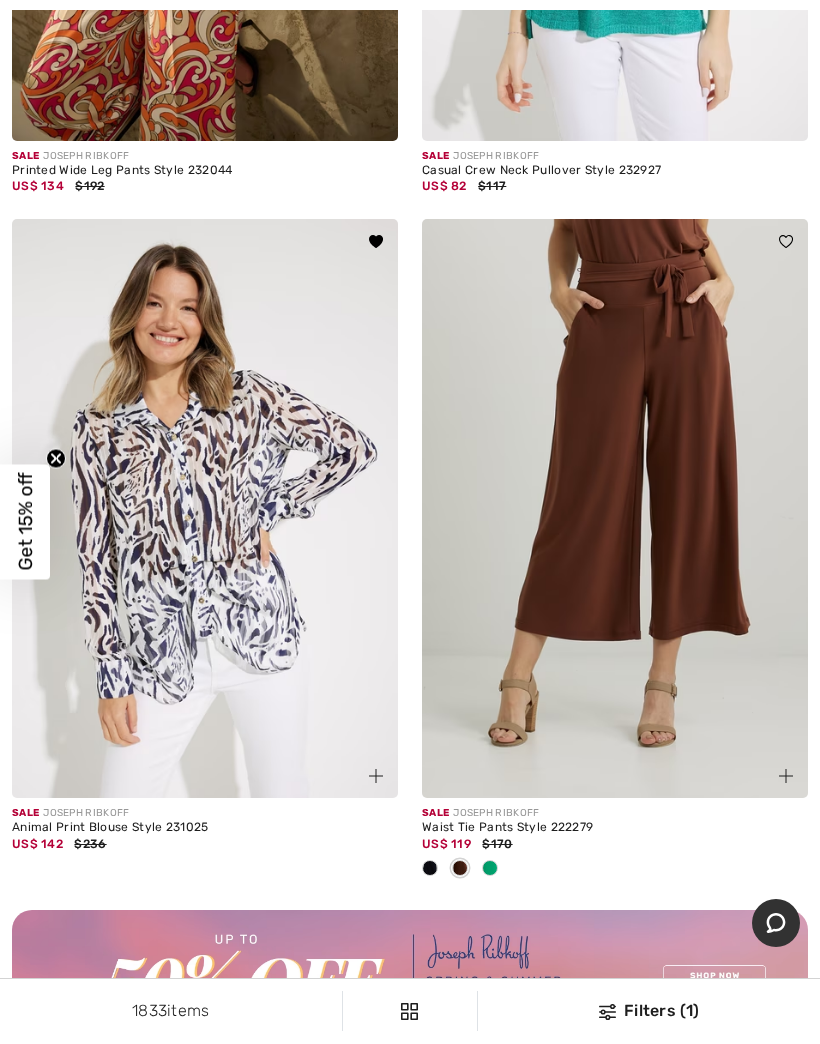 click at bounding box center (205, 508) 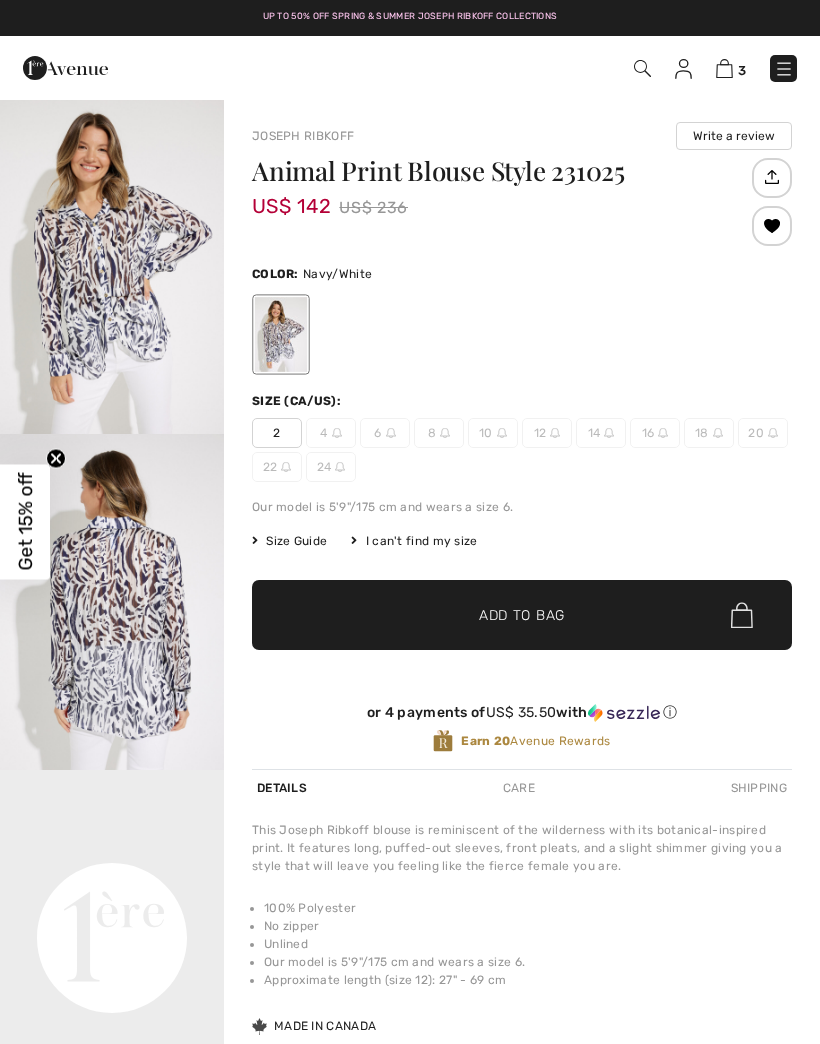 scroll, scrollTop: 0, scrollLeft: 0, axis: both 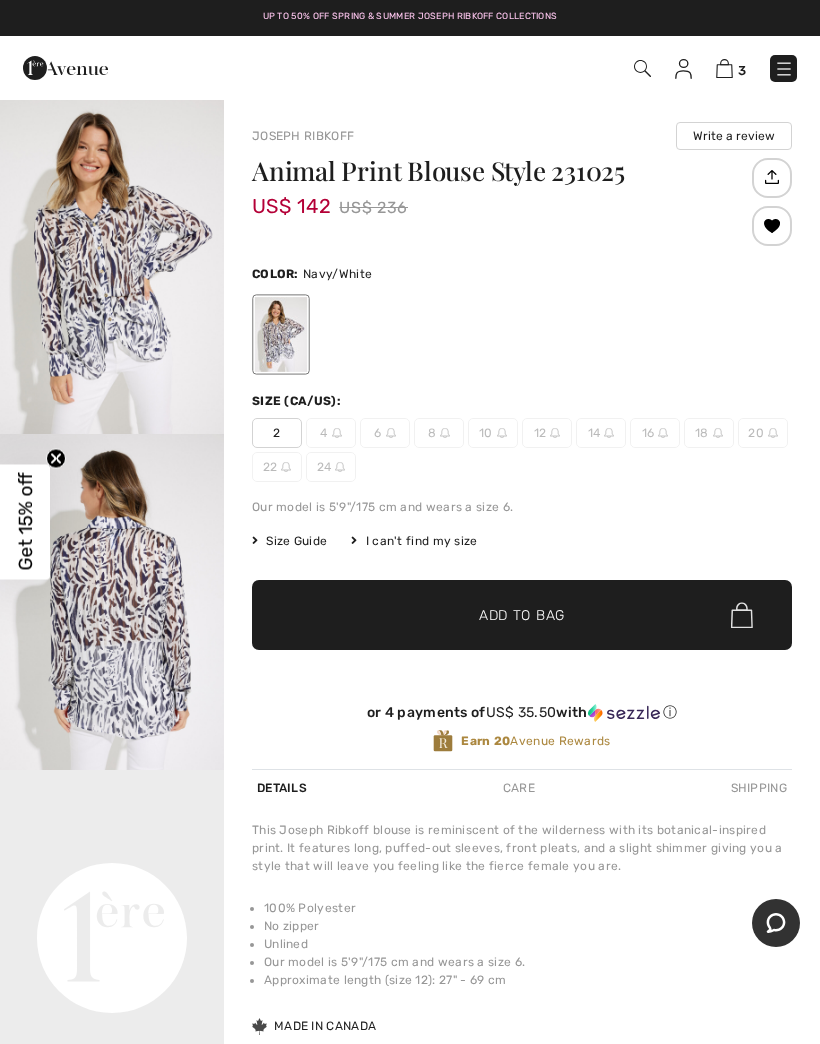 checkbox on "true" 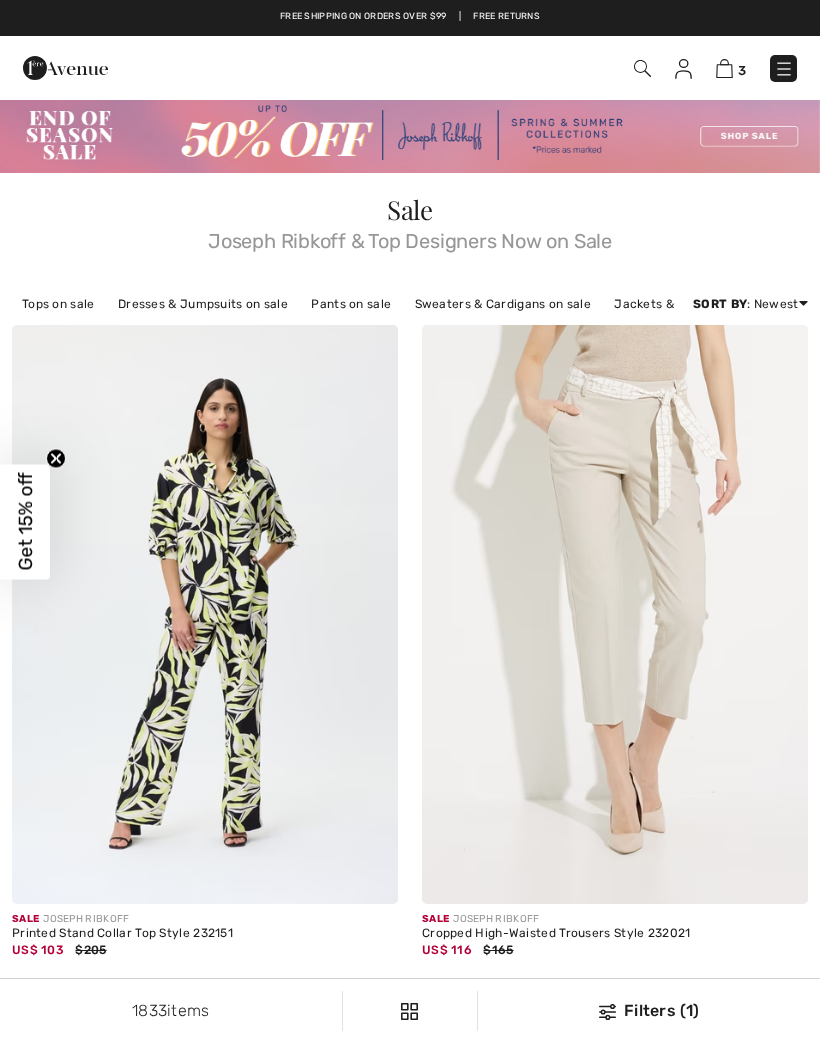 scroll, scrollTop: 7632, scrollLeft: 0, axis: vertical 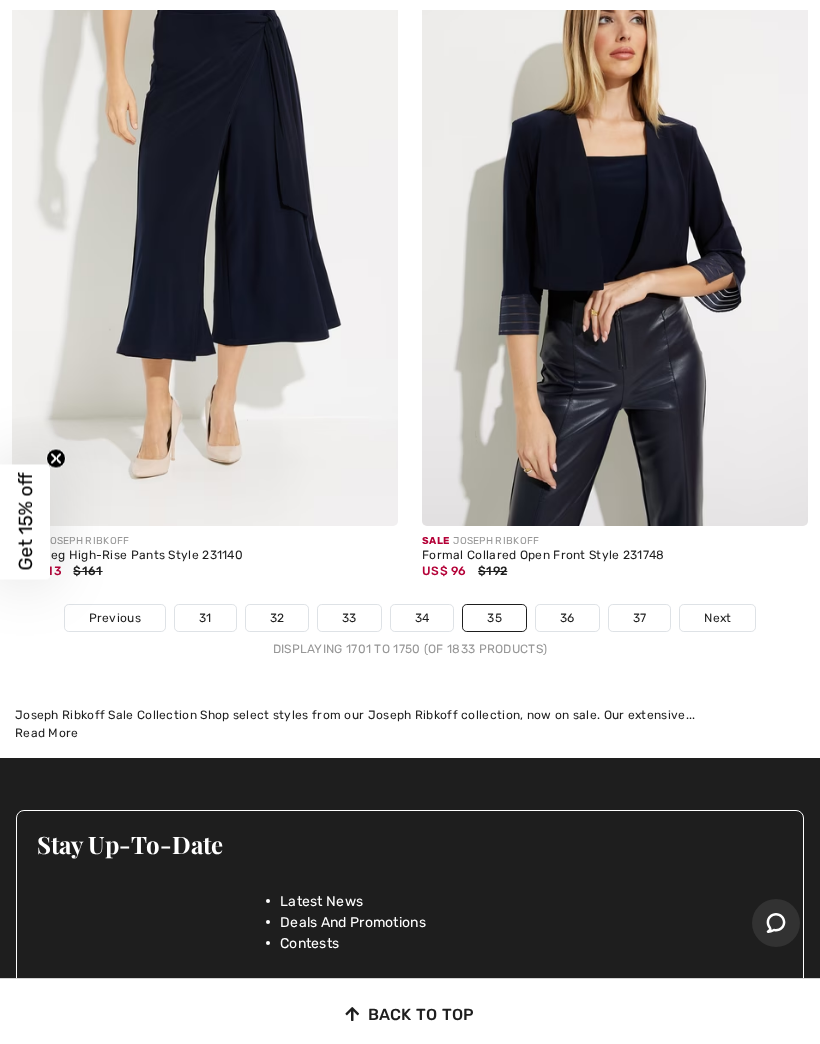 click on "36" at bounding box center (567, 618) 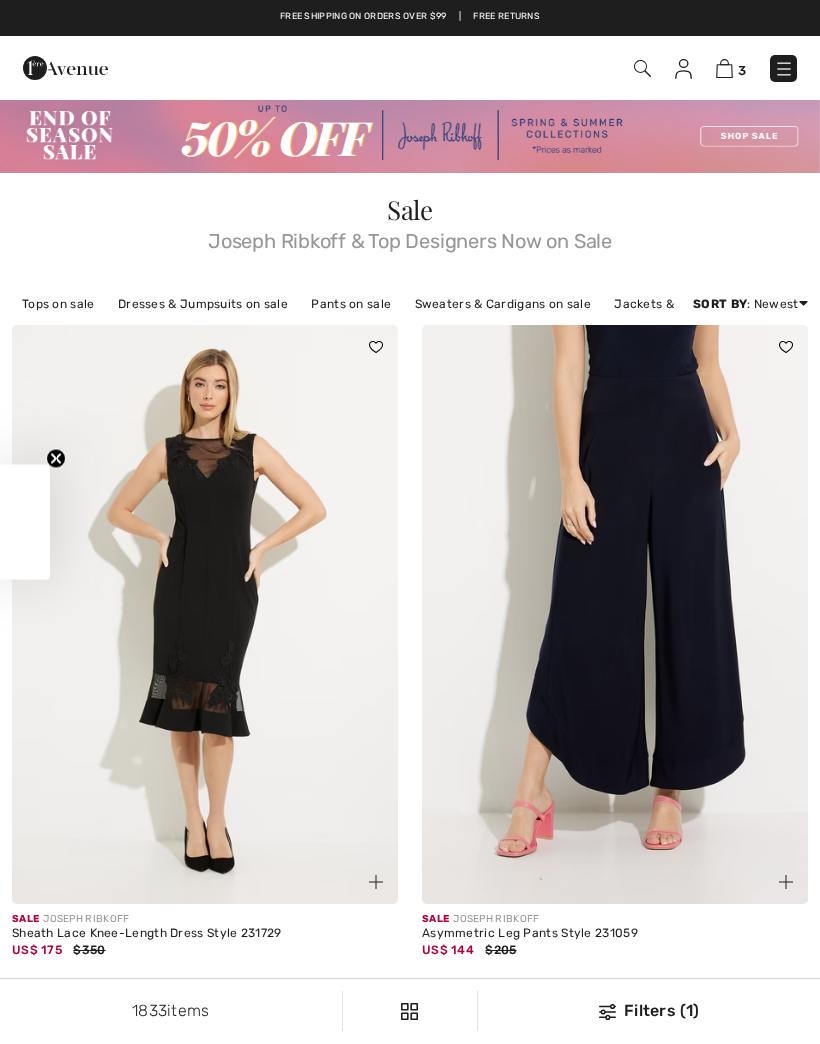 scroll, scrollTop: 0, scrollLeft: 0, axis: both 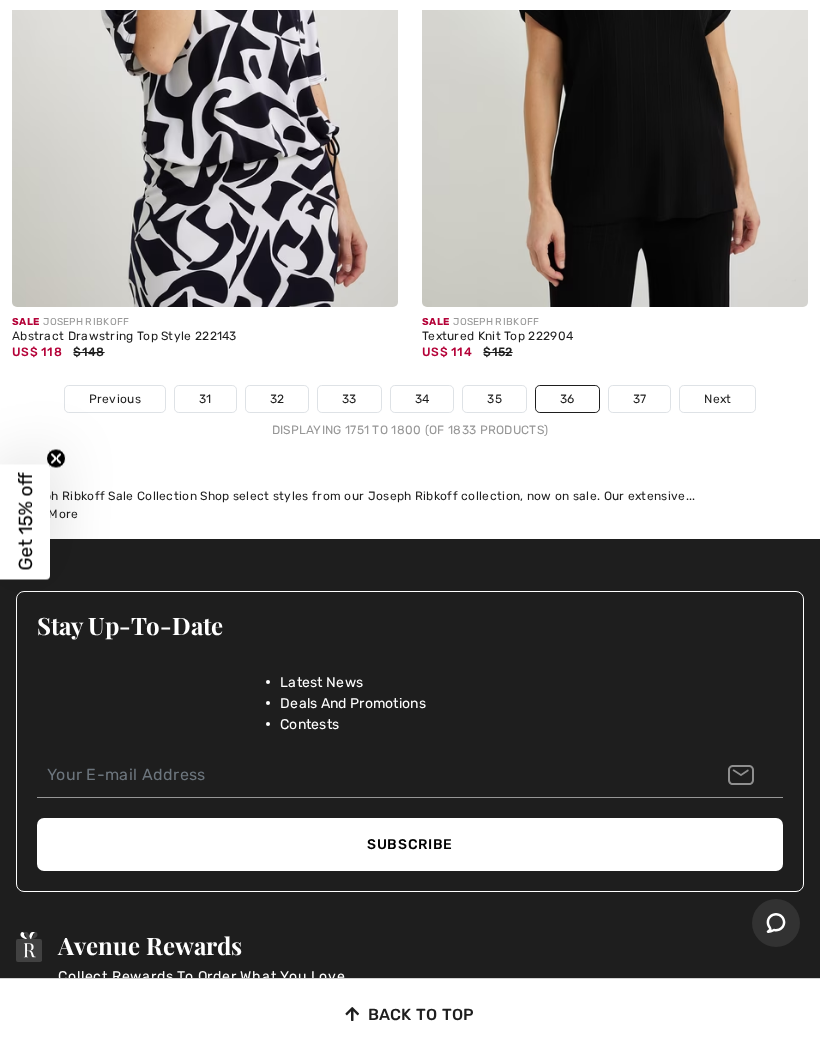click on "37" at bounding box center [640, 399] 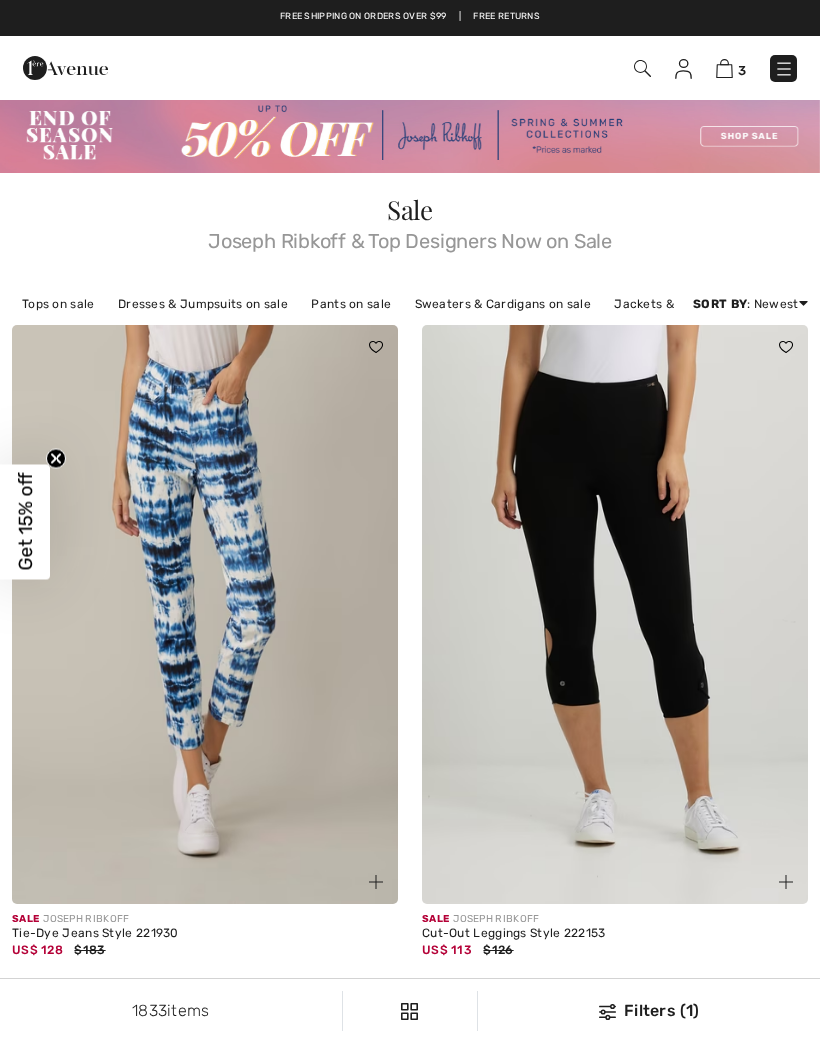 scroll, scrollTop: 0, scrollLeft: 0, axis: both 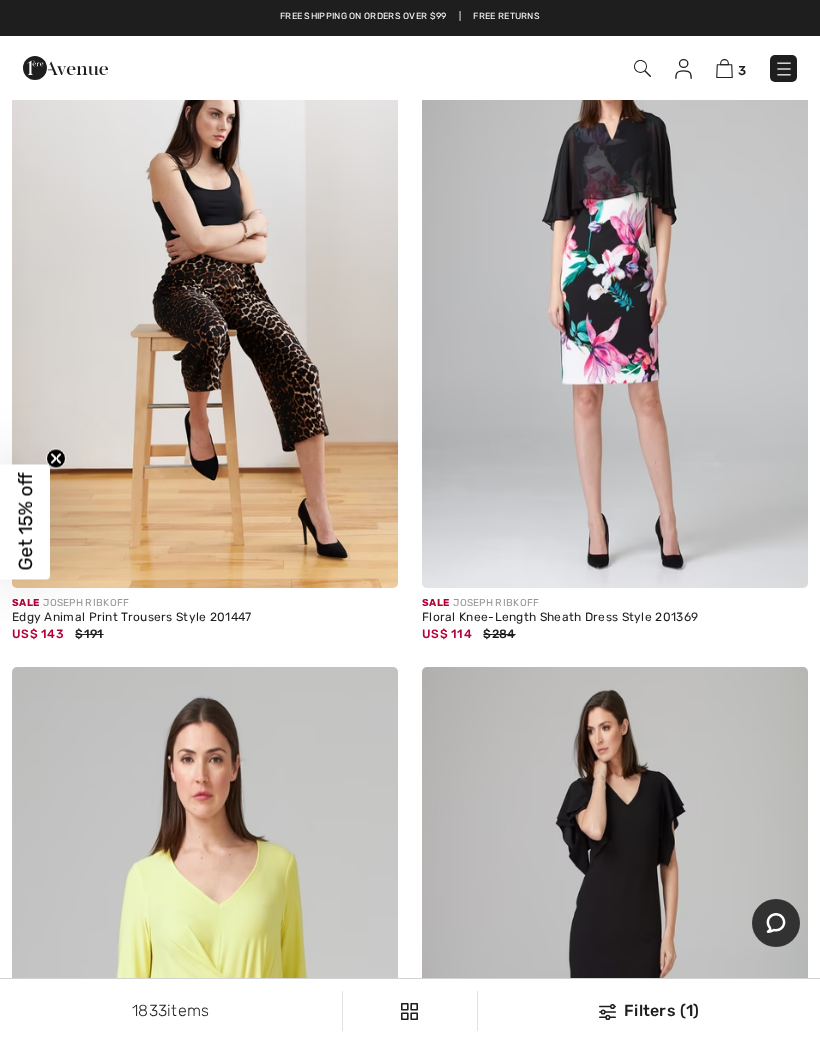 click at bounding box center [724, 68] 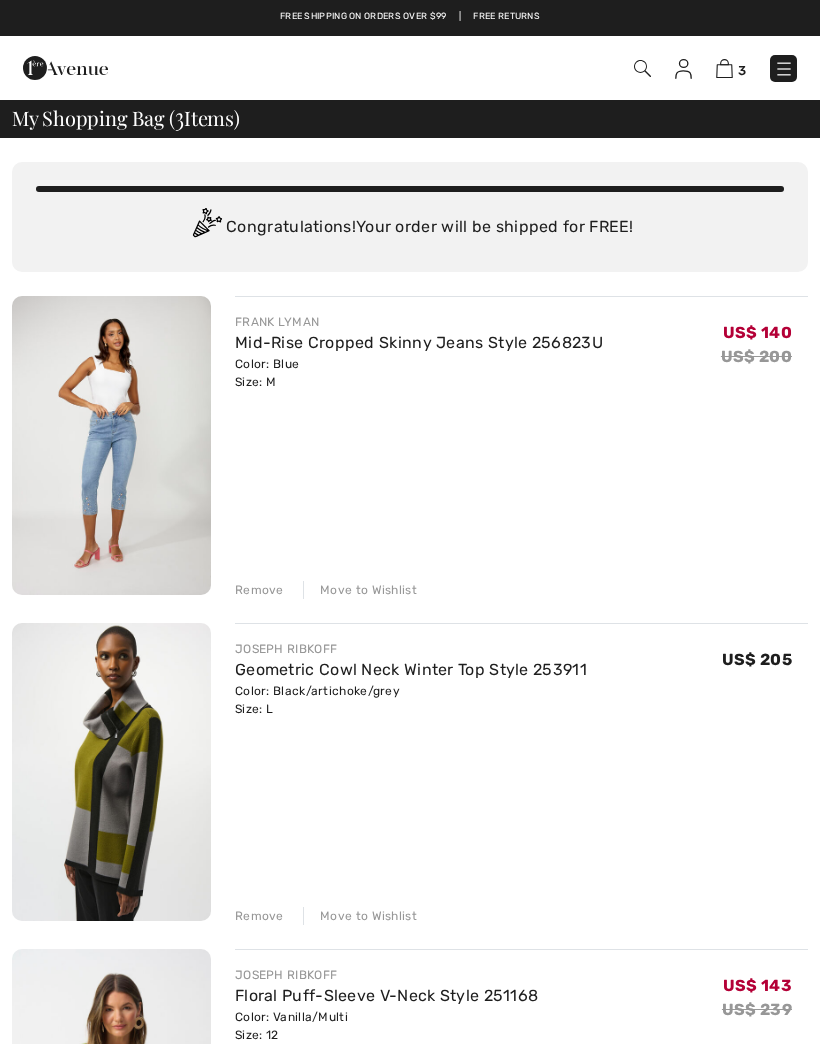 scroll, scrollTop: 0, scrollLeft: 0, axis: both 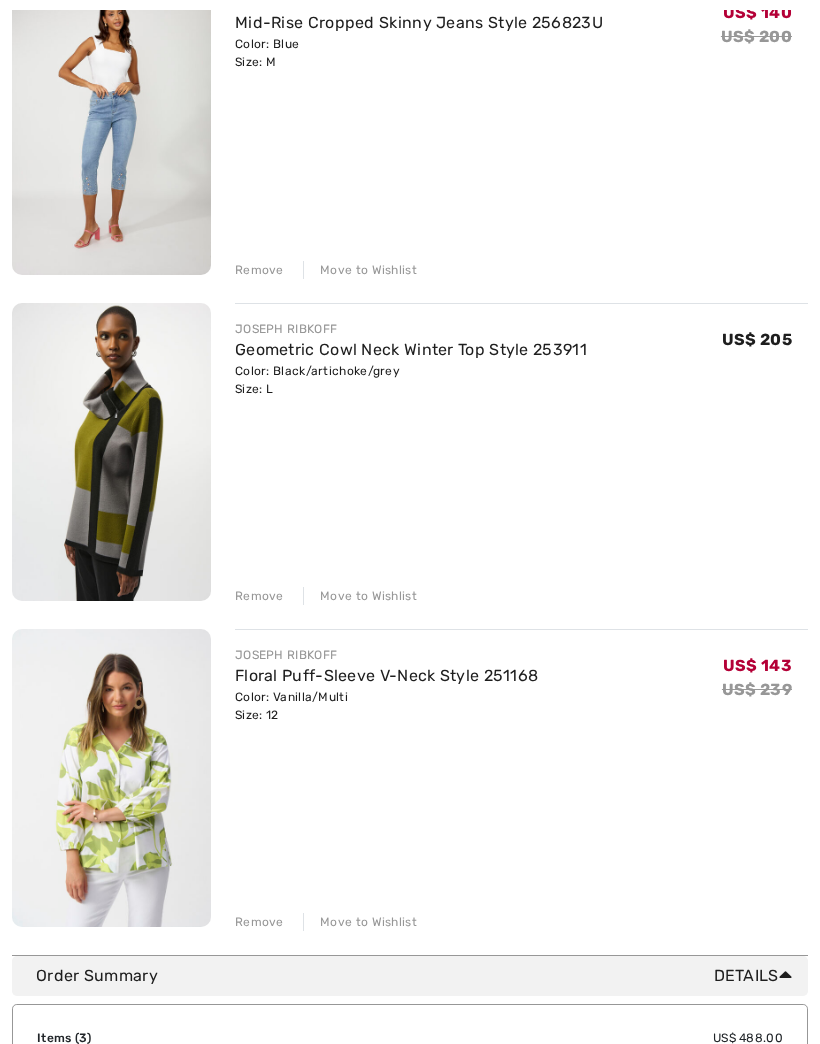 click on "Remove
Move to Wishlist" at bounding box center (521, 594) 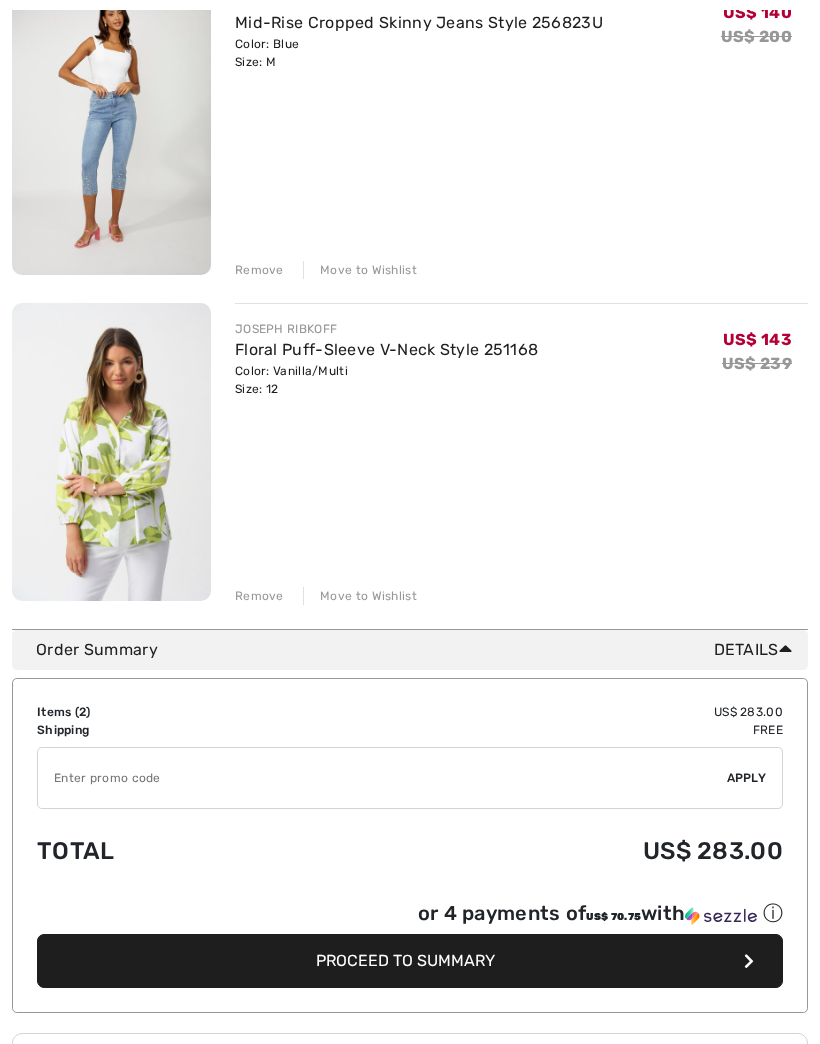 click at bounding box center [111, 125] 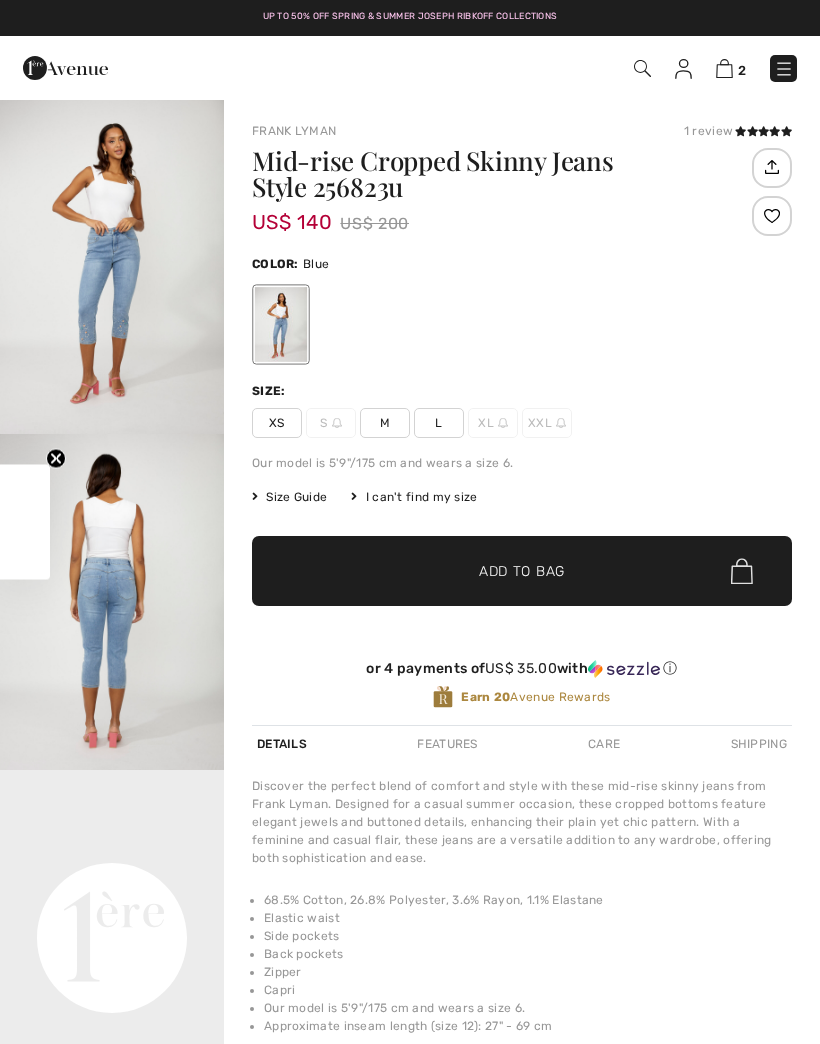 scroll, scrollTop: 0, scrollLeft: 0, axis: both 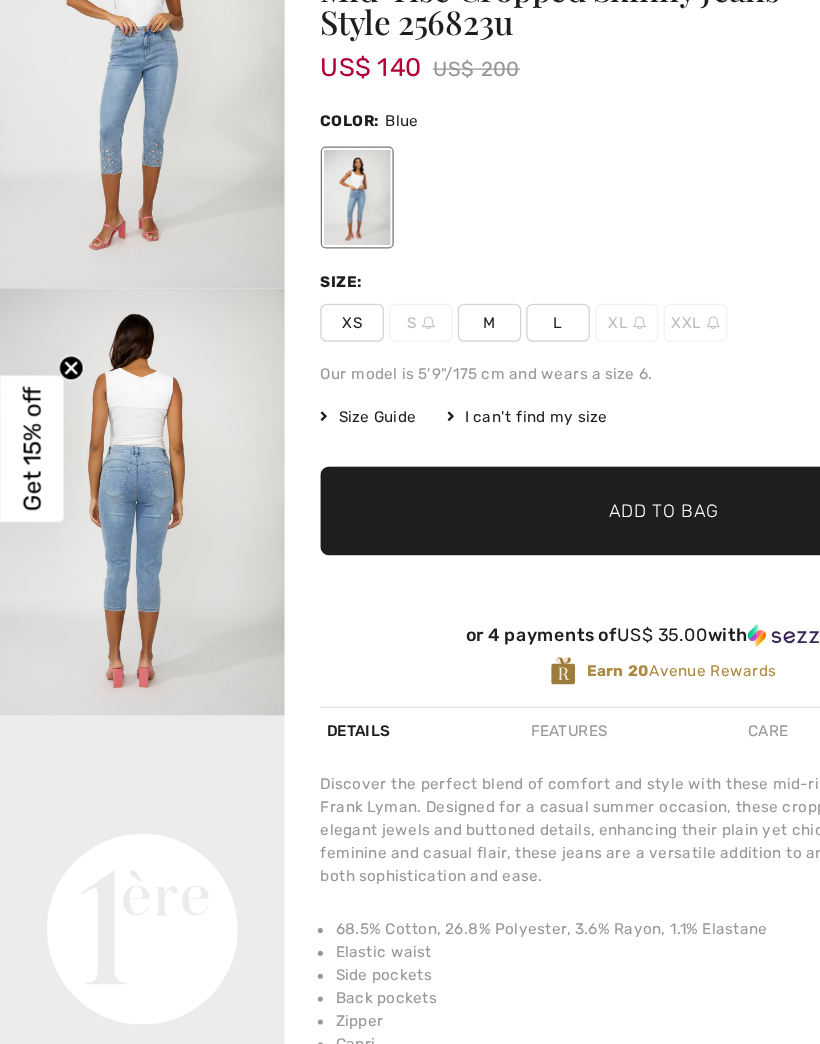 click on "M" at bounding box center (385, 423) 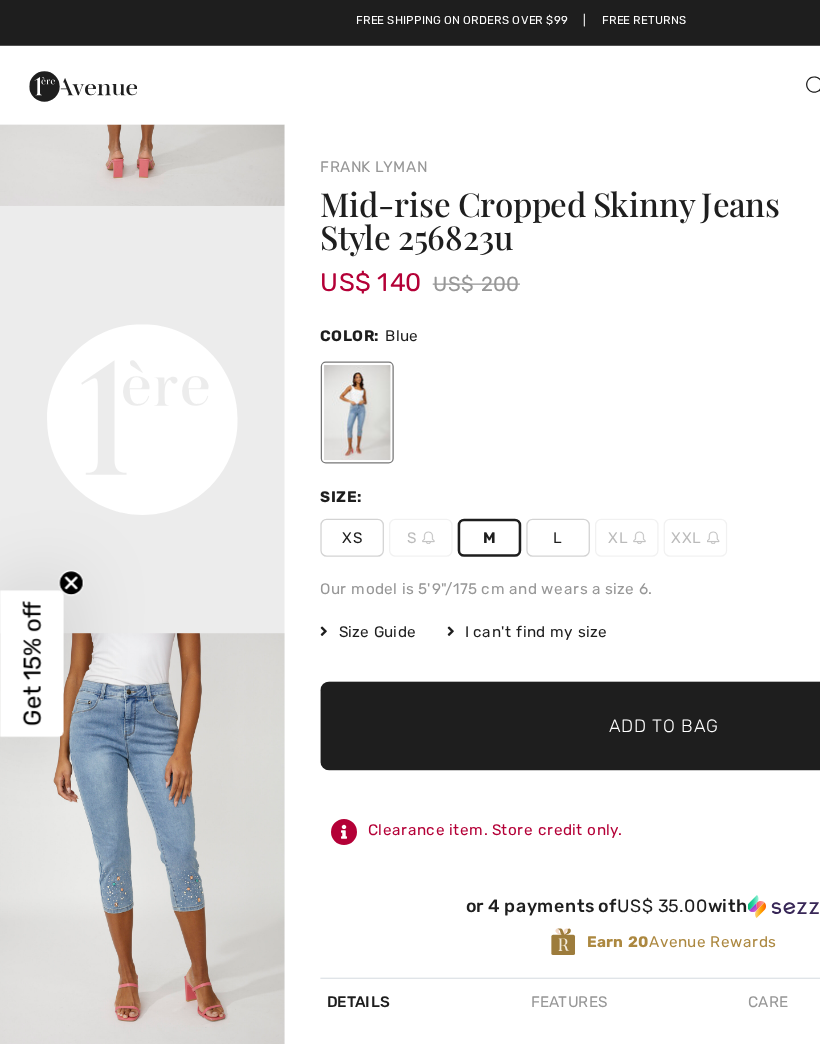 scroll, scrollTop: 677, scrollLeft: 0, axis: vertical 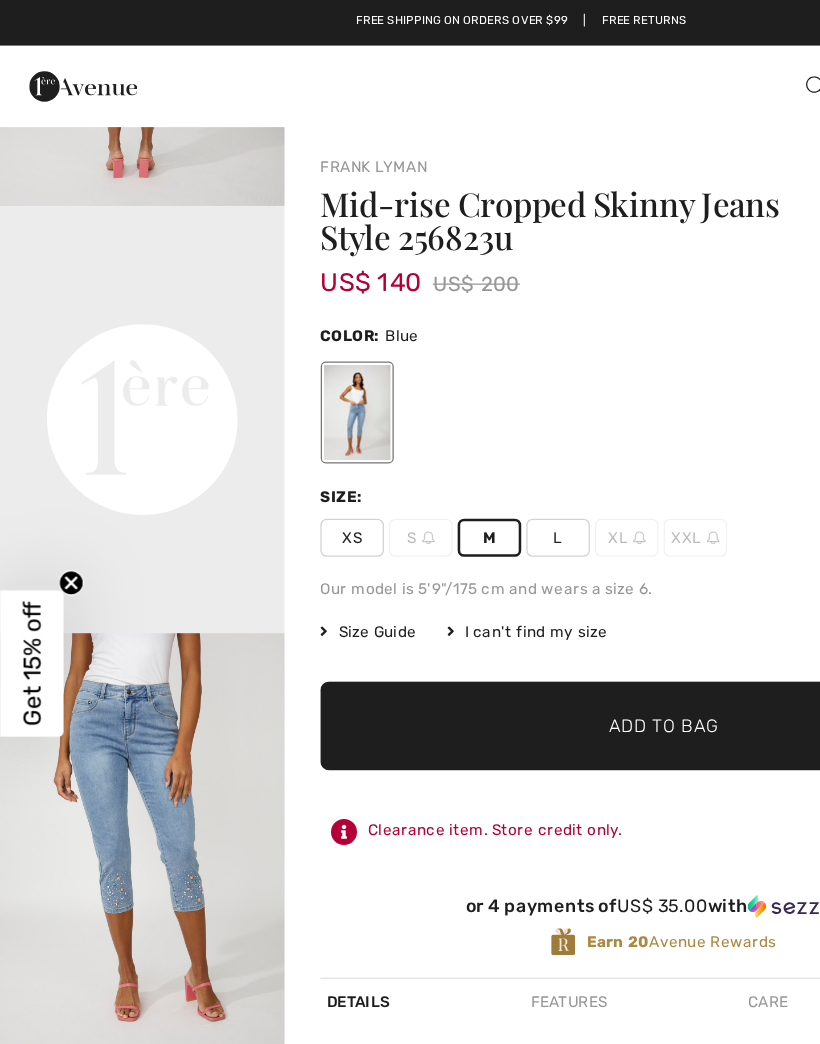 click at bounding box center (112, 666) 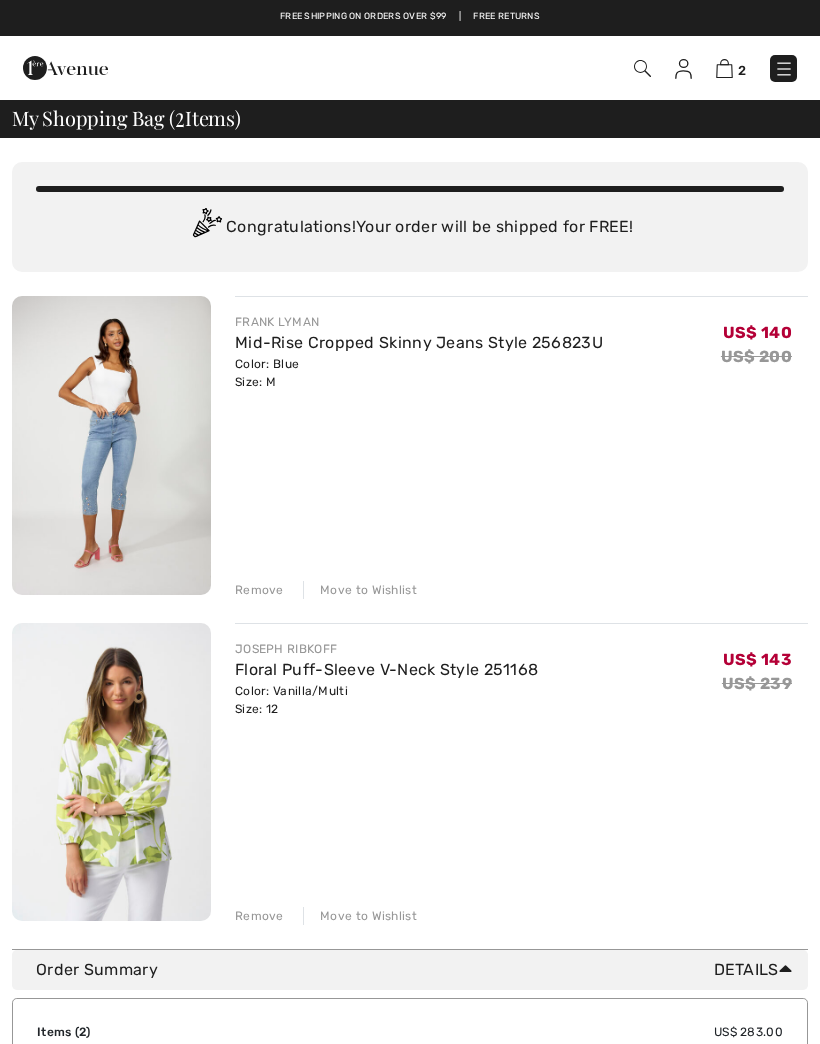 scroll, scrollTop: 407, scrollLeft: 0, axis: vertical 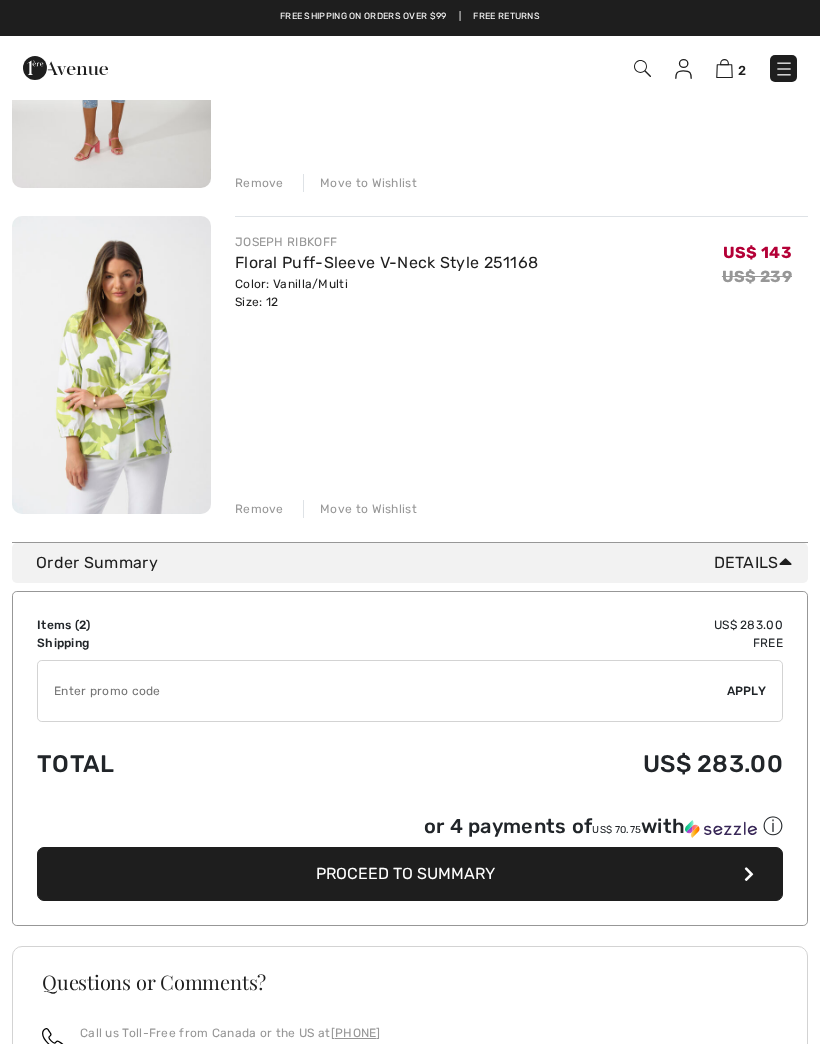 click at bounding box center (724, 68) 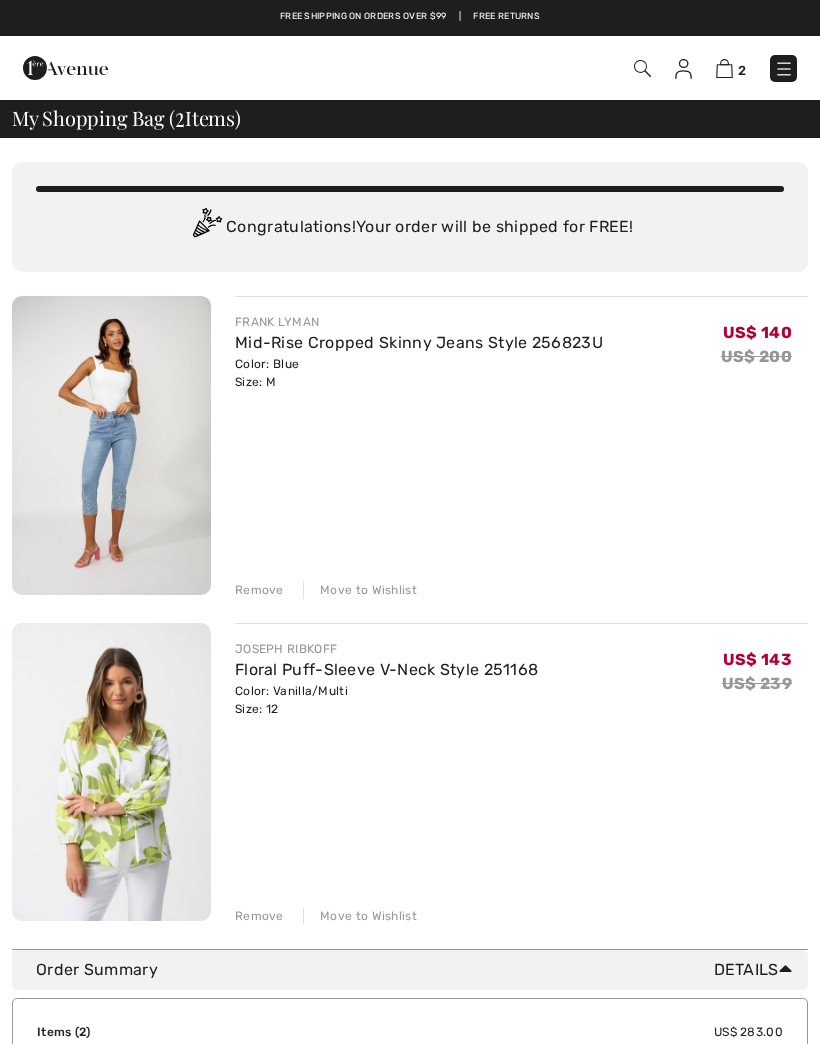 scroll, scrollTop: 0, scrollLeft: 0, axis: both 